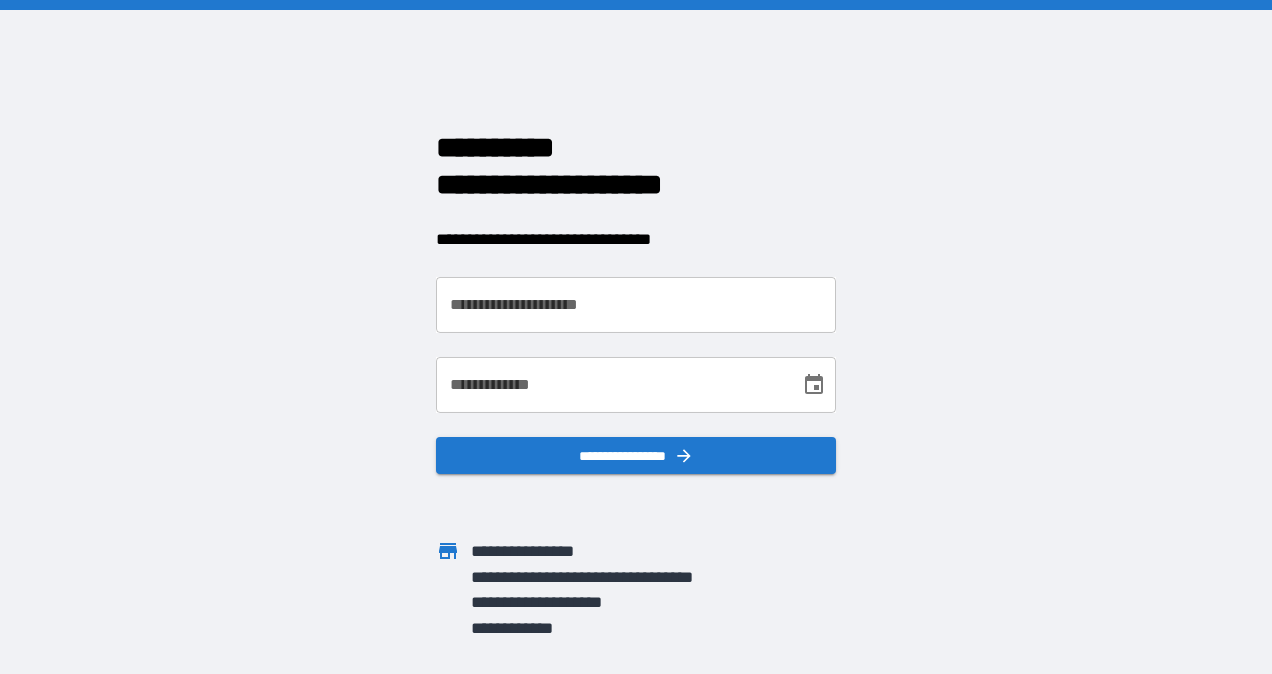 scroll, scrollTop: 0, scrollLeft: 0, axis: both 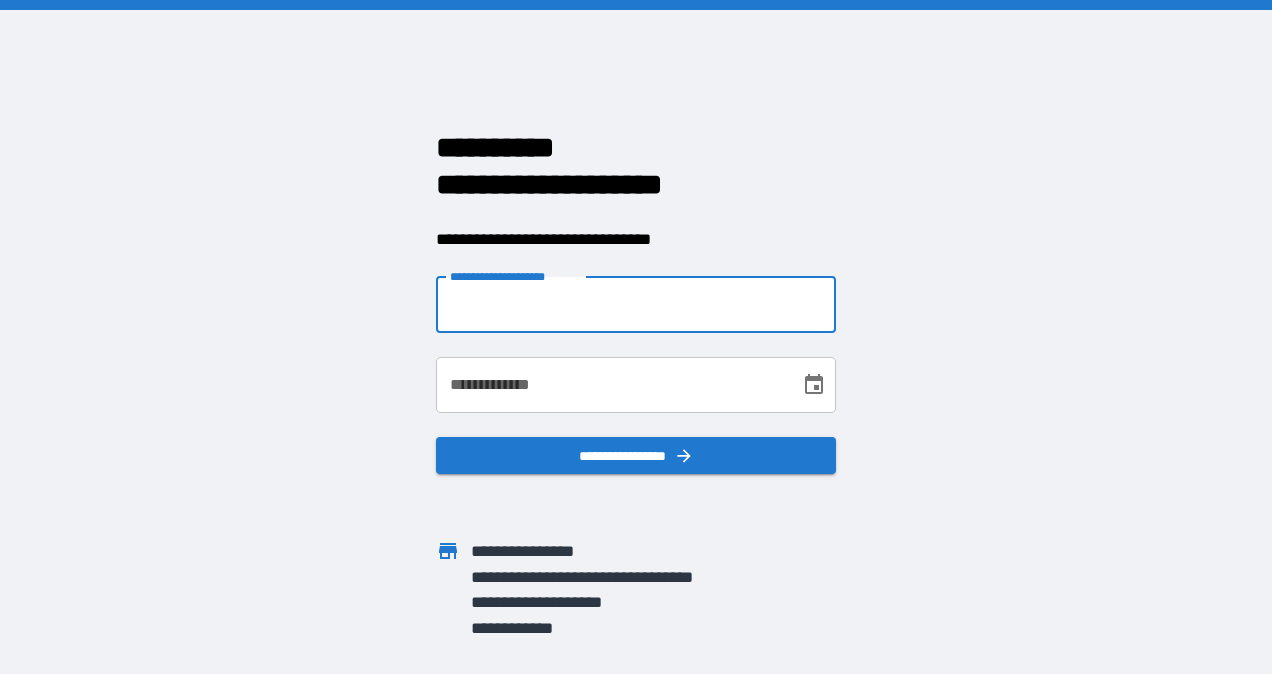 click on "**********" at bounding box center [636, 305] 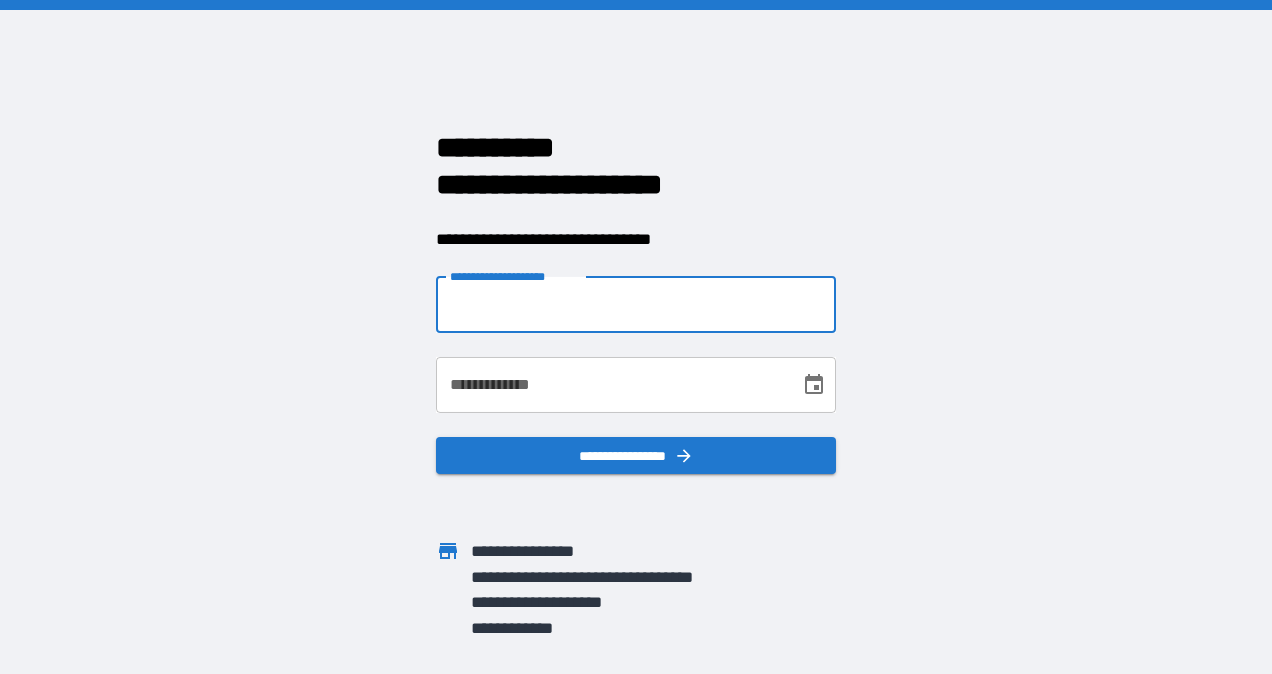 type on "**********" 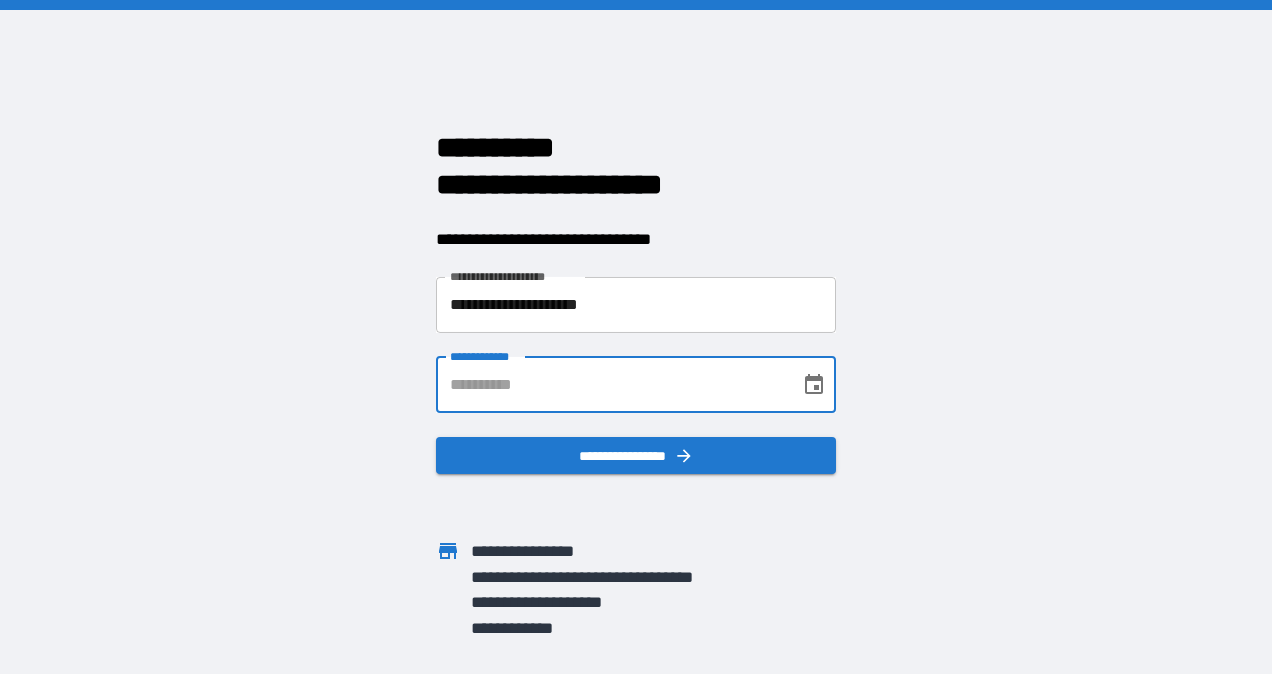 click on "**********" at bounding box center (611, 385) 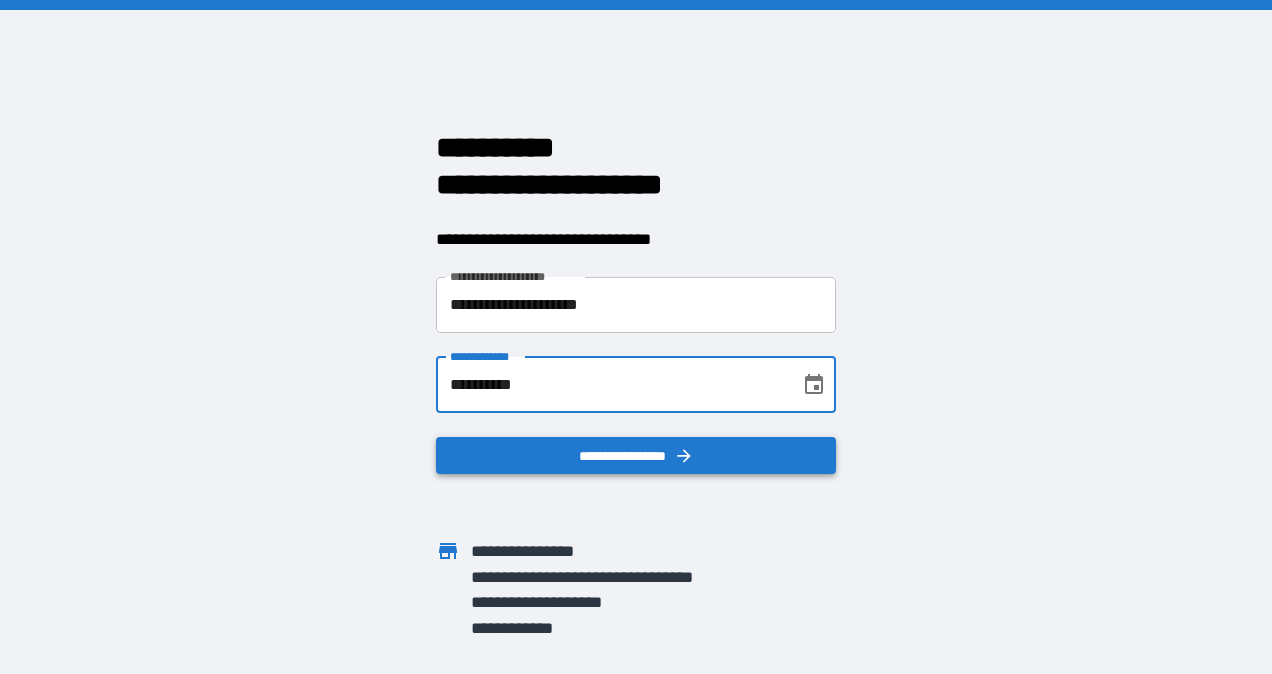 type on "**********" 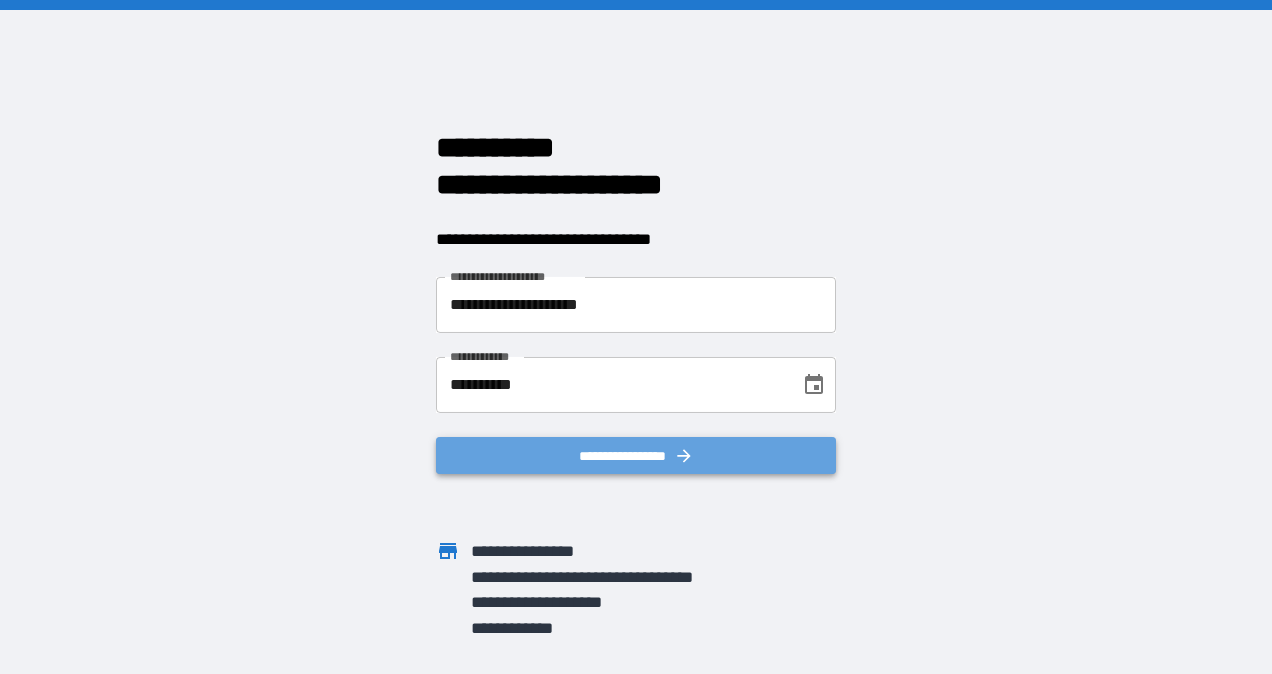 click on "**********" at bounding box center [636, 456] 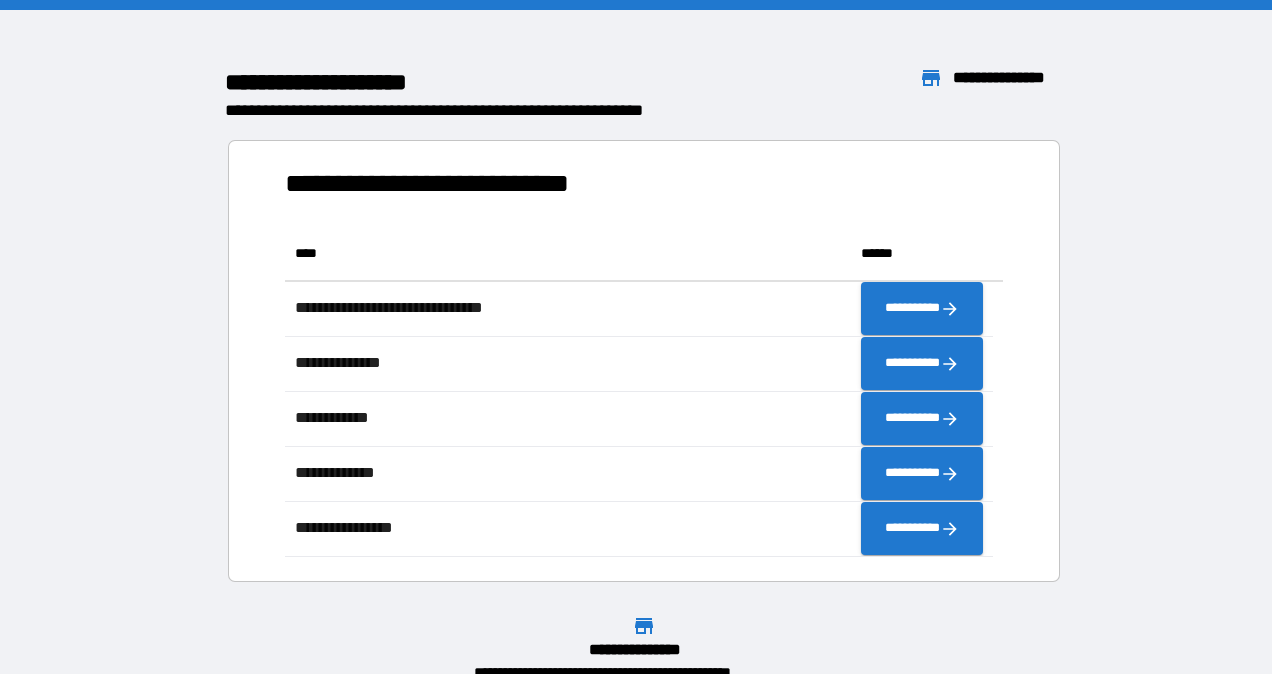 scroll, scrollTop: 16, scrollLeft: 16, axis: both 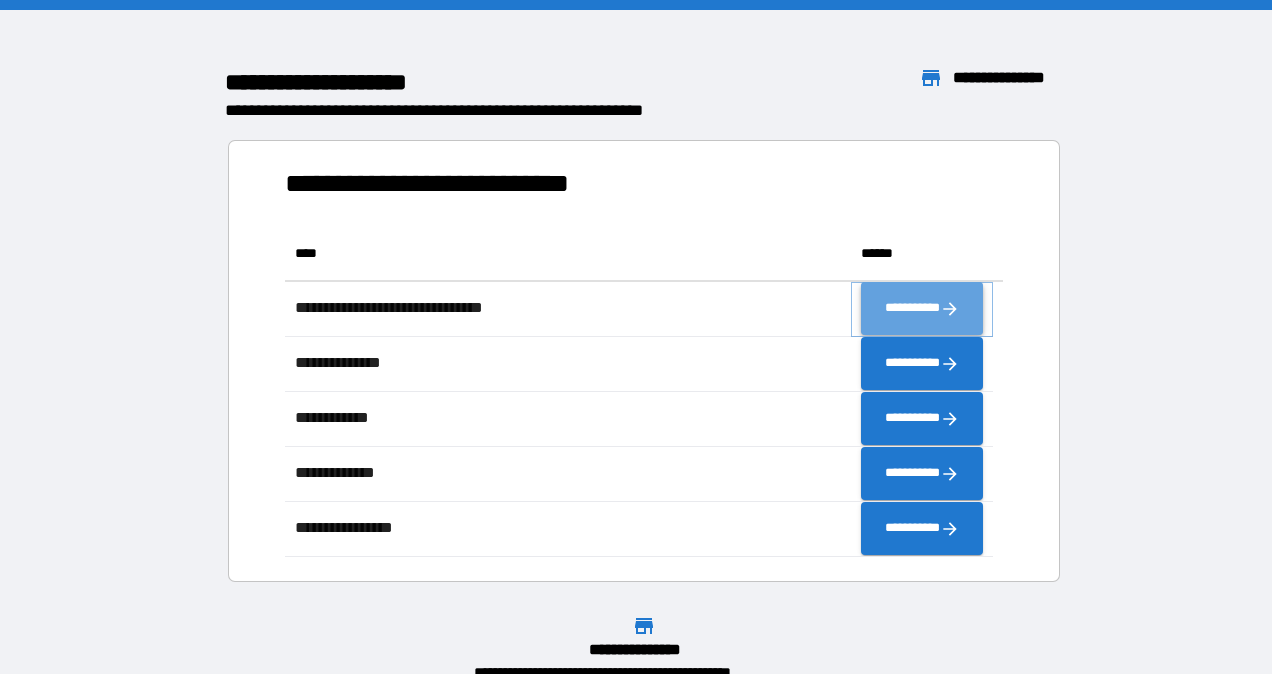click on "**********" at bounding box center [922, 309] 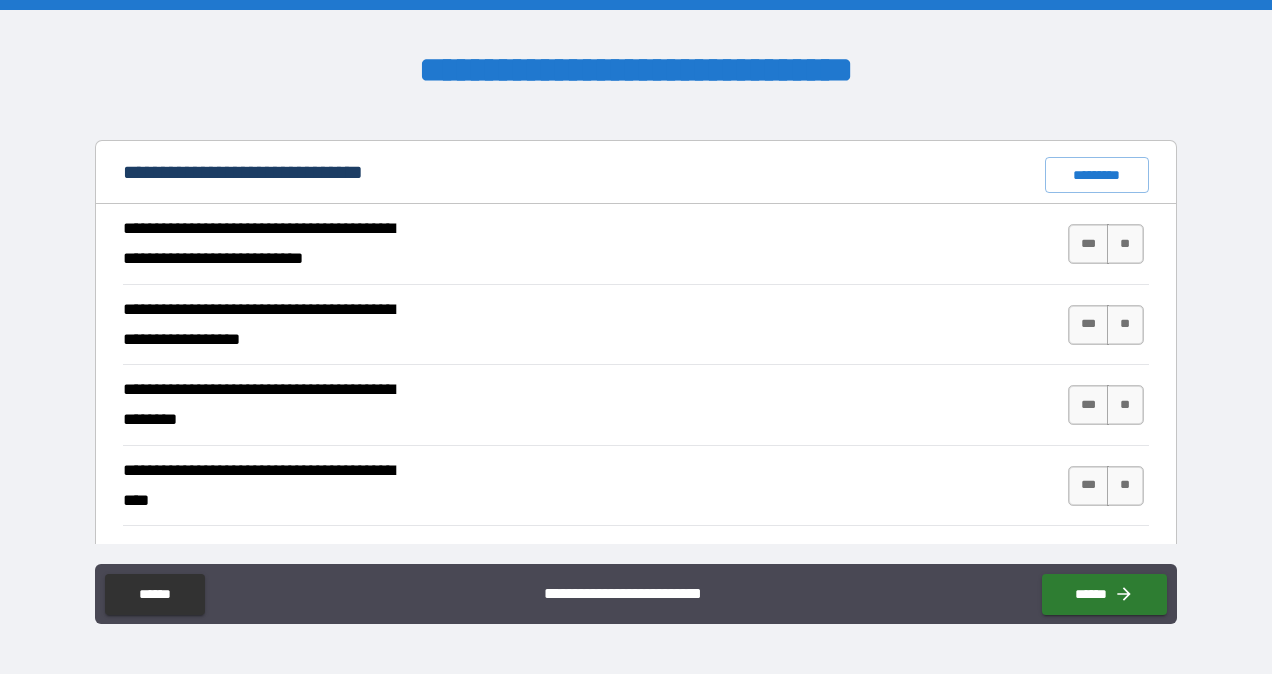 scroll, scrollTop: 393, scrollLeft: 0, axis: vertical 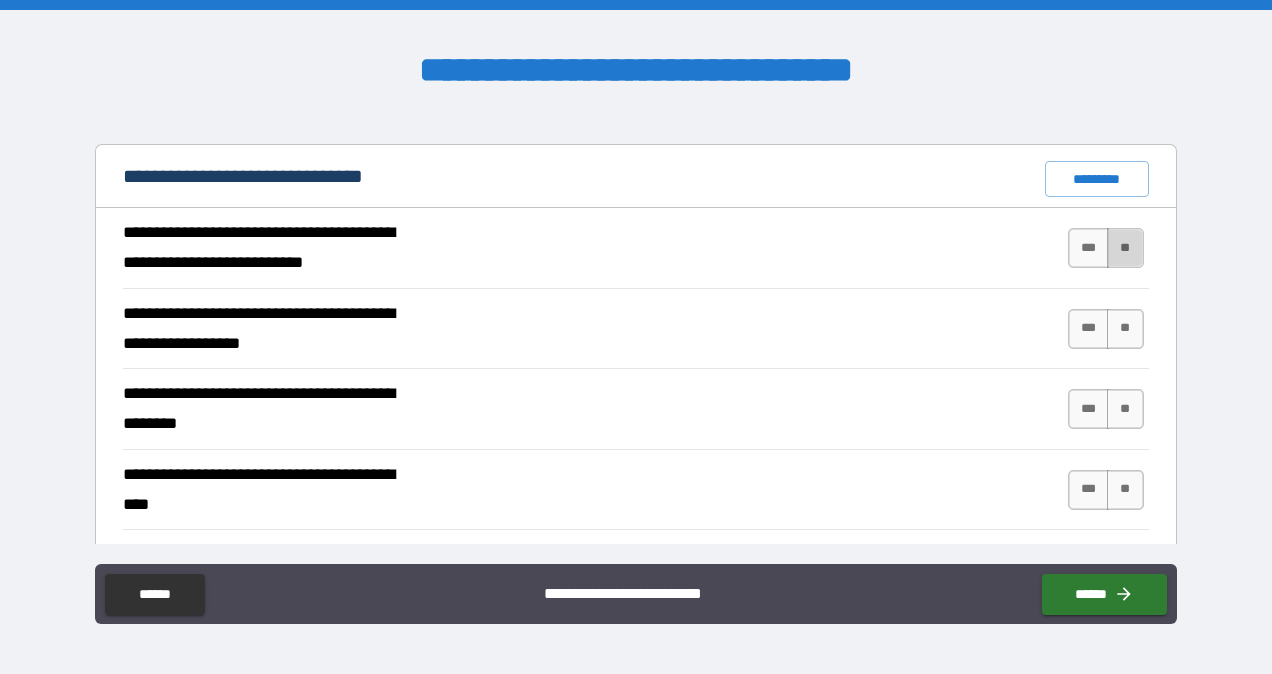 click on "**" at bounding box center [1125, 248] 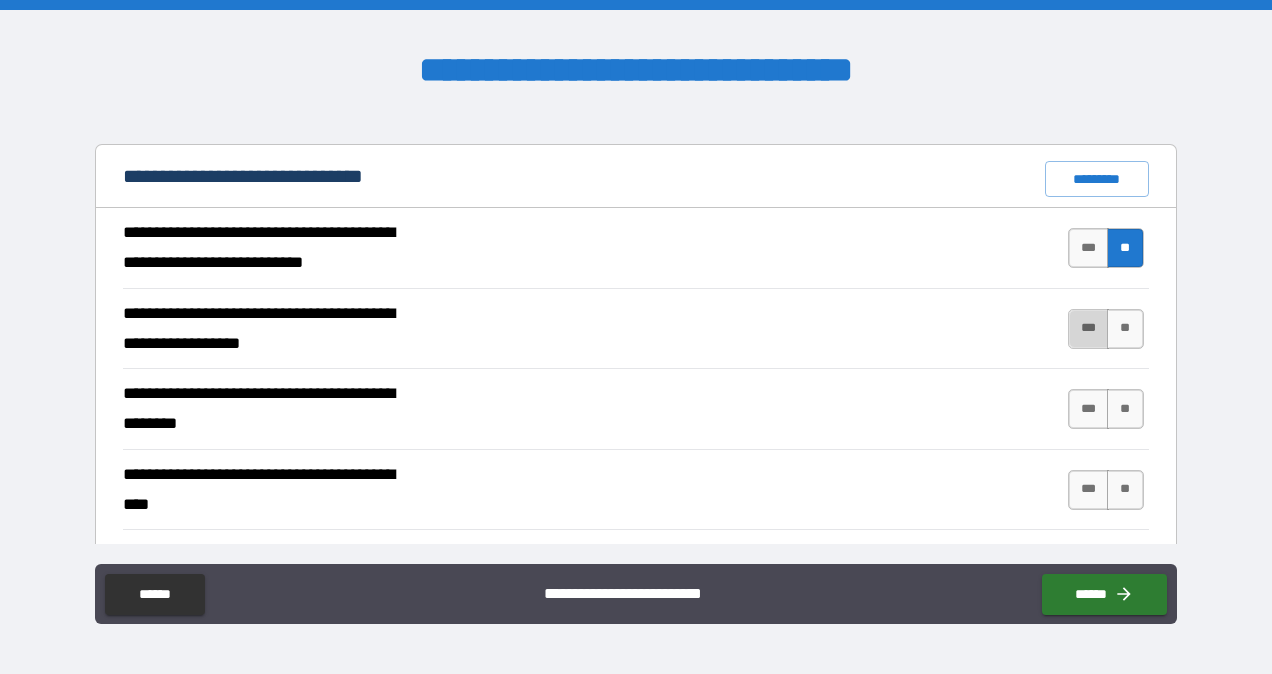 click on "***" at bounding box center [1089, 329] 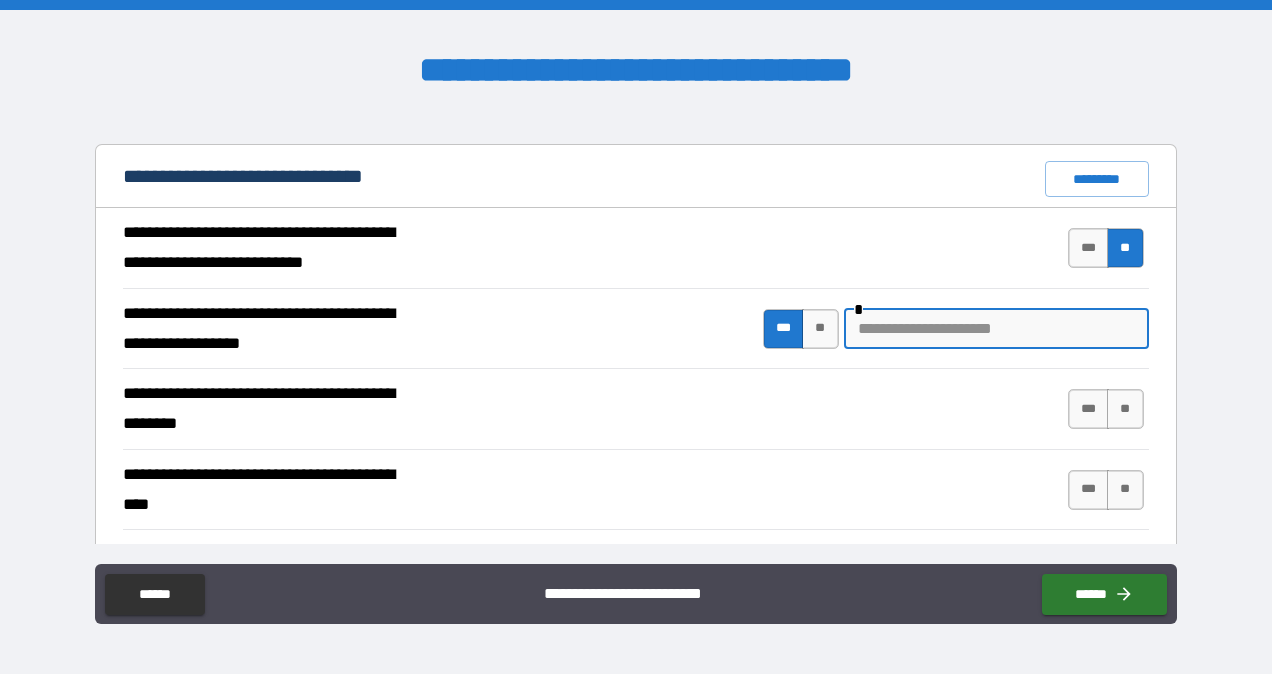 click at bounding box center (996, 329) 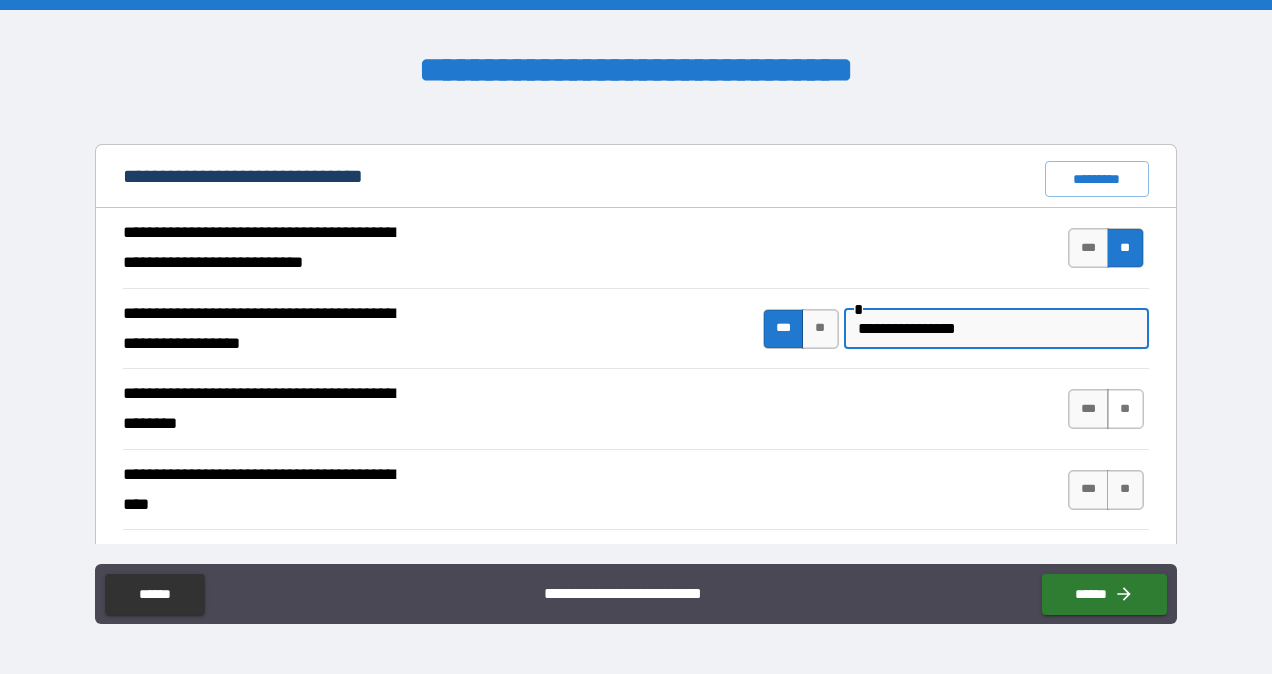 type on "**********" 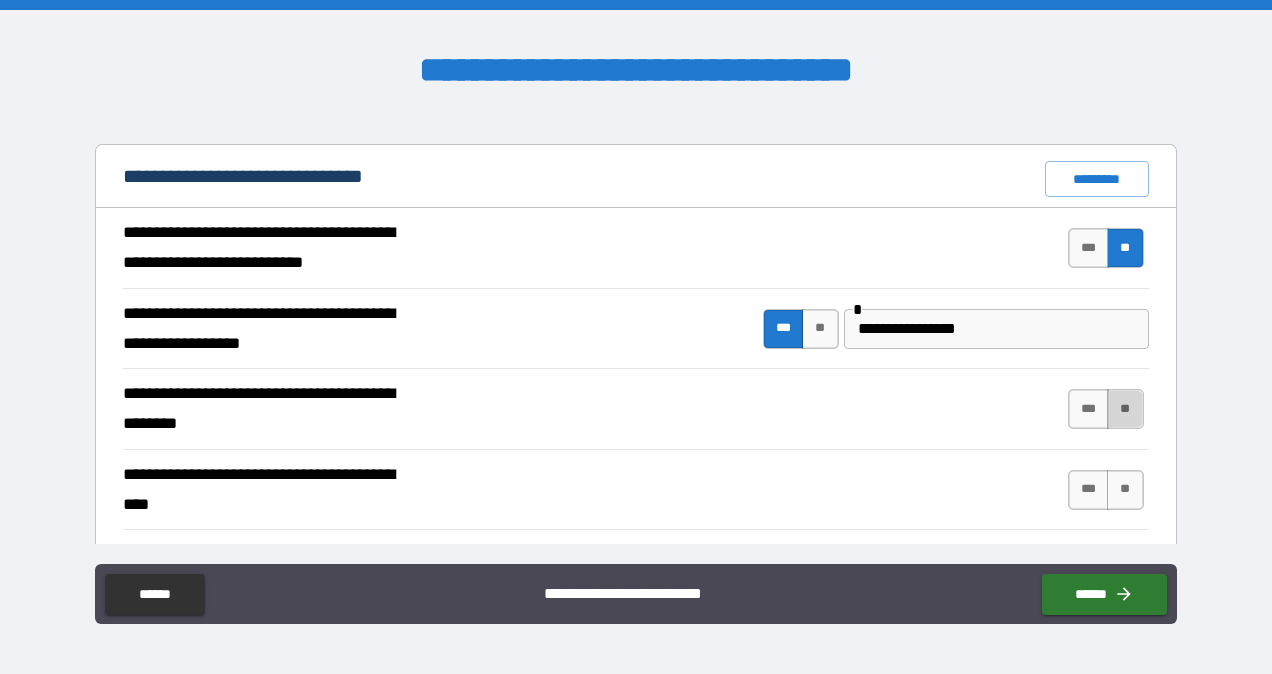 click on "**" at bounding box center (1125, 409) 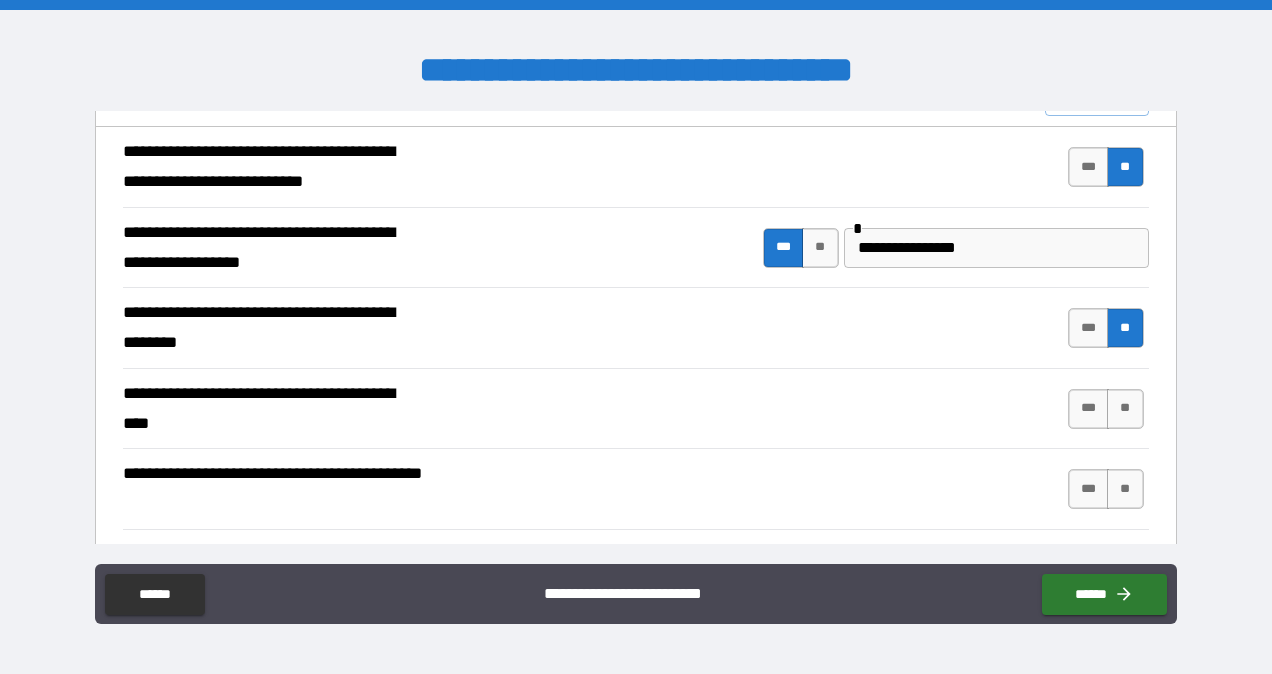 scroll, scrollTop: 475, scrollLeft: 0, axis: vertical 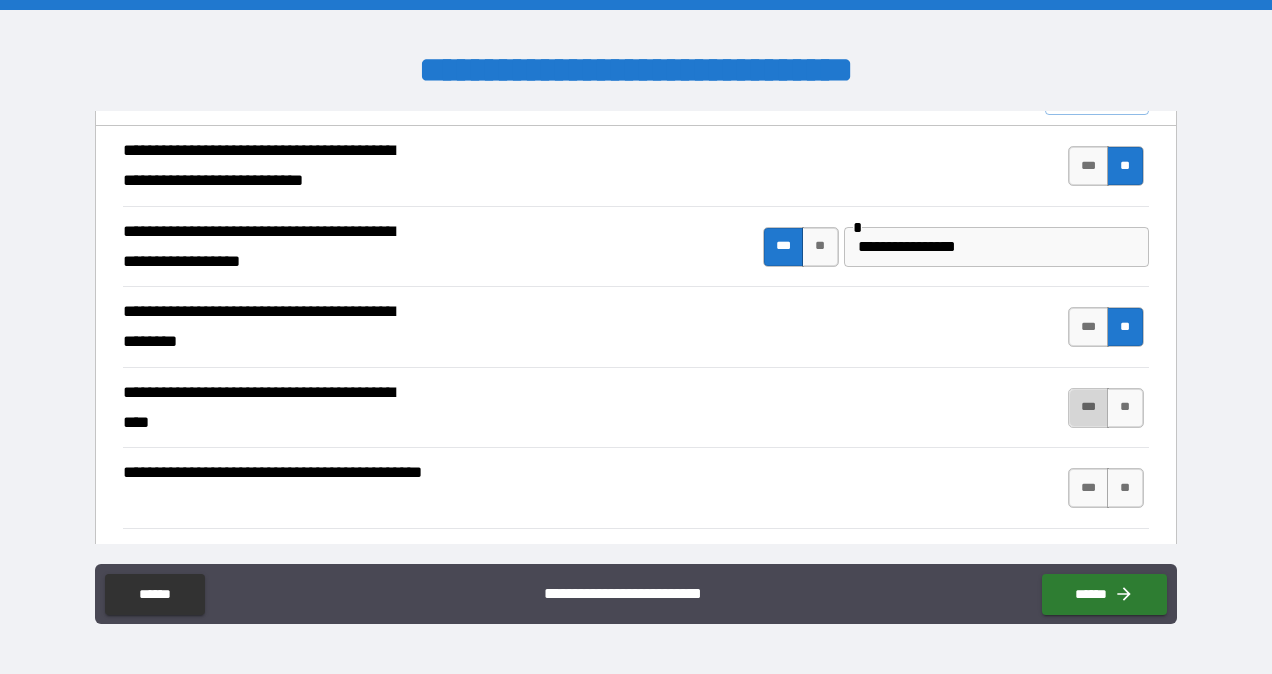 click on "***" at bounding box center (1089, 408) 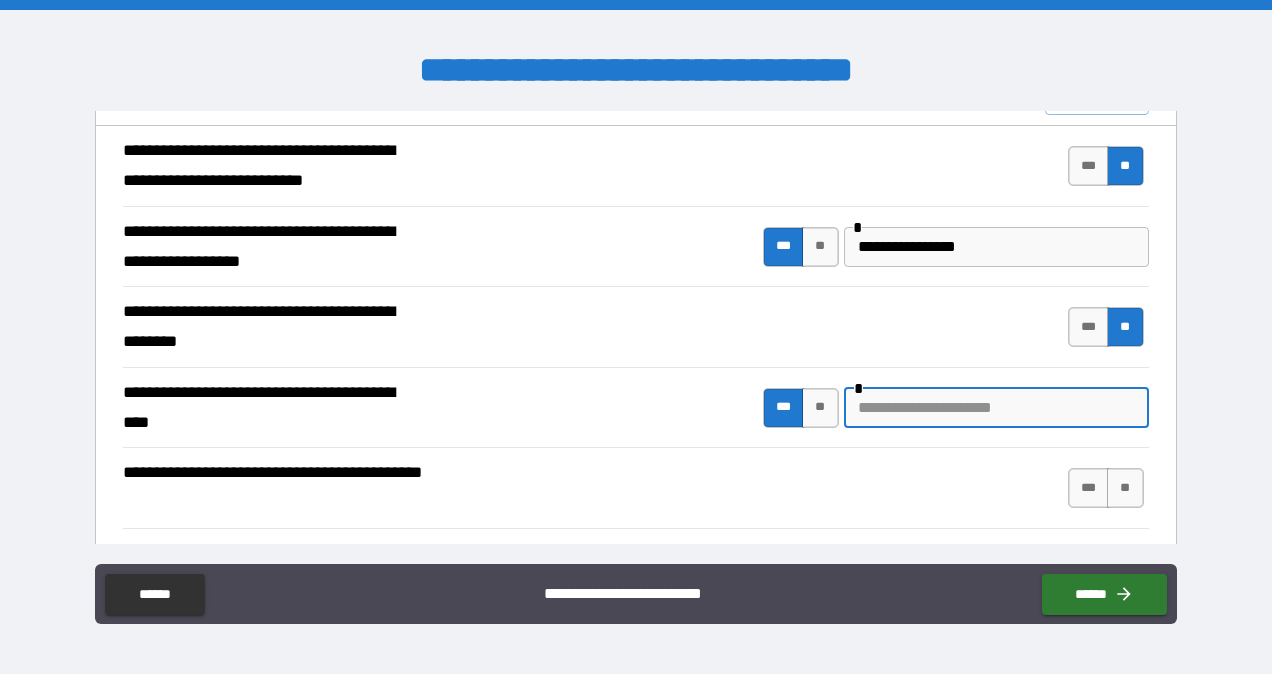 click at bounding box center (996, 408) 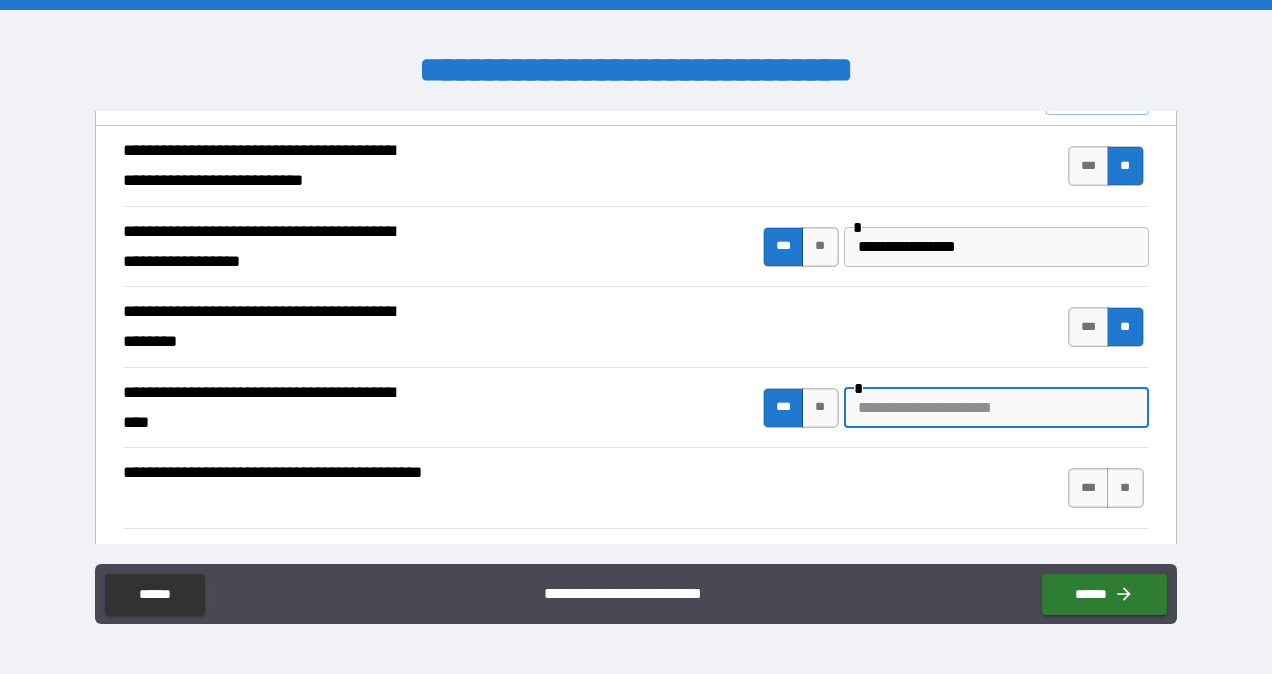 click at bounding box center (996, 408) 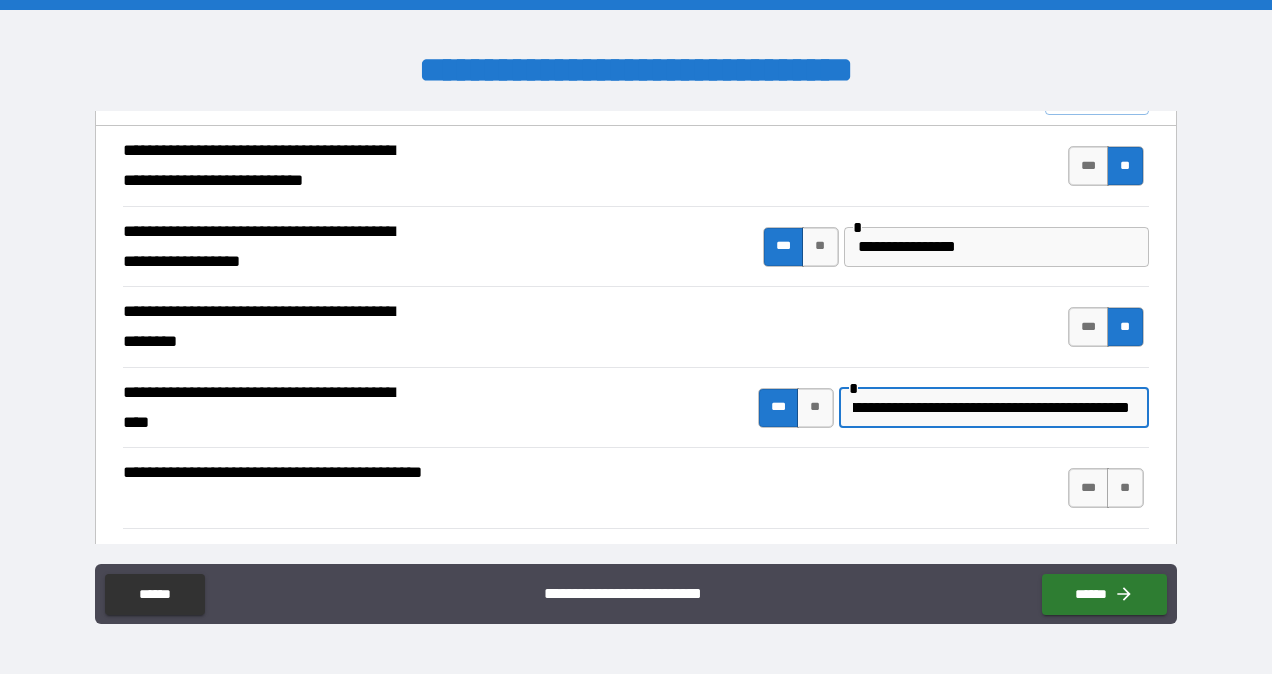 scroll, scrollTop: 0, scrollLeft: 322, axis: horizontal 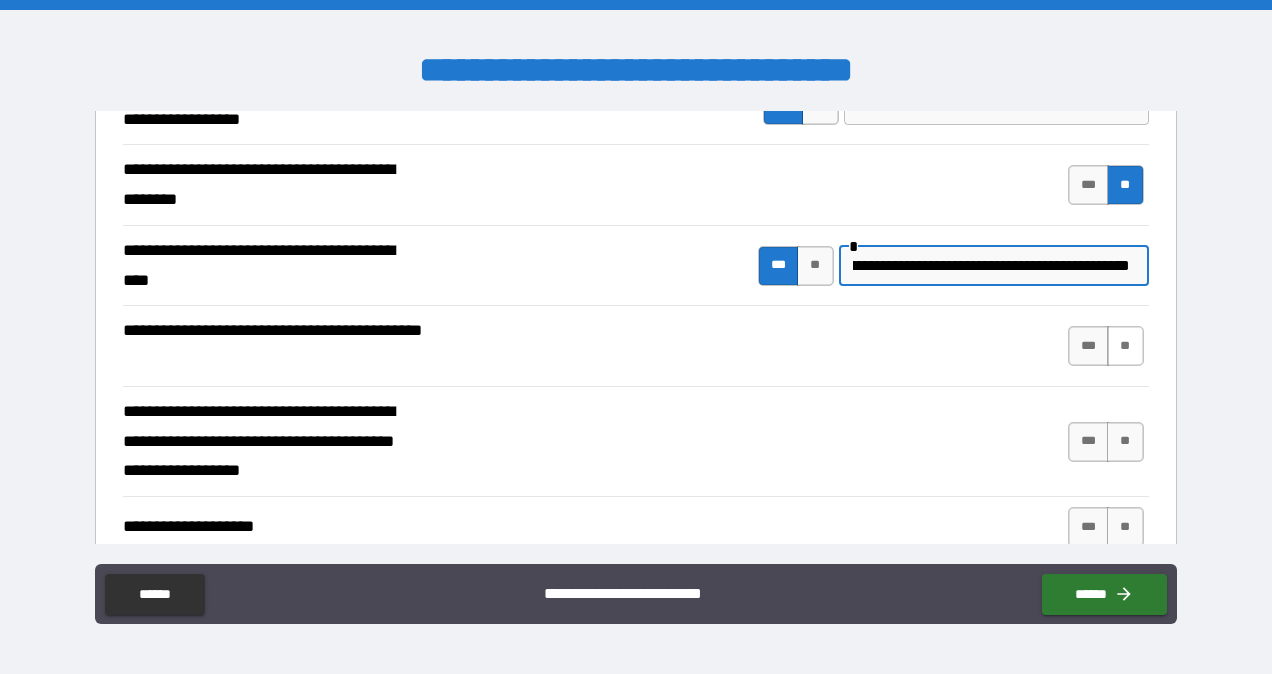 type on "**********" 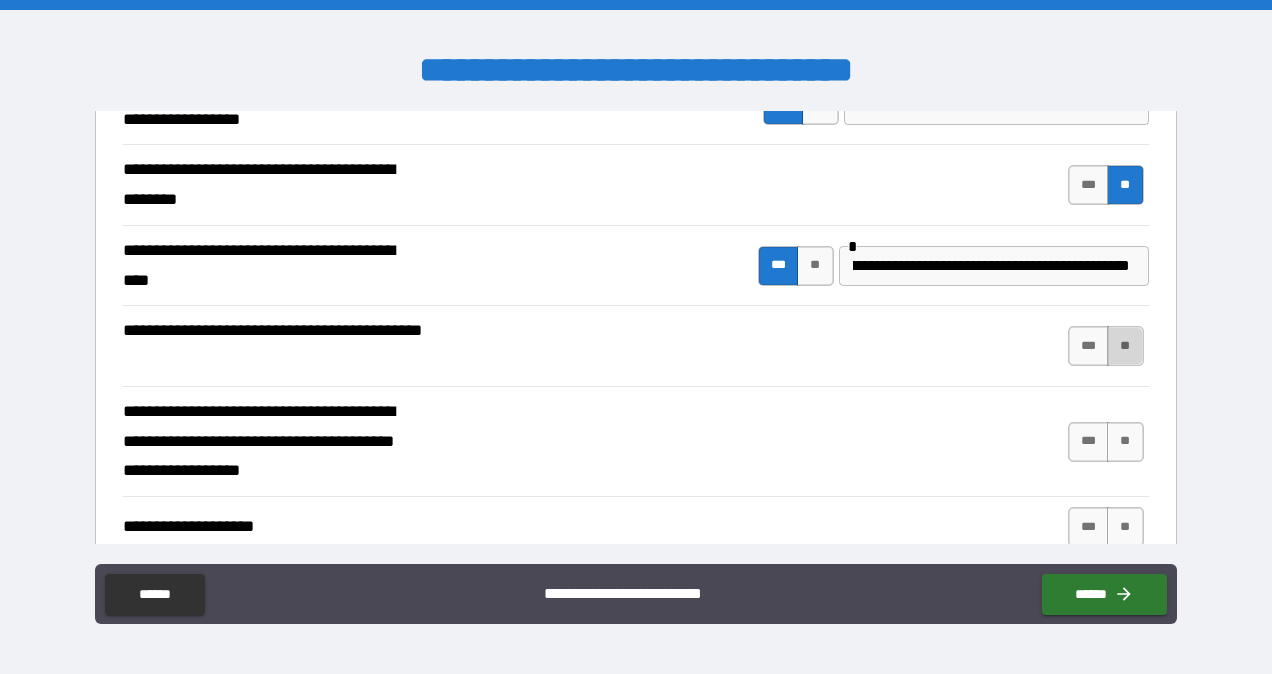 scroll, scrollTop: 0, scrollLeft: 0, axis: both 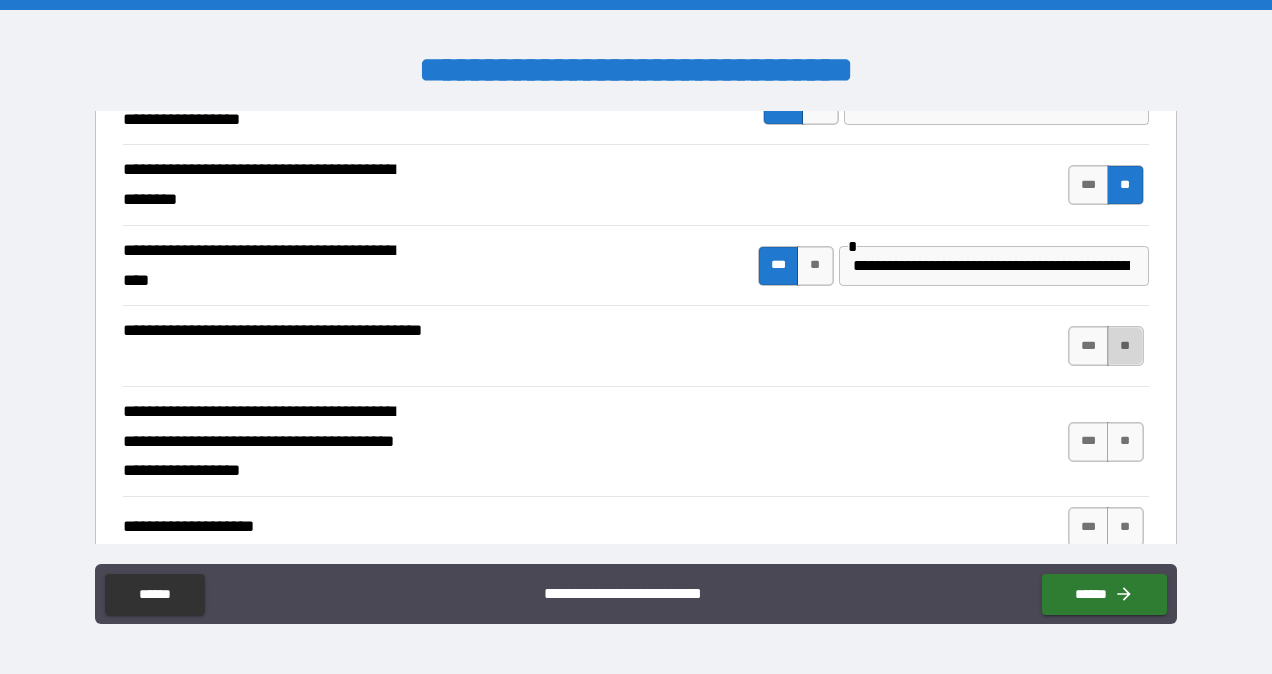 click on "**" at bounding box center (1125, 346) 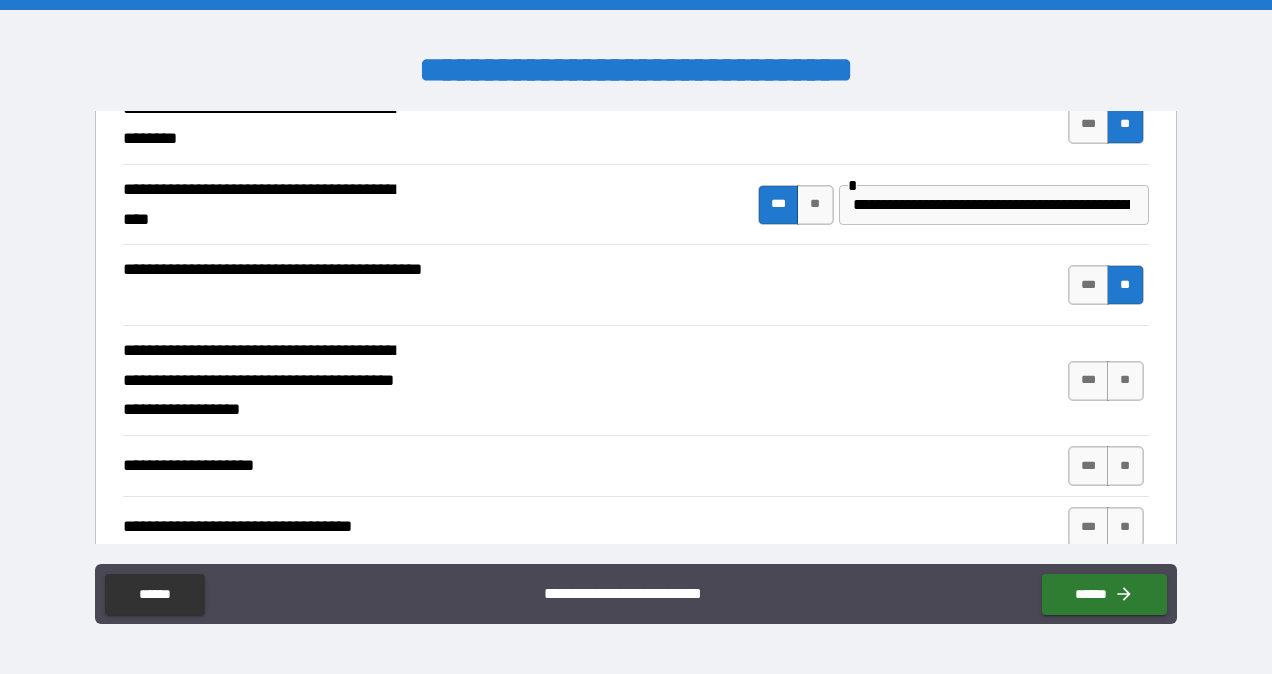 scroll, scrollTop: 682, scrollLeft: 0, axis: vertical 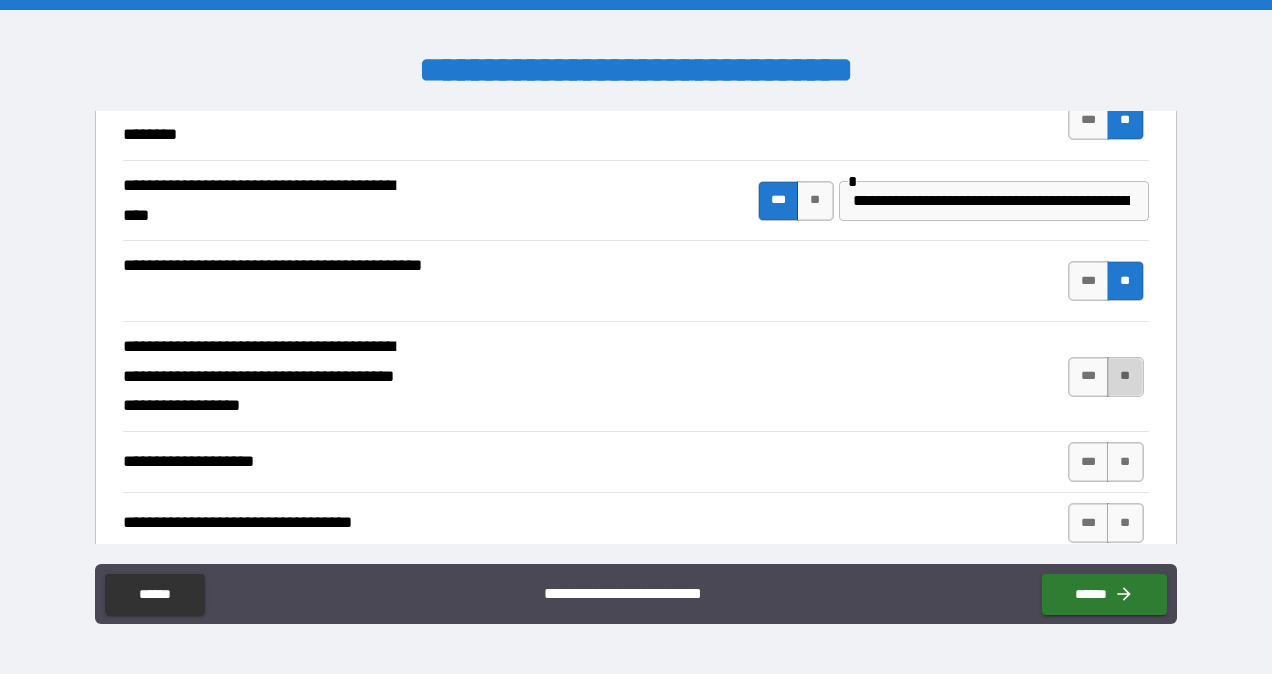 click on "**" at bounding box center [1125, 377] 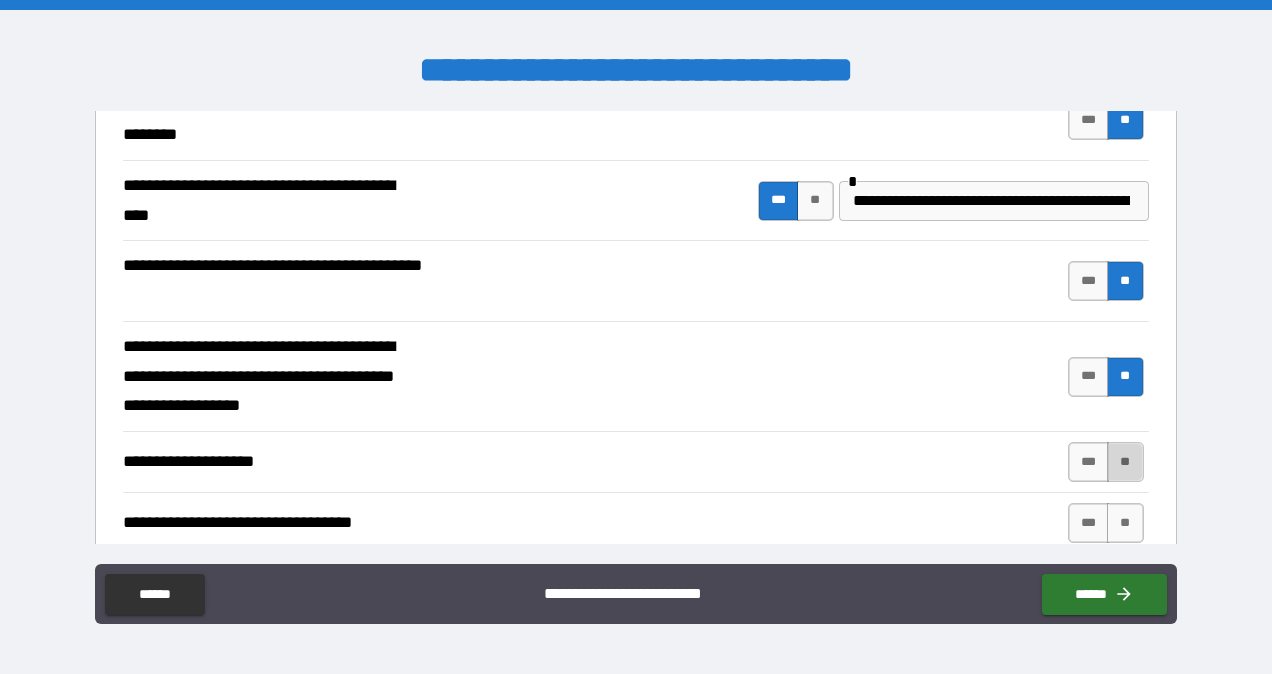 click on "**" at bounding box center [1125, 462] 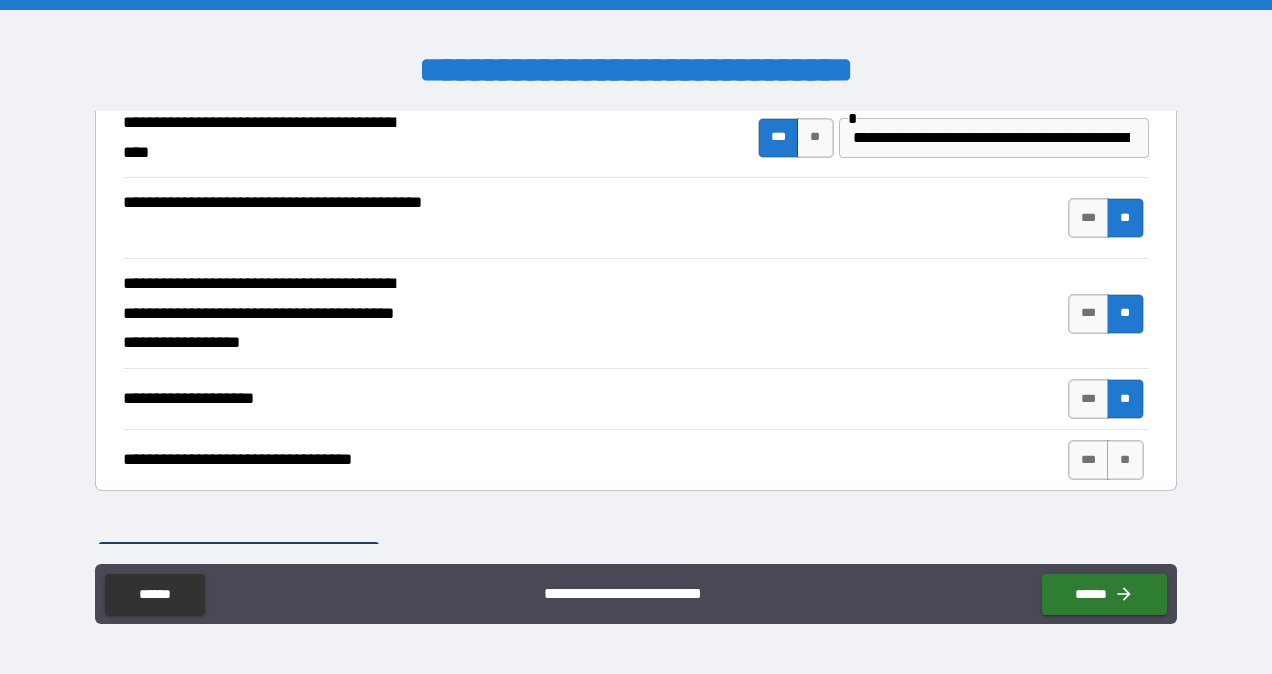 scroll, scrollTop: 753, scrollLeft: 0, axis: vertical 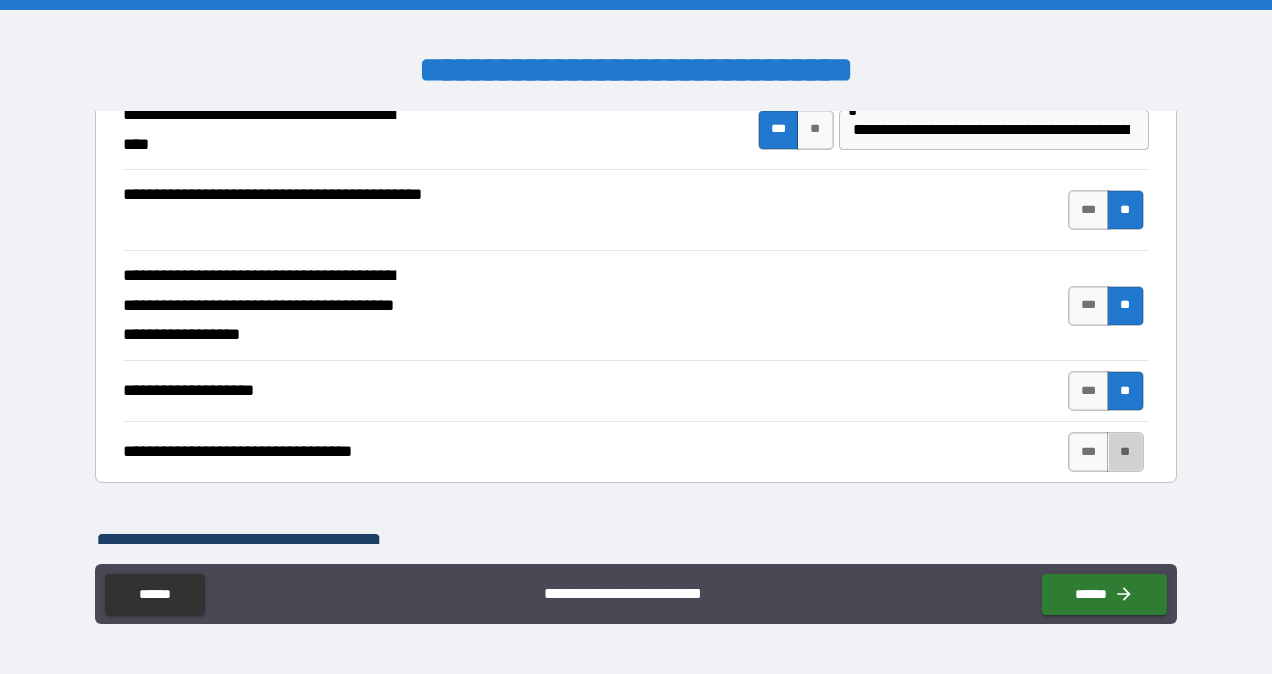 click on "**" at bounding box center (1125, 452) 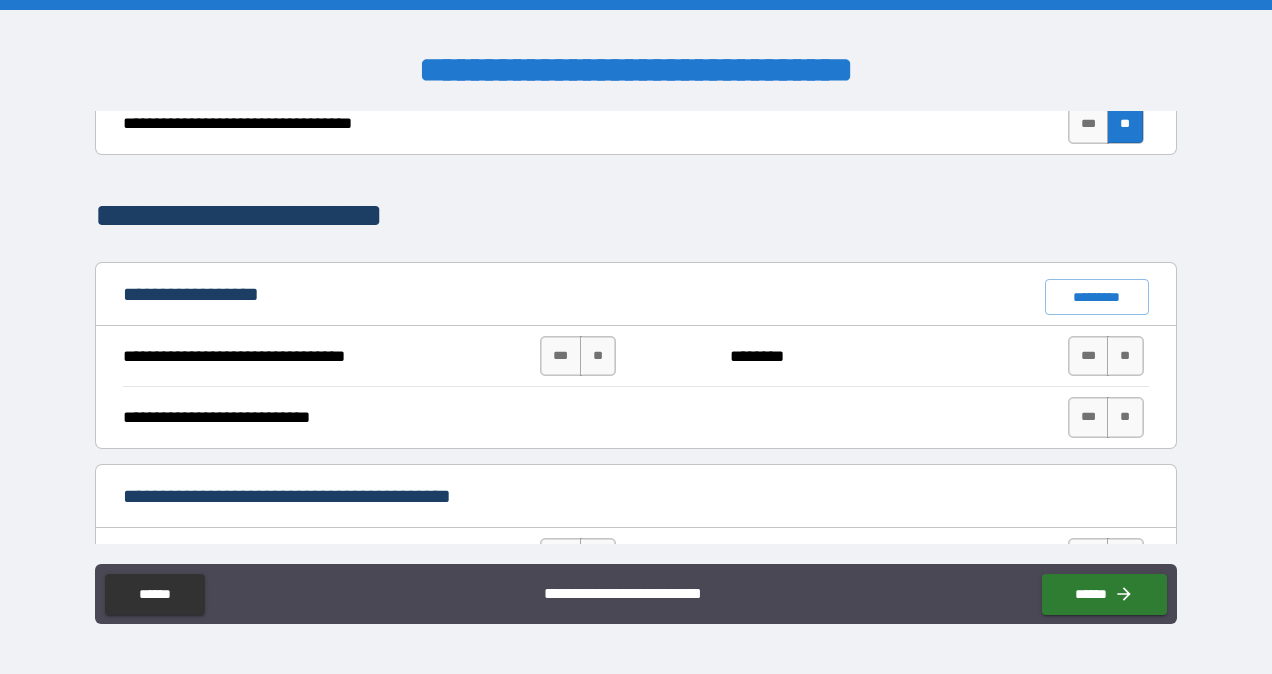 scroll, scrollTop: 1083, scrollLeft: 0, axis: vertical 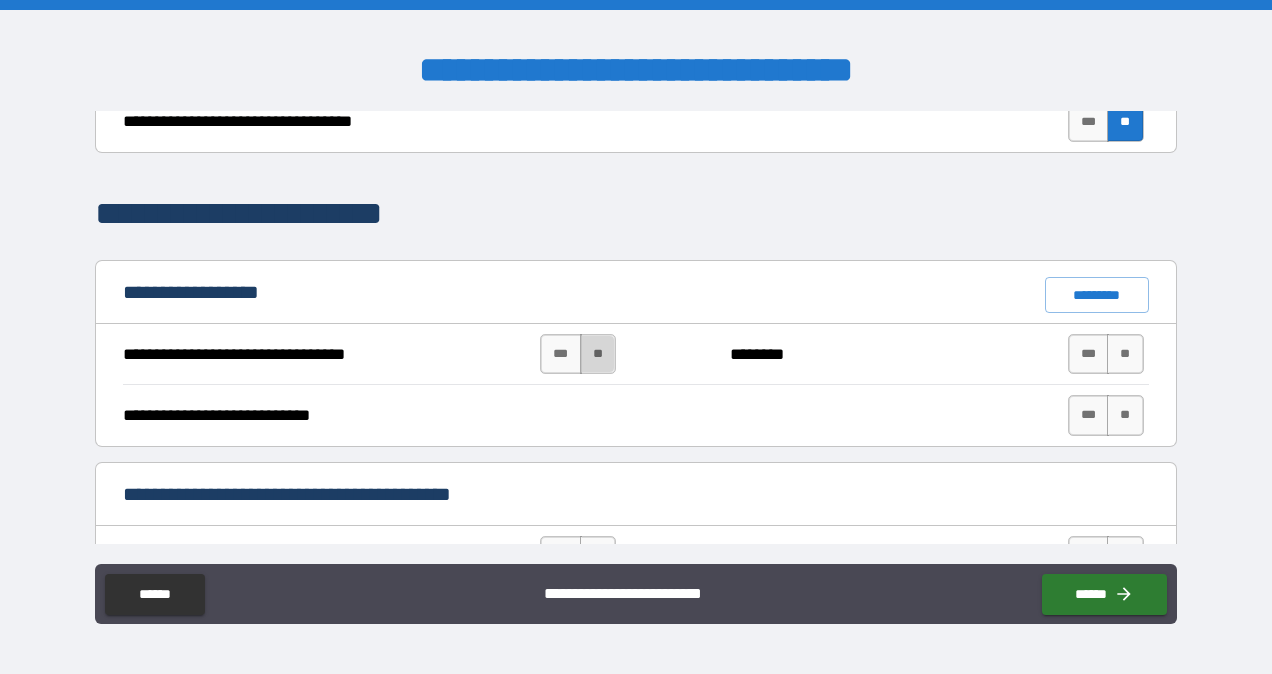 click on "**" at bounding box center (598, 354) 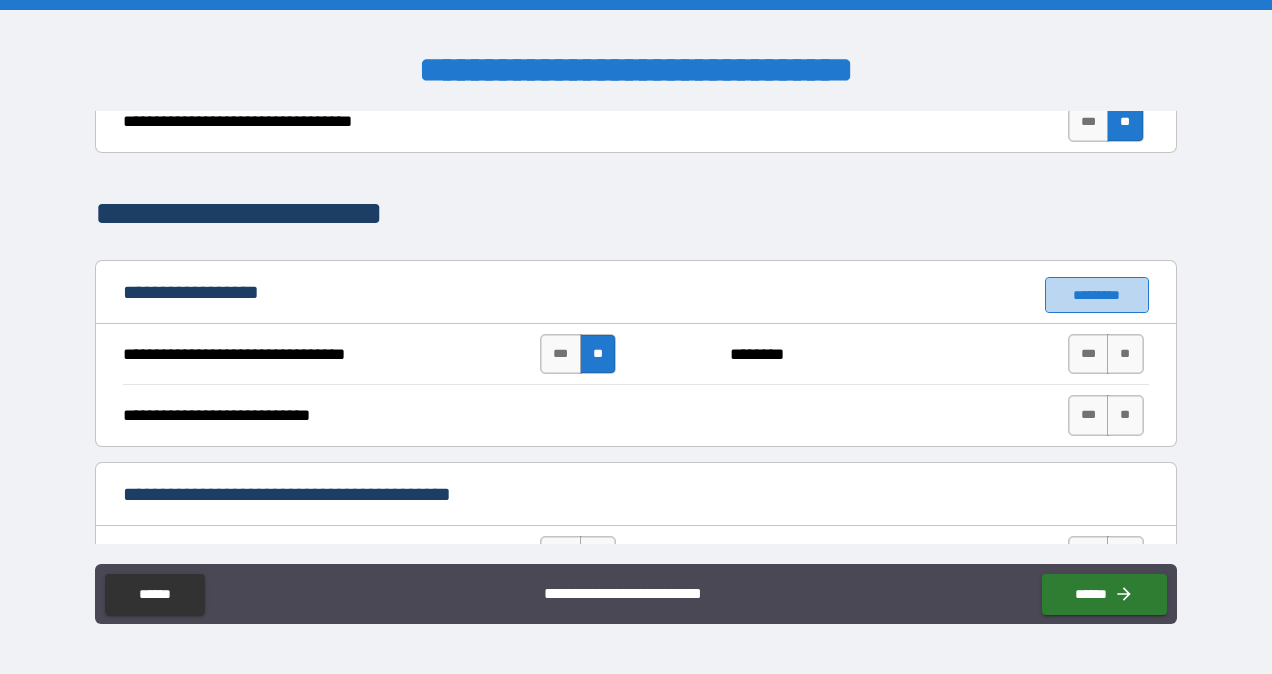 click on "*********" at bounding box center (1097, 295) 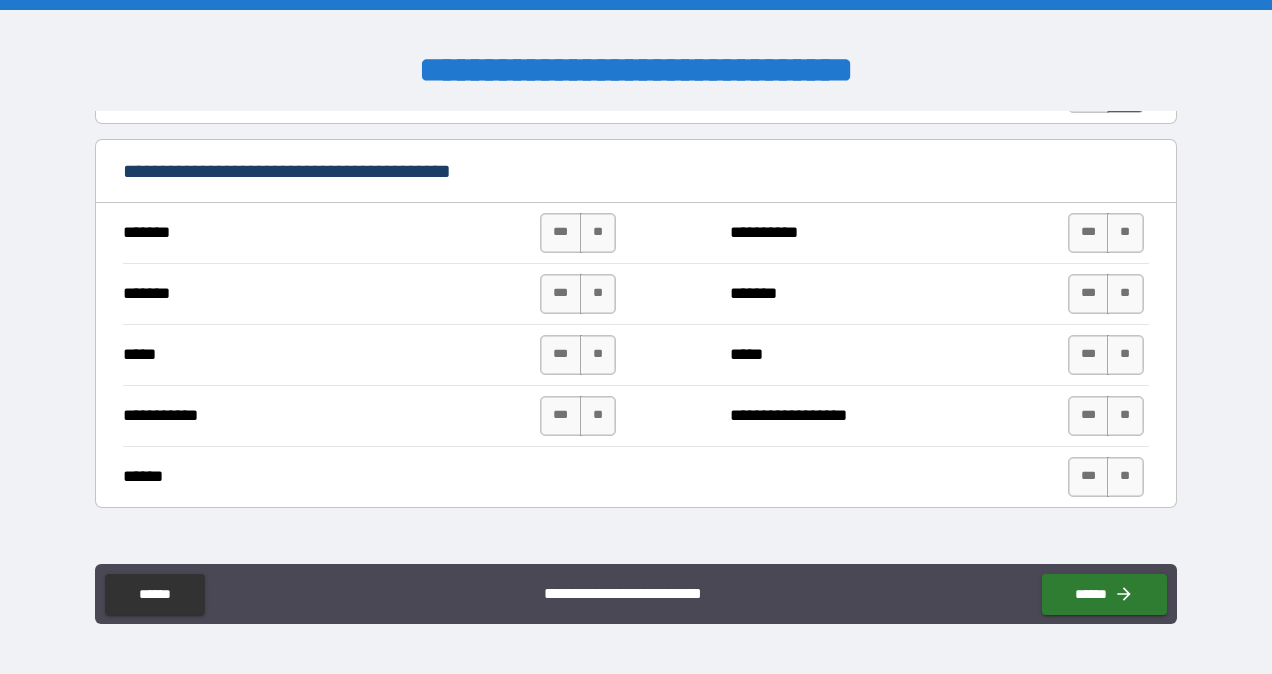 scroll, scrollTop: 1407, scrollLeft: 0, axis: vertical 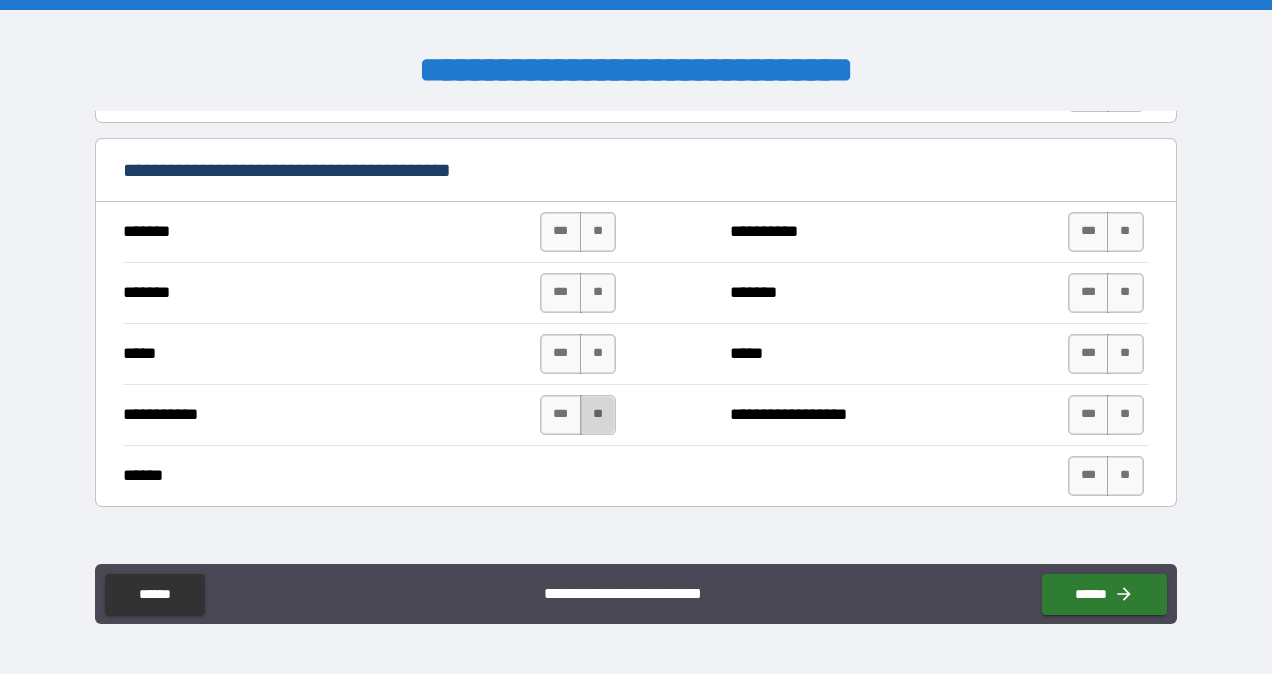 click on "**" at bounding box center [598, 415] 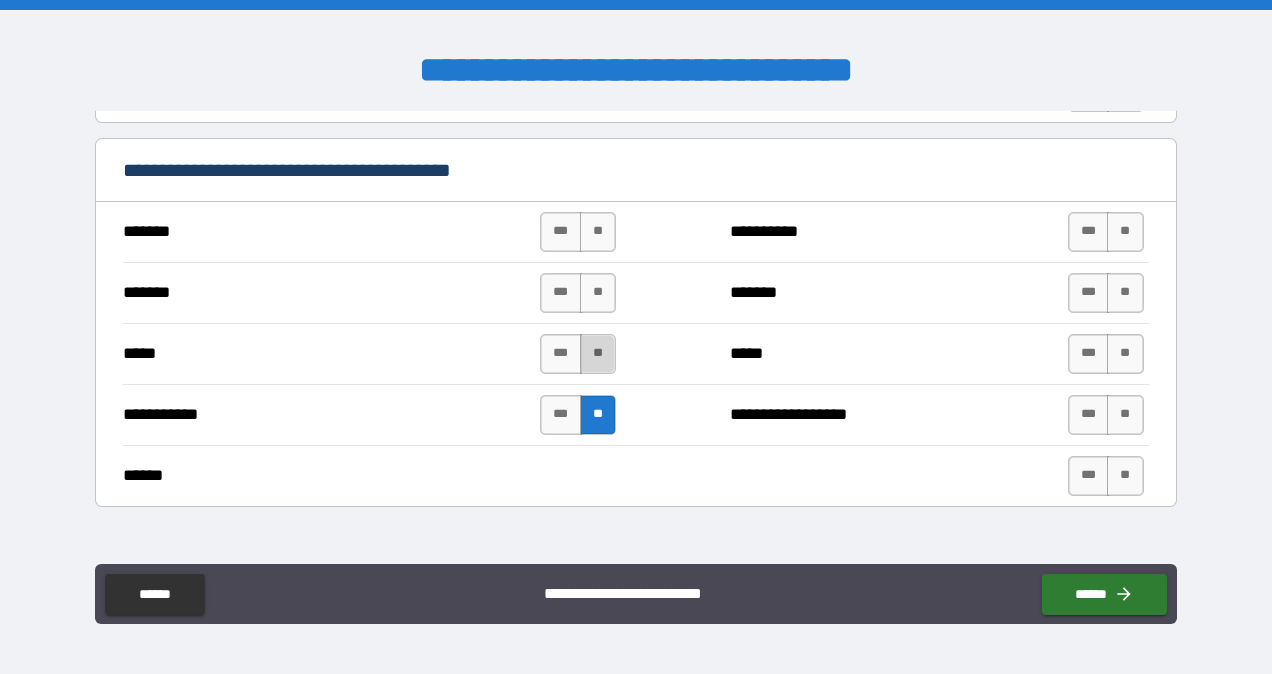 click on "**" at bounding box center [598, 354] 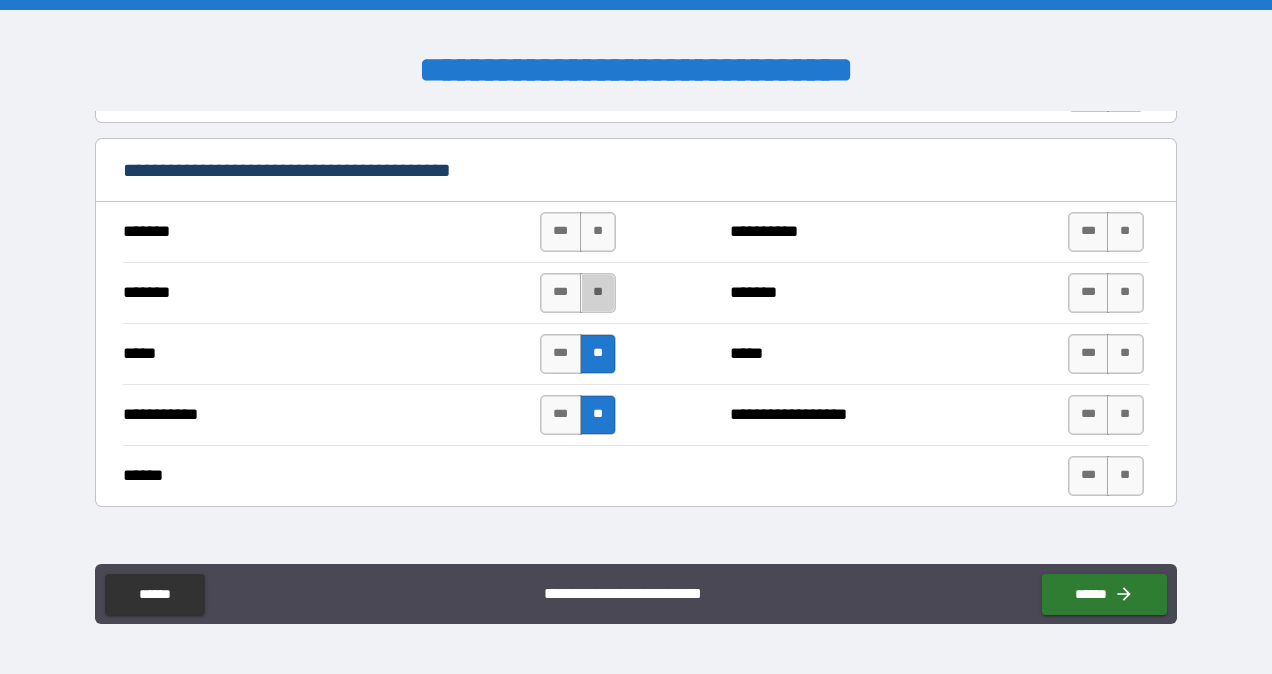 click on "**" at bounding box center (598, 293) 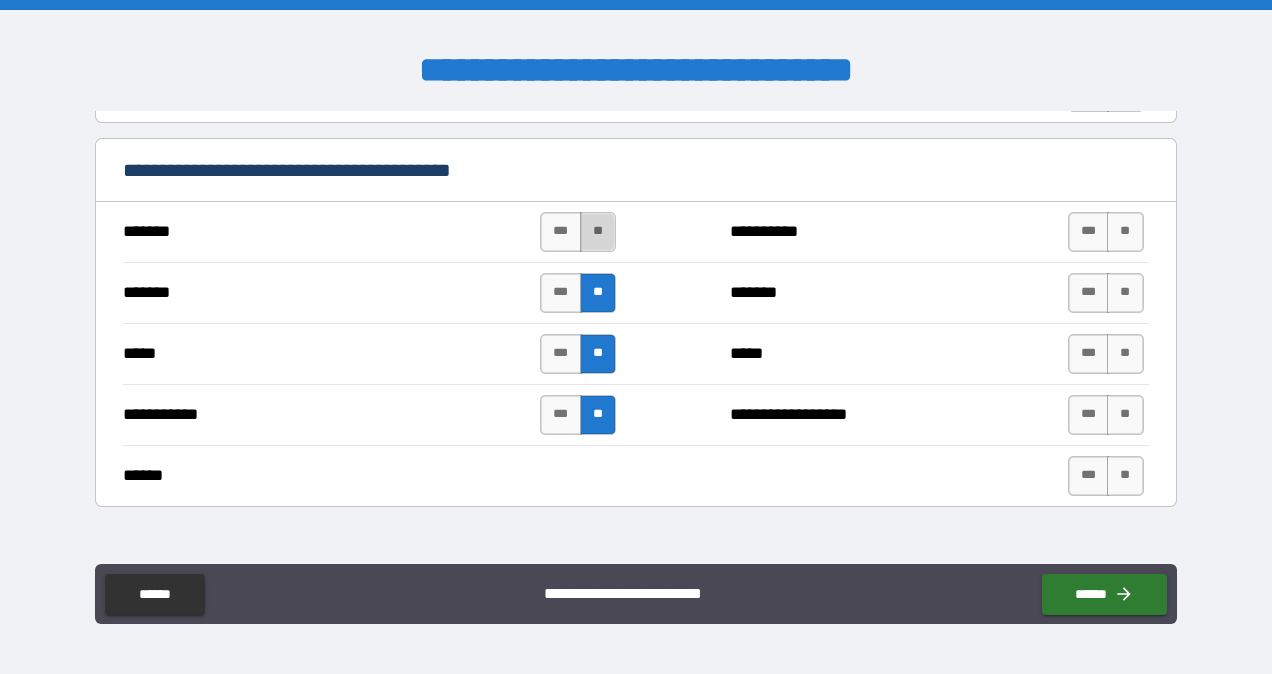 click on "**" at bounding box center (598, 232) 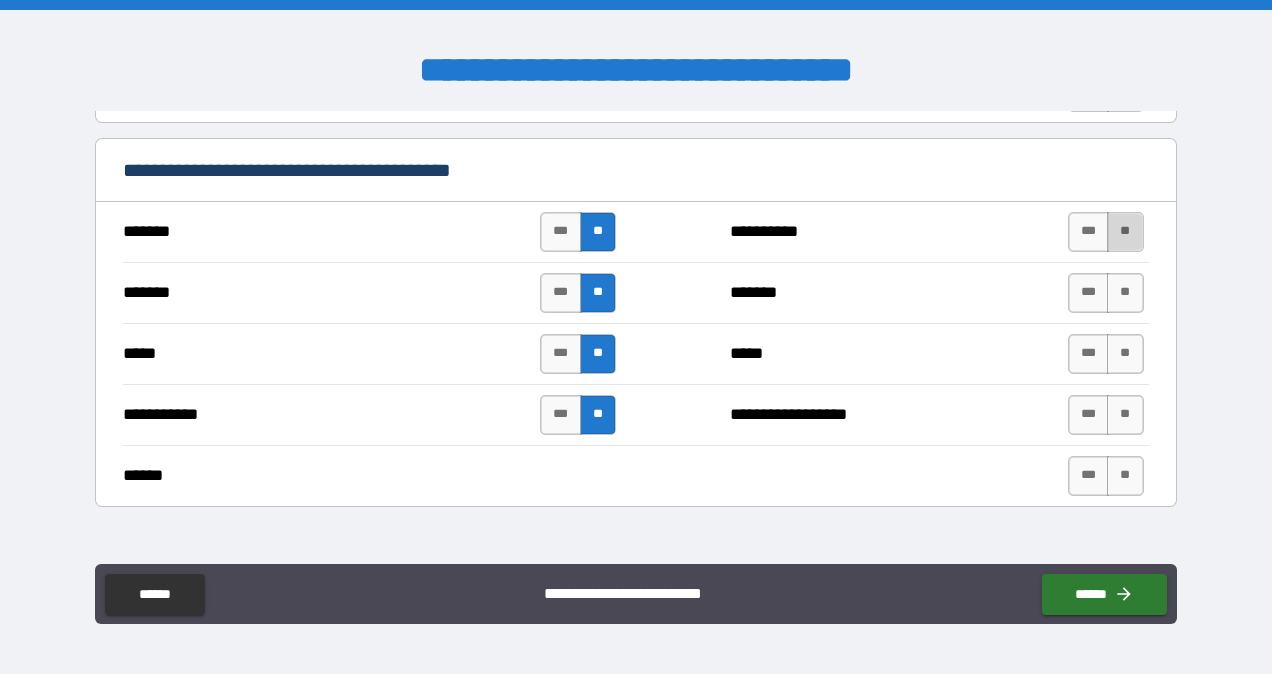 click on "**" at bounding box center [1125, 232] 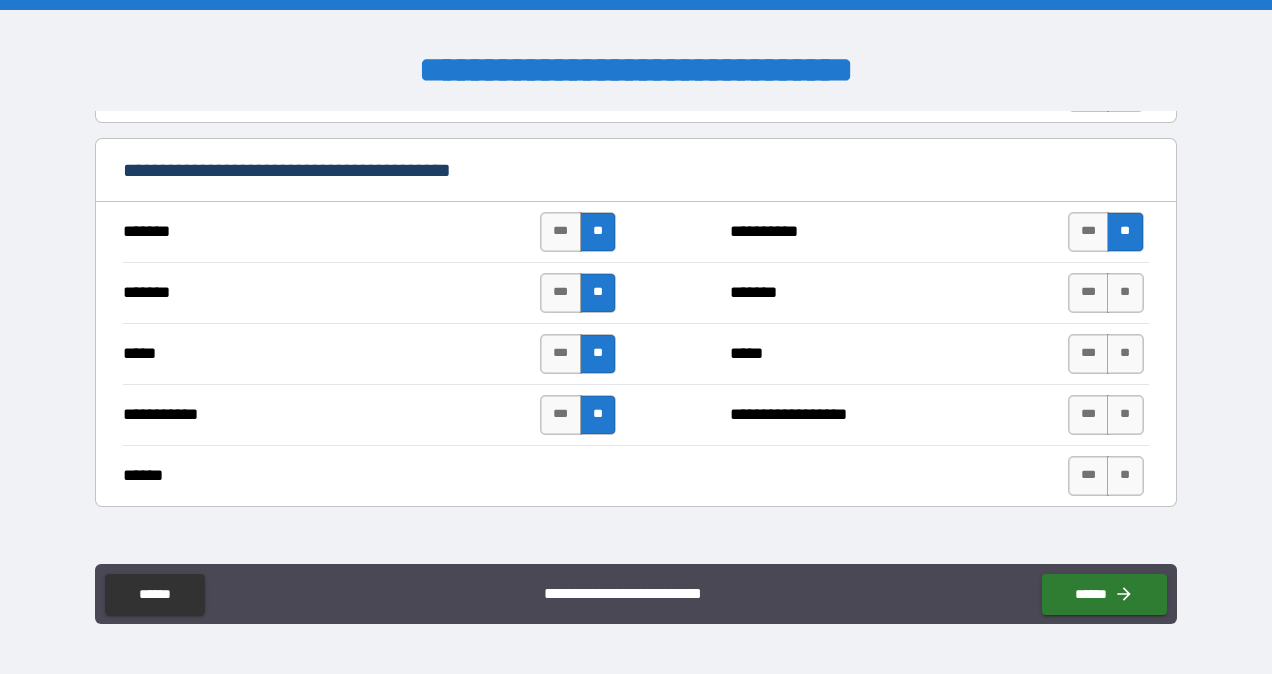 drag, startPoint x: 1116, startPoint y: 290, endPoint x: 1226, endPoint y: 426, distance: 174.91713 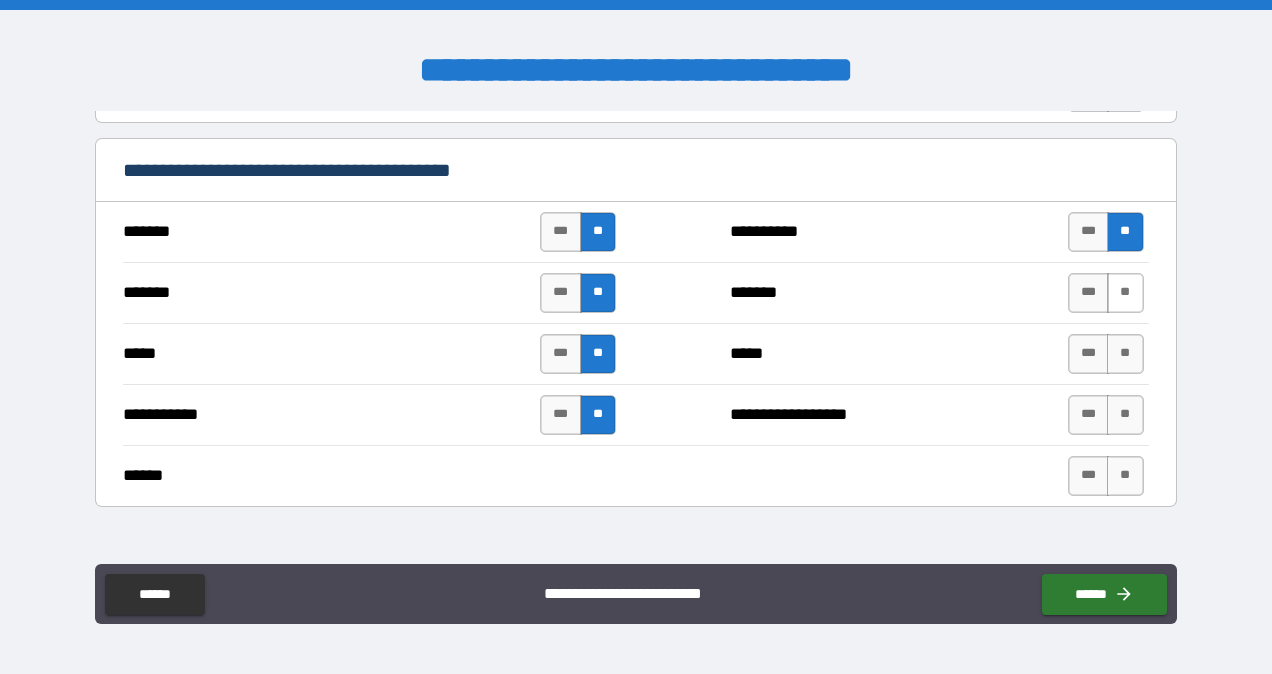 click on "**" at bounding box center [1125, 293] 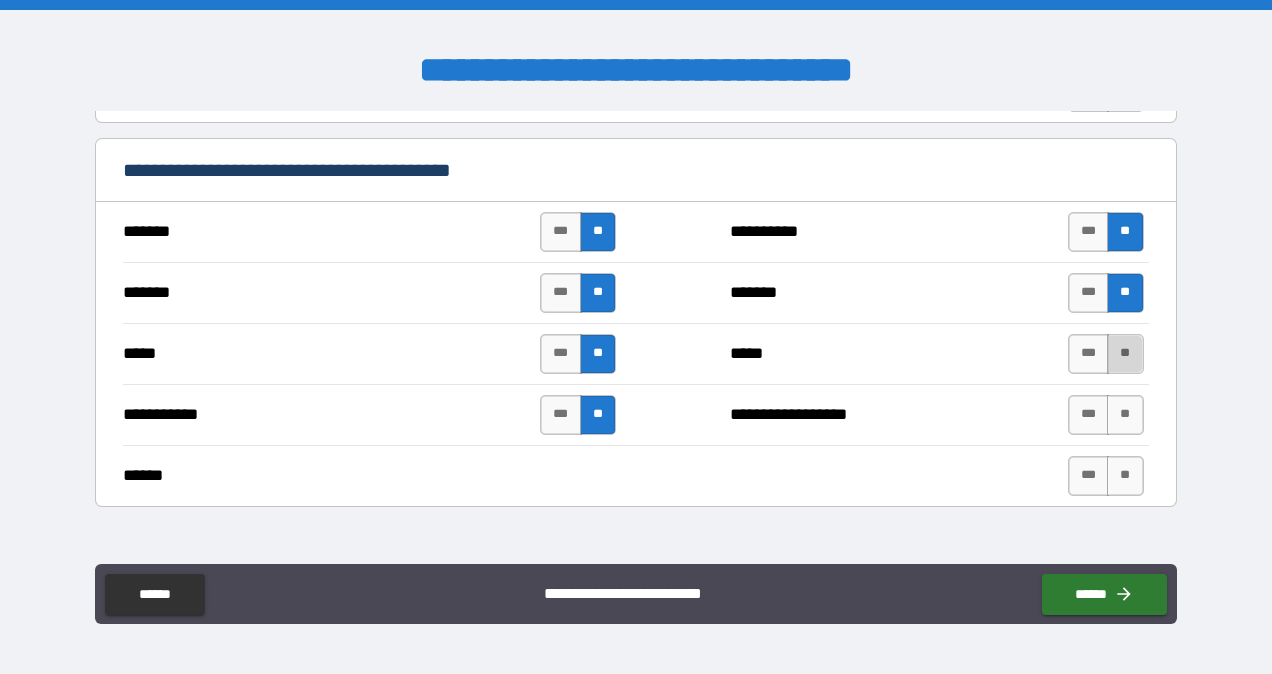 click on "**" at bounding box center [1125, 354] 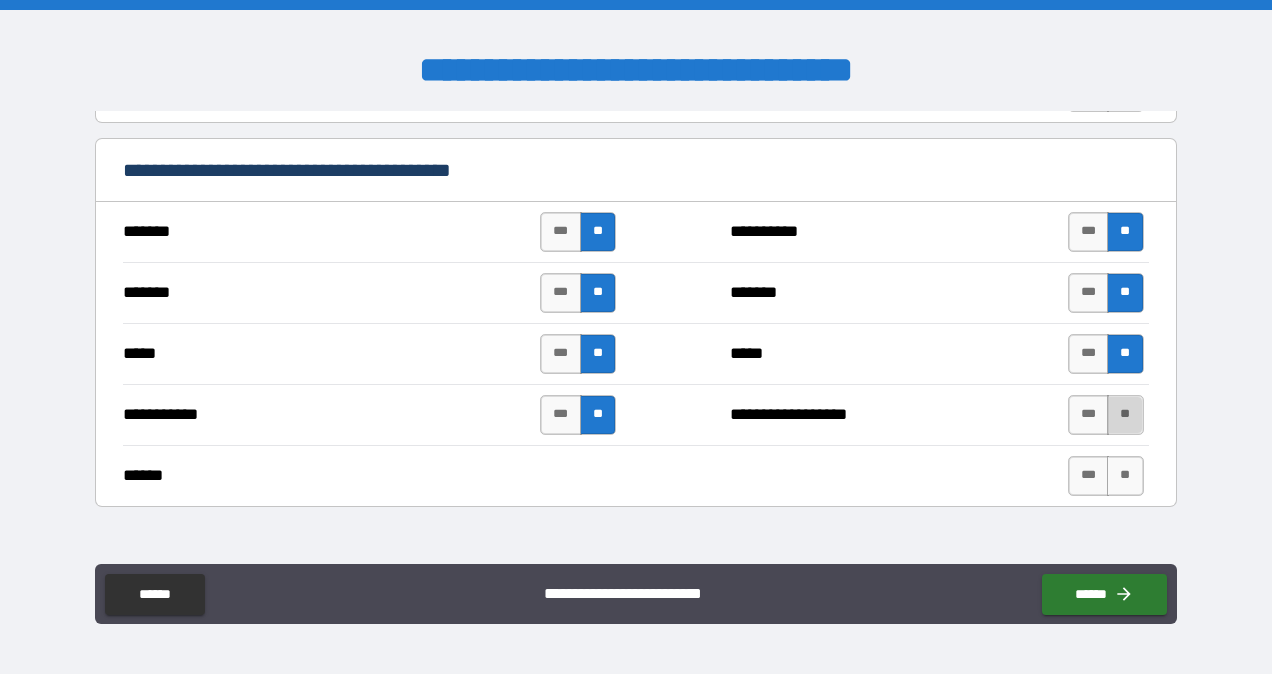click on "**" at bounding box center (1125, 415) 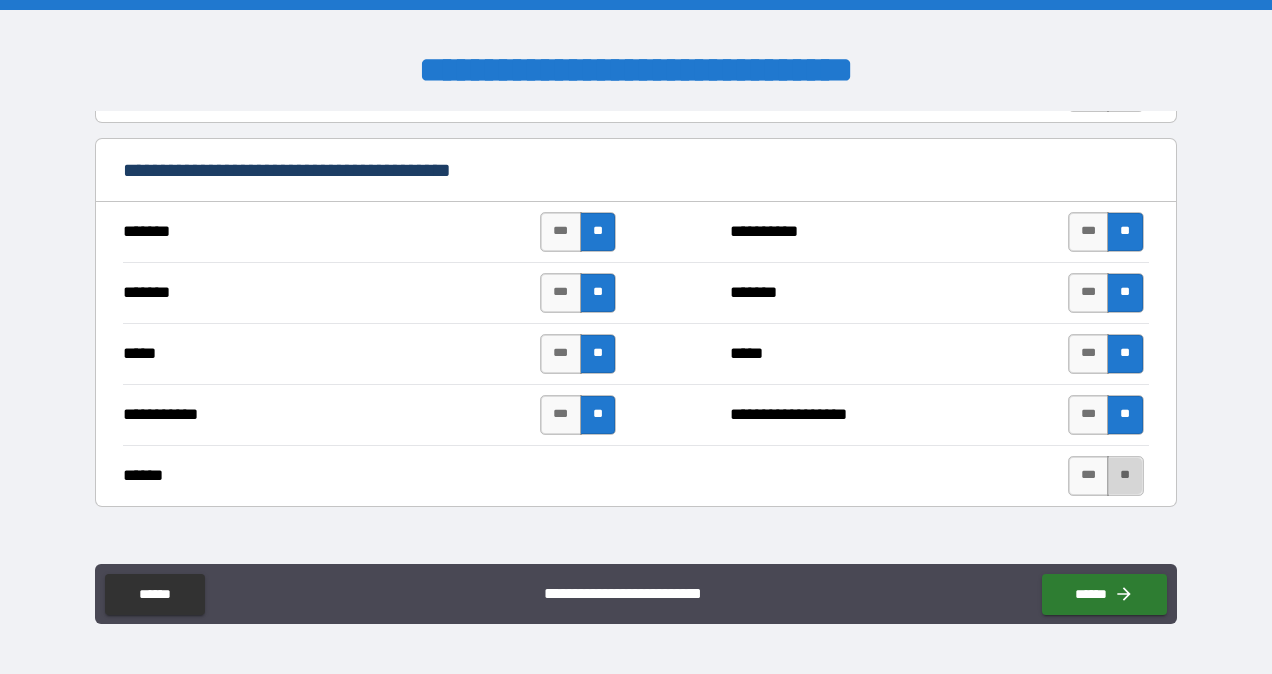click on "**" at bounding box center [1125, 476] 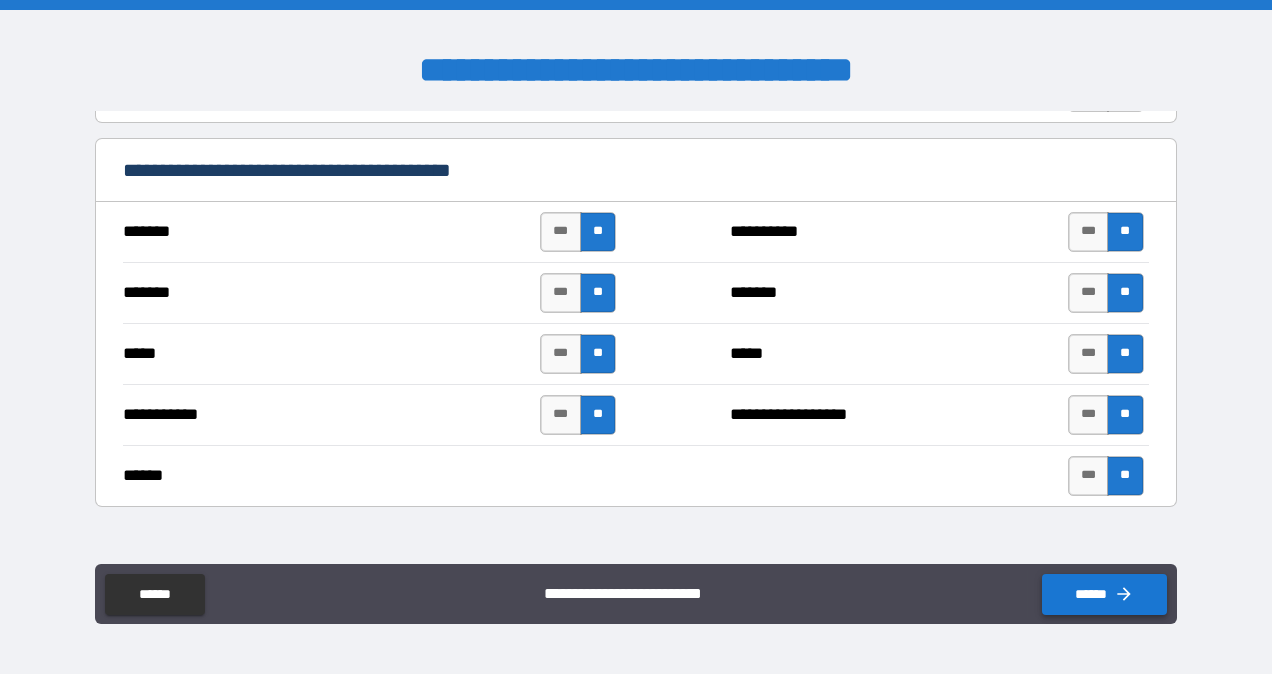 click on "******" at bounding box center (1104, 594) 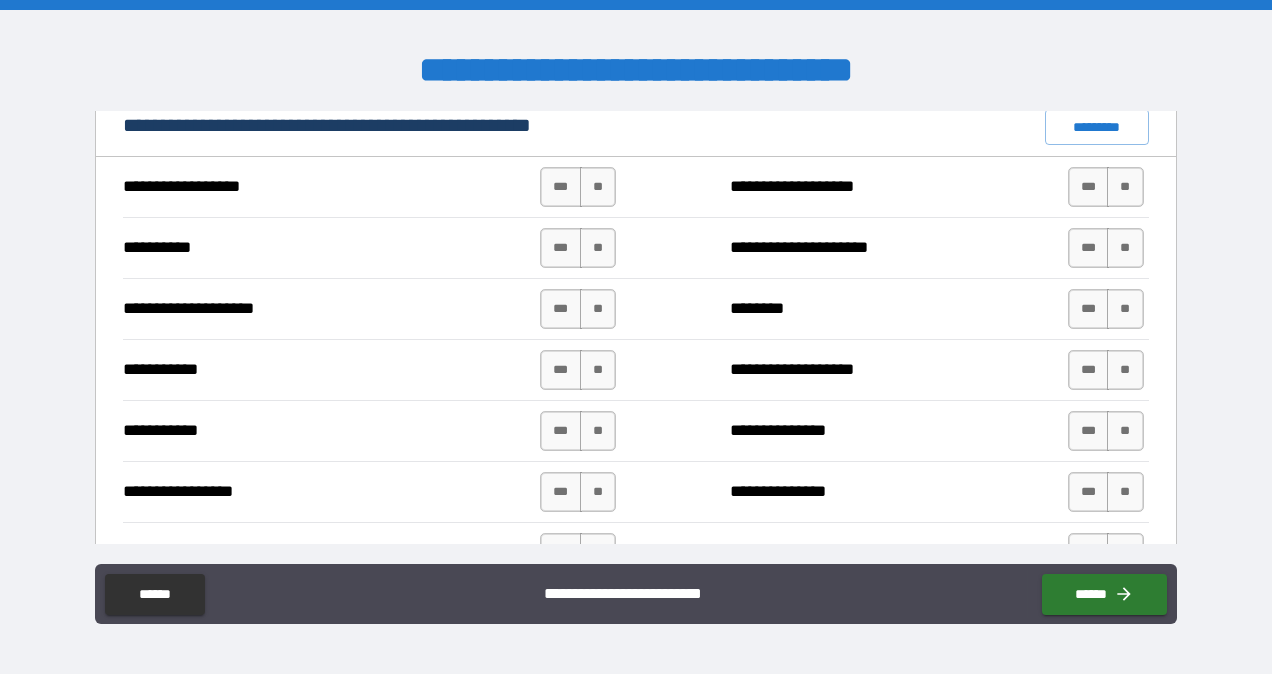 scroll, scrollTop: 1929, scrollLeft: 0, axis: vertical 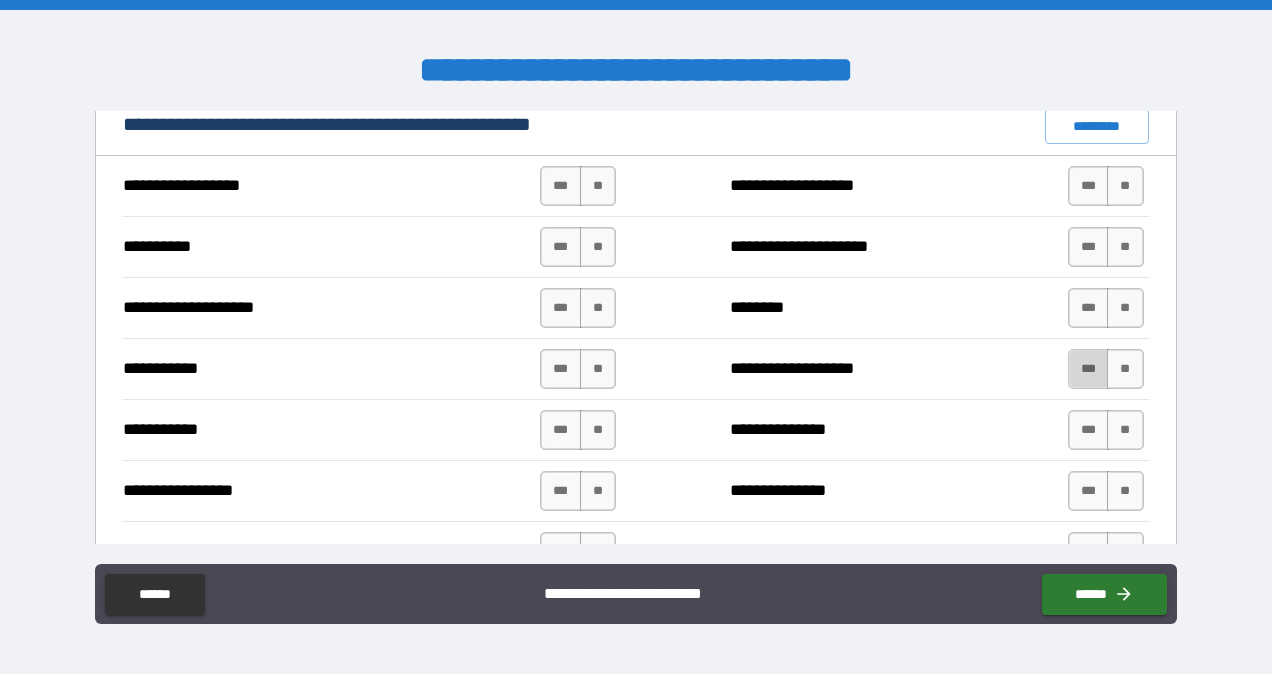 click on "***" at bounding box center [1089, 369] 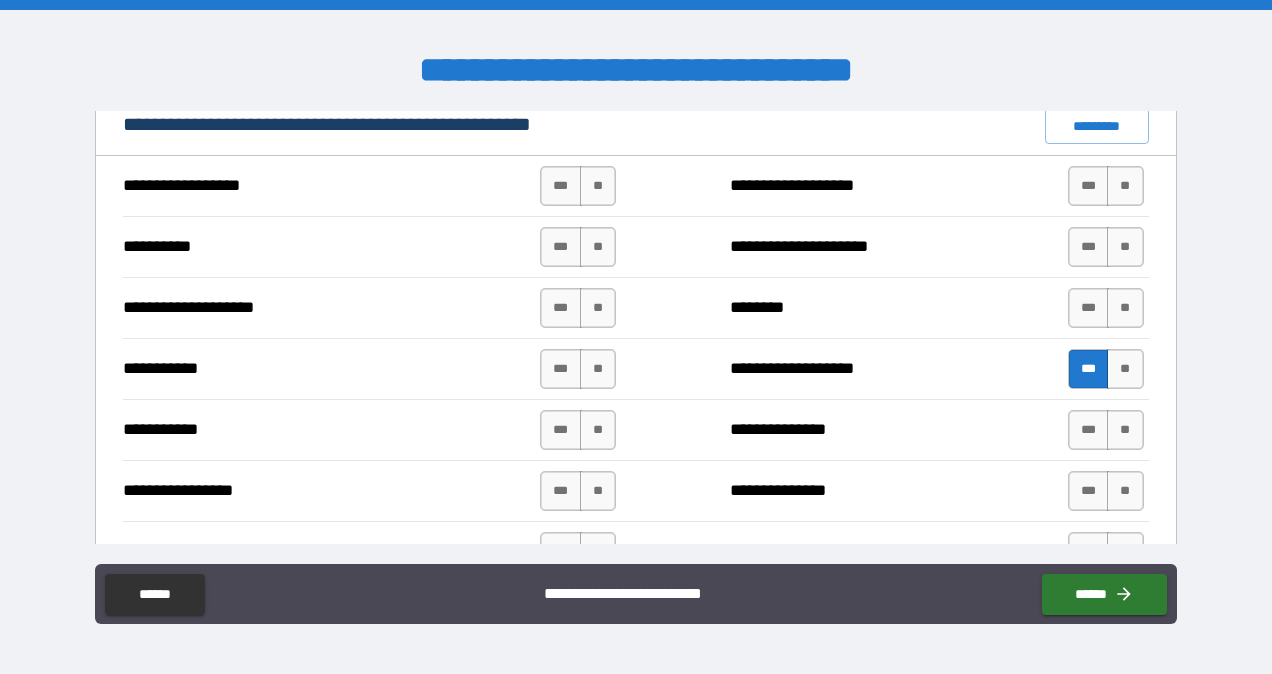 scroll, scrollTop: 1898, scrollLeft: 0, axis: vertical 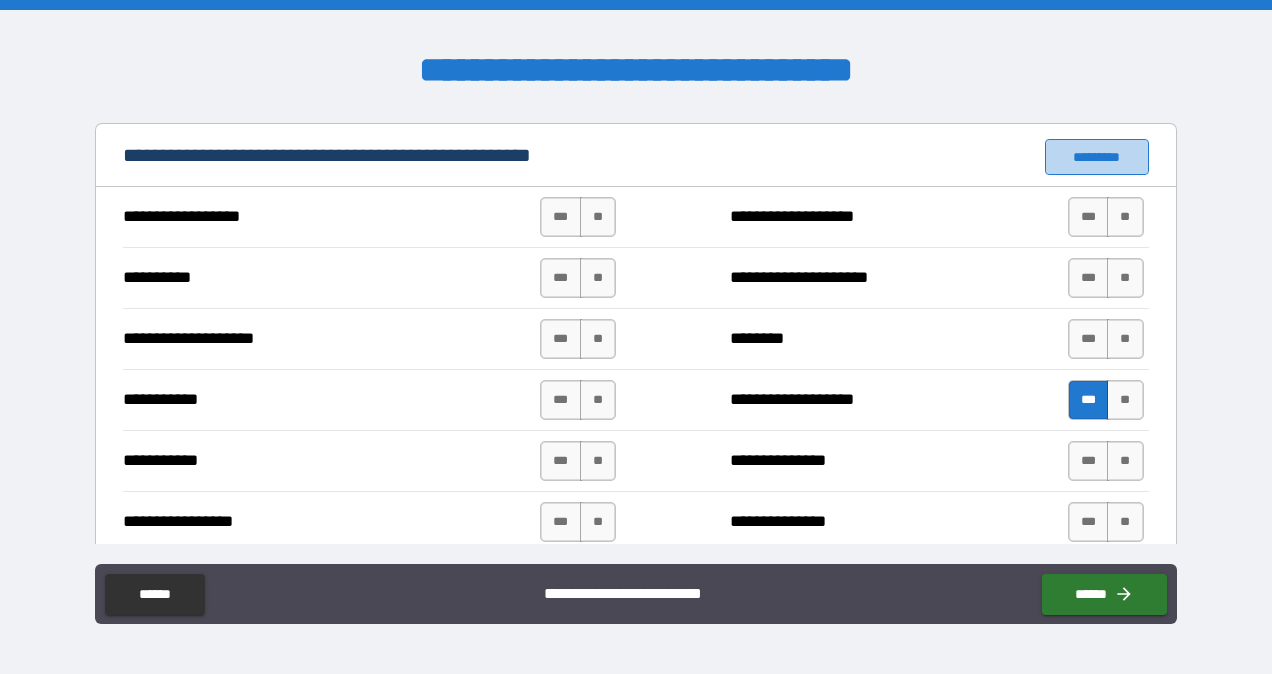 click on "*********" at bounding box center (1097, 157) 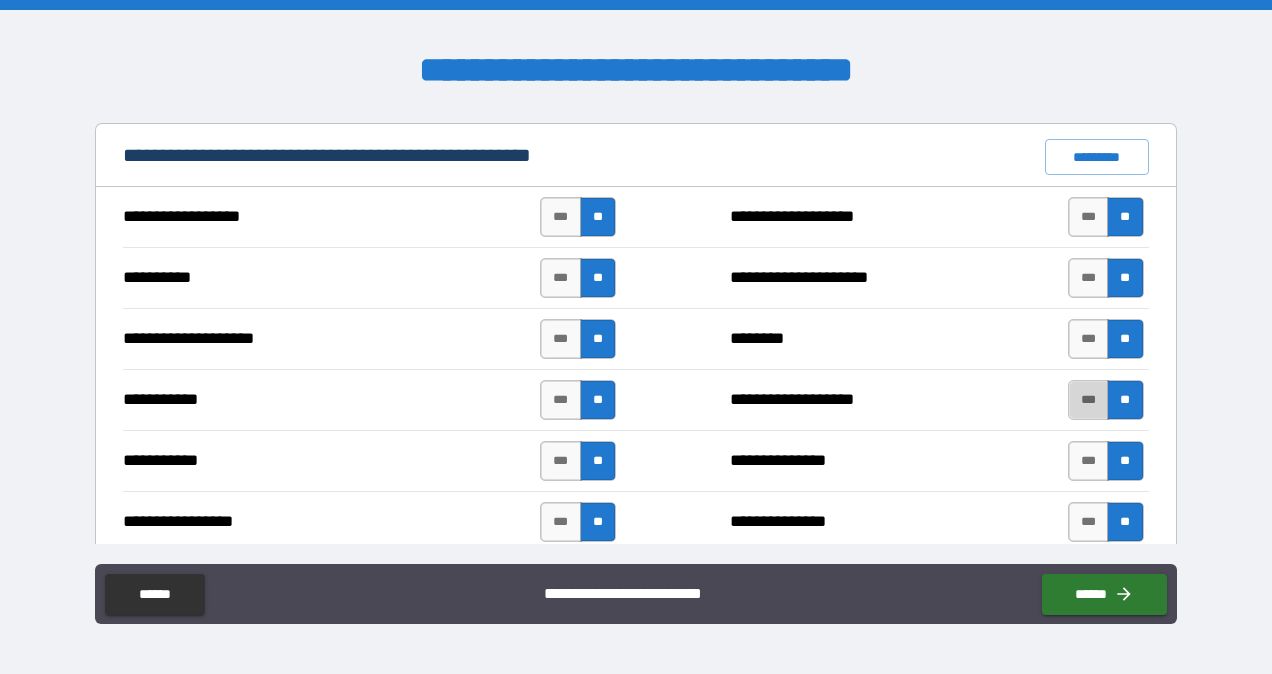 click on "***" at bounding box center (1089, 400) 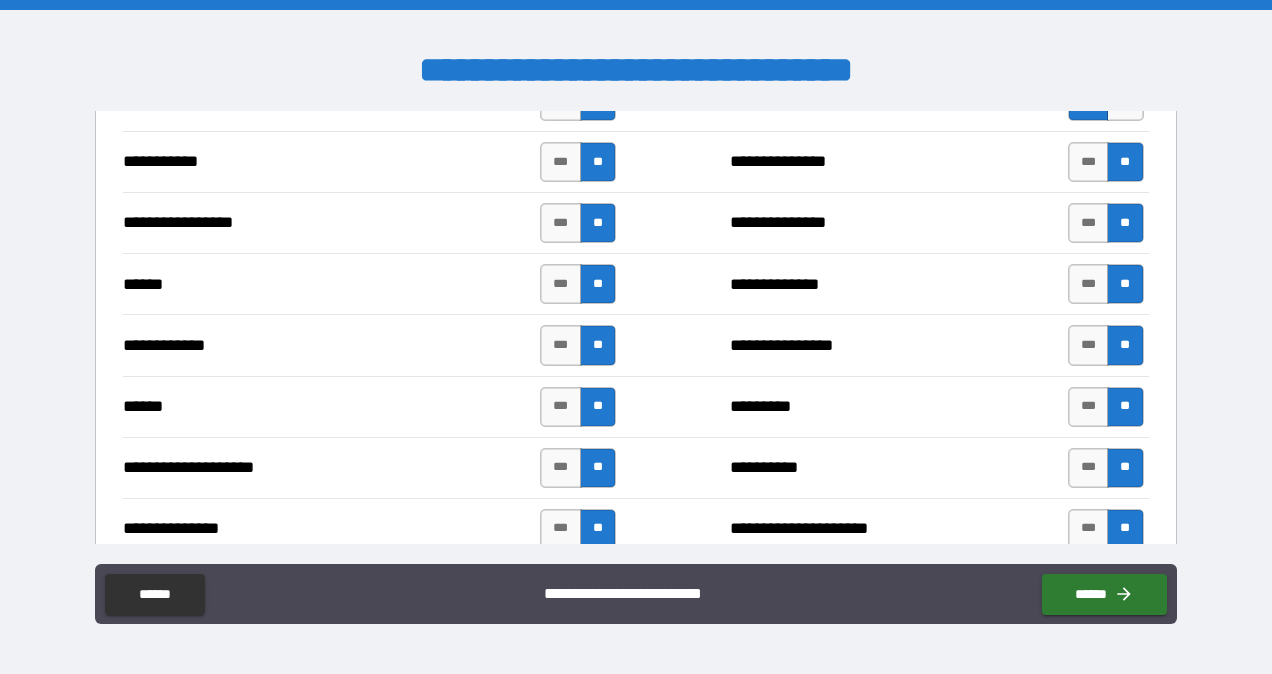scroll, scrollTop: 2198, scrollLeft: 0, axis: vertical 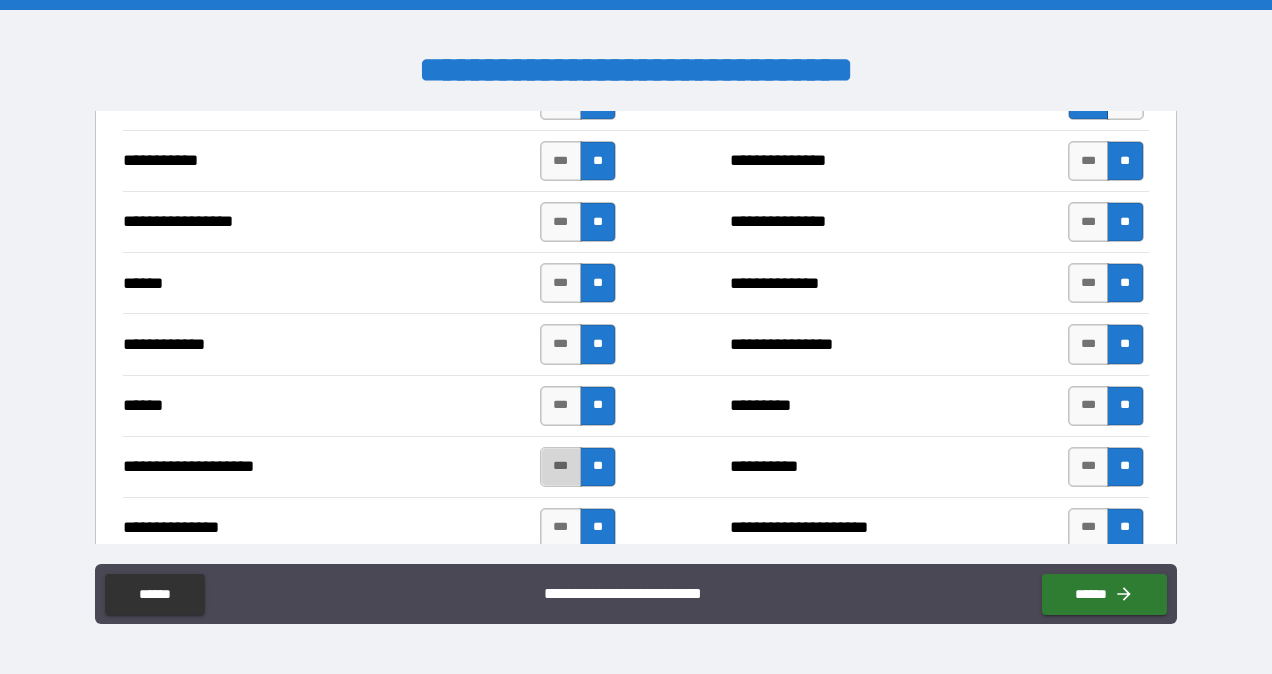 click on "***" at bounding box center (561, 467) 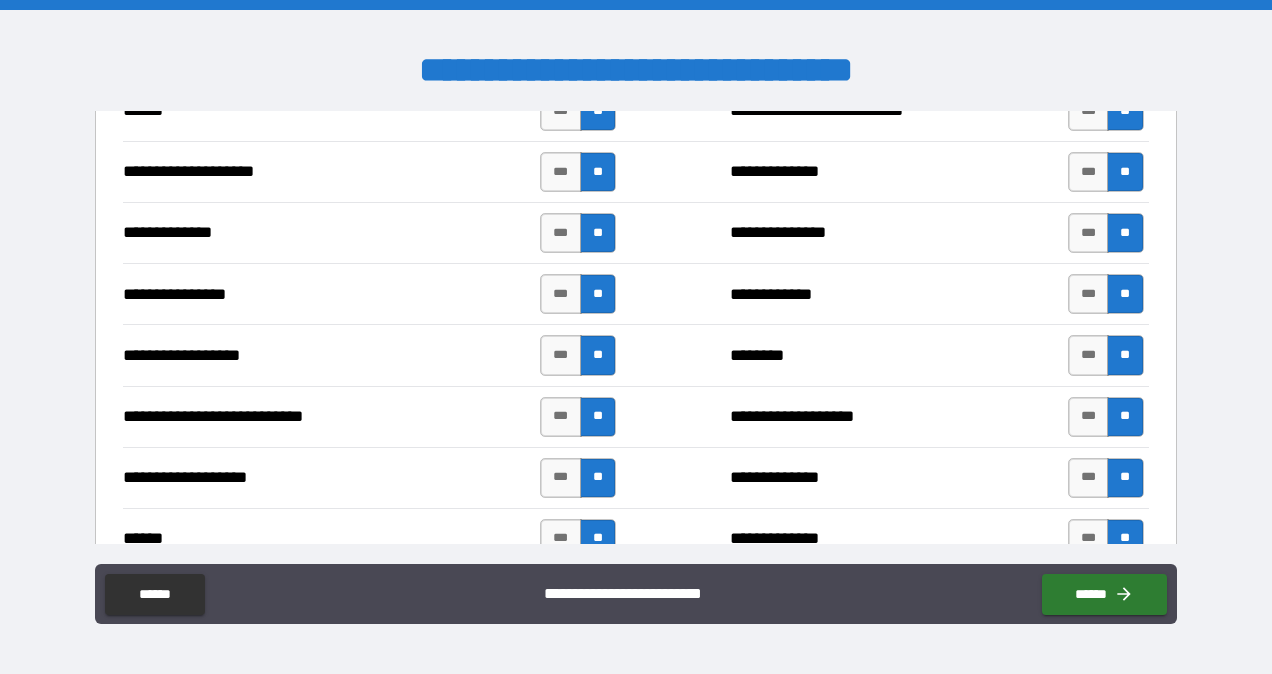 scroll, scrollTop: 2980, scrollLeft: 0, axis: vertical 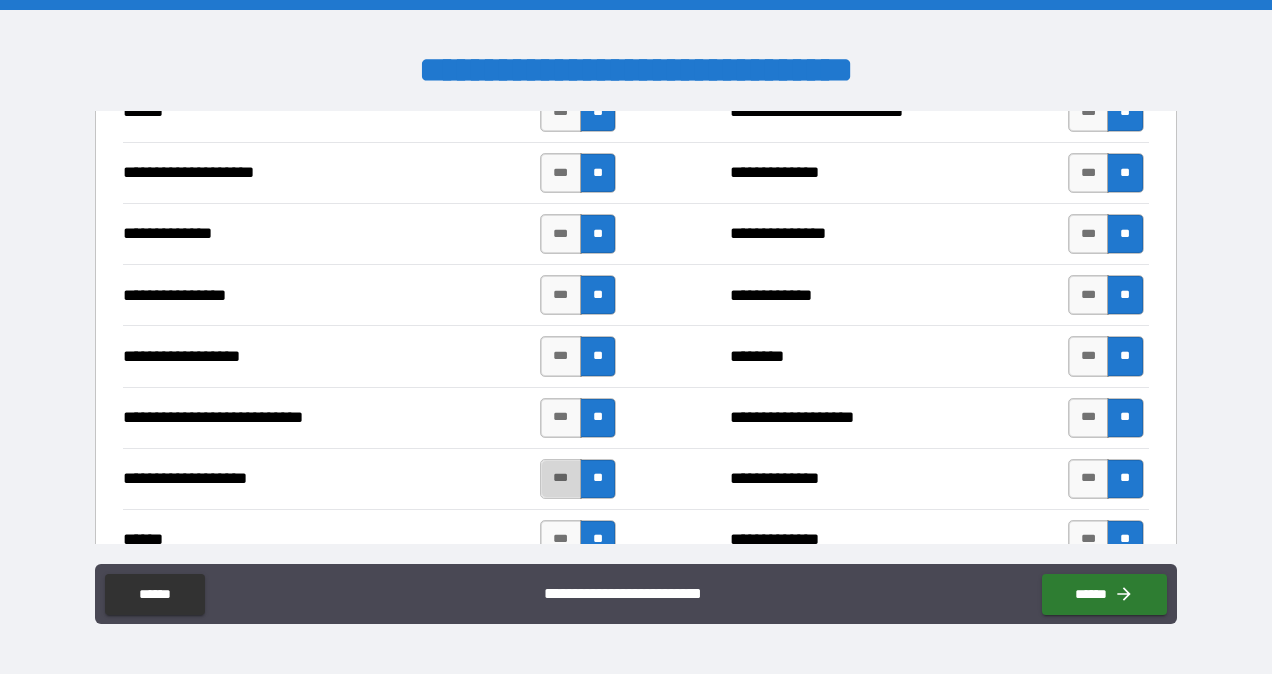 click on "***" at bounding box center (561, 479) 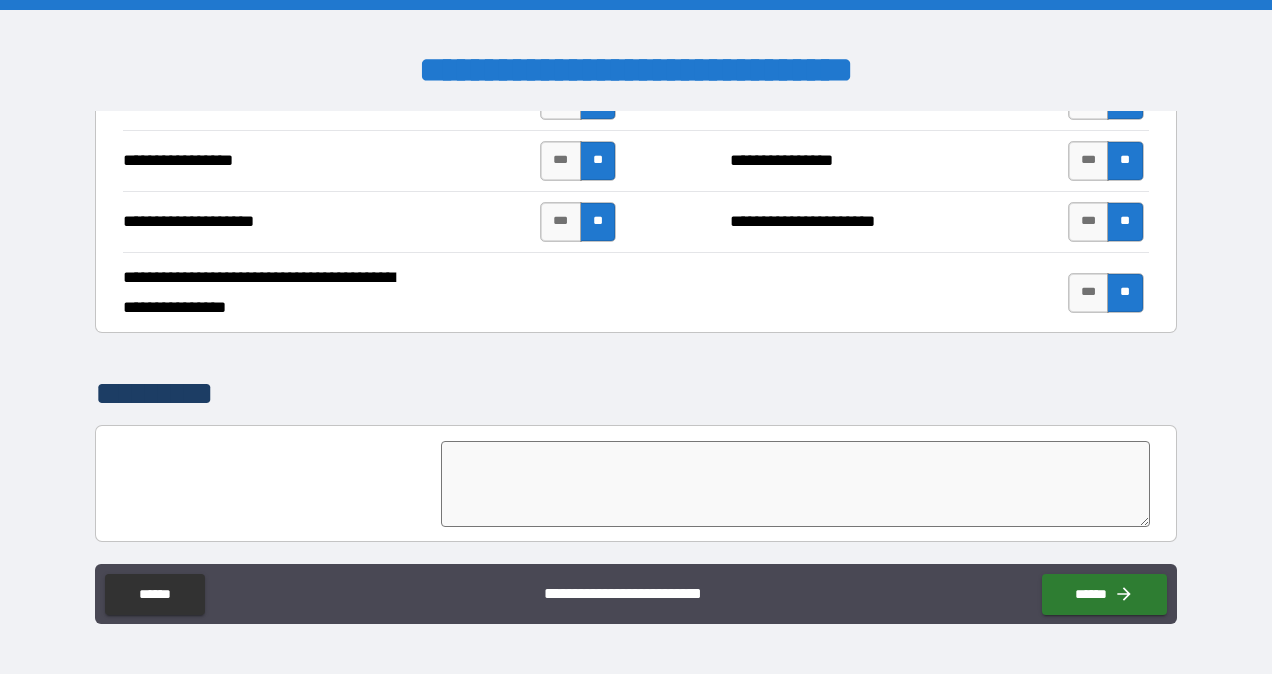 scroll, scrollTop: 4154, scrollLeft: 0, axis: vertical 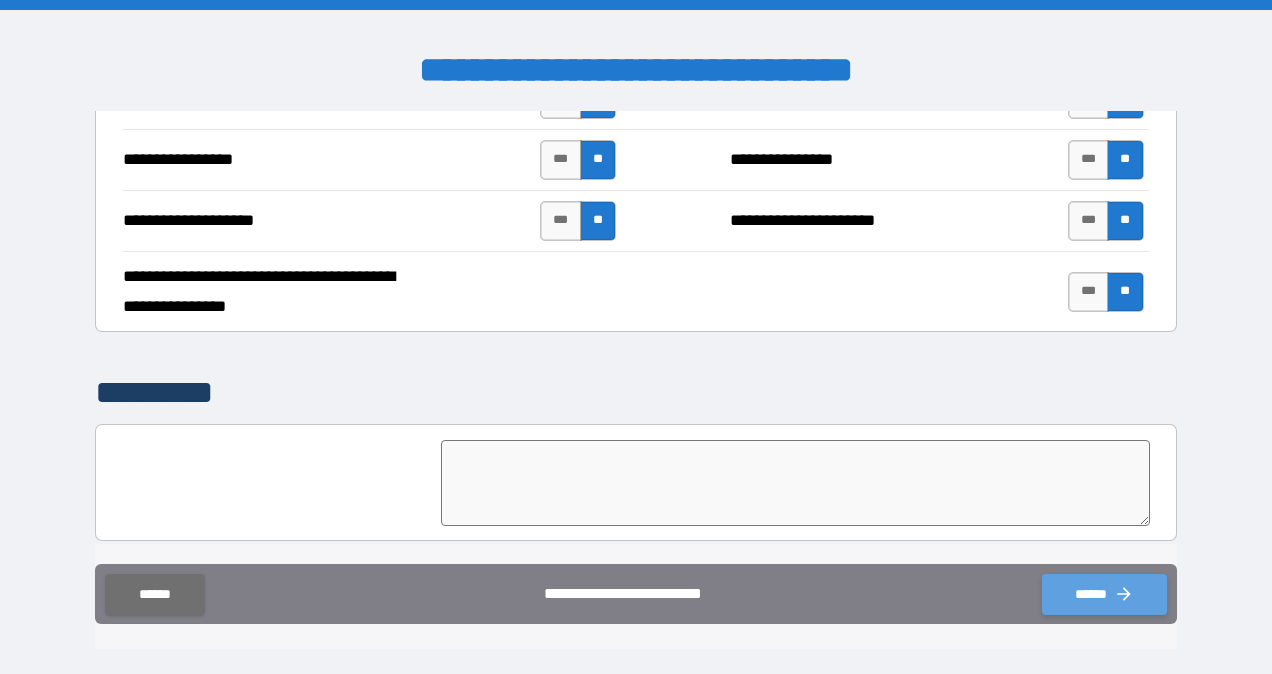 click on "******" at bounding box center [1104, 594] 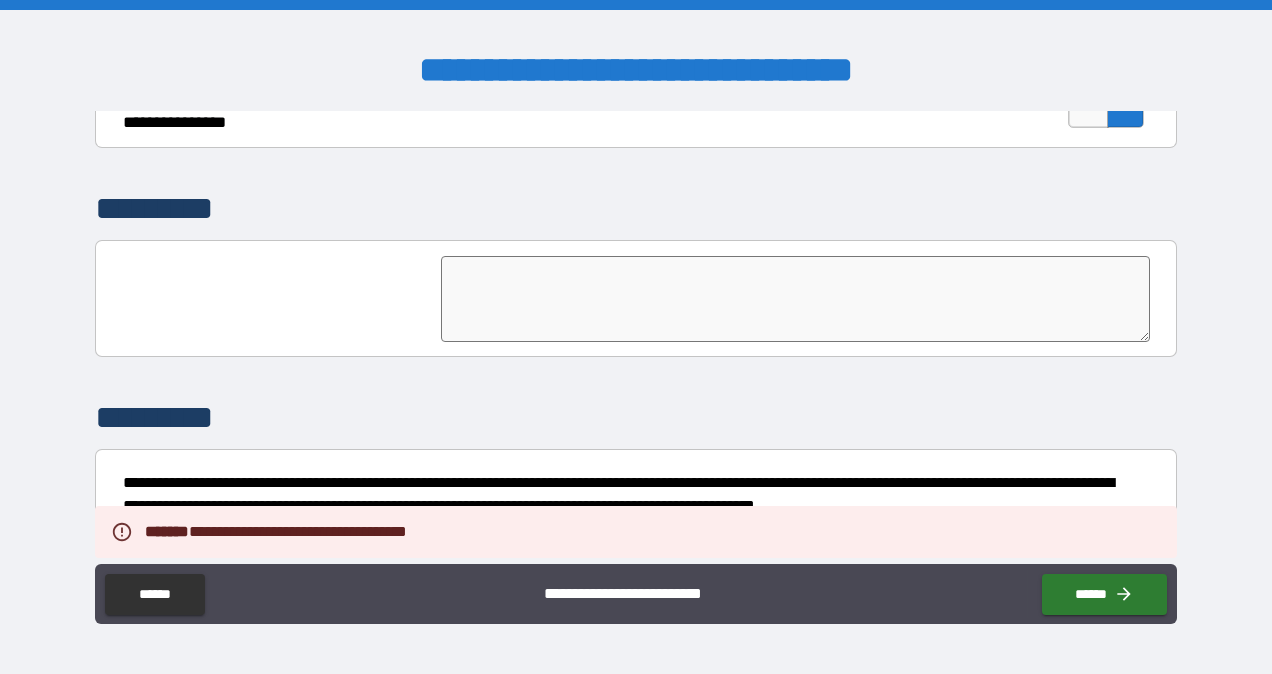 scroll, scrollTop: 4378, scrollLeft: 0, axis: vertical 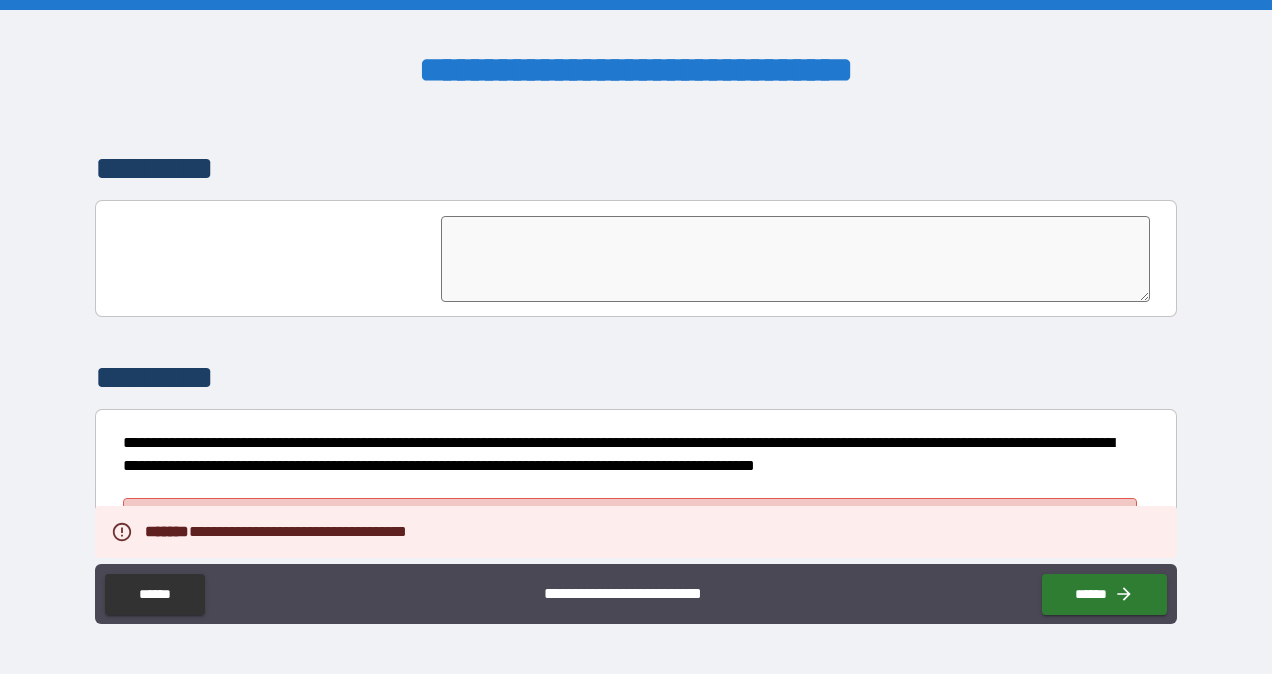 click on "*********" at bounding box center (630, 518) 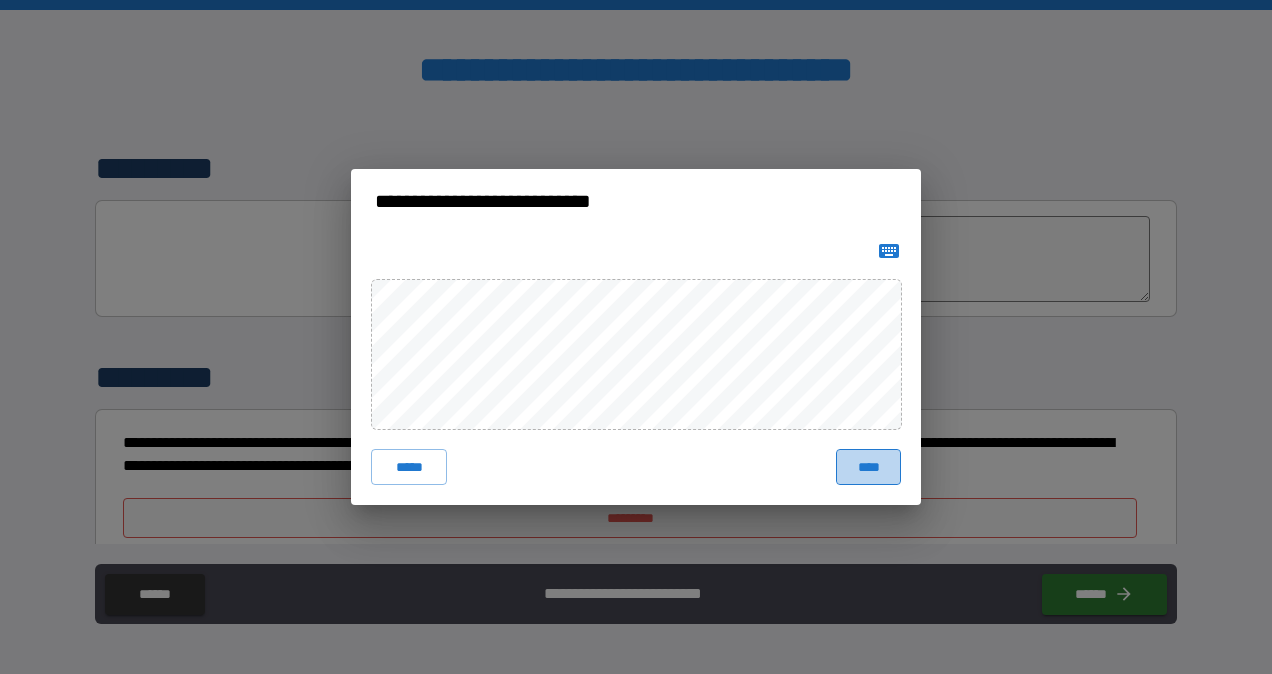 click on "****" at bounding box center [868, 467] 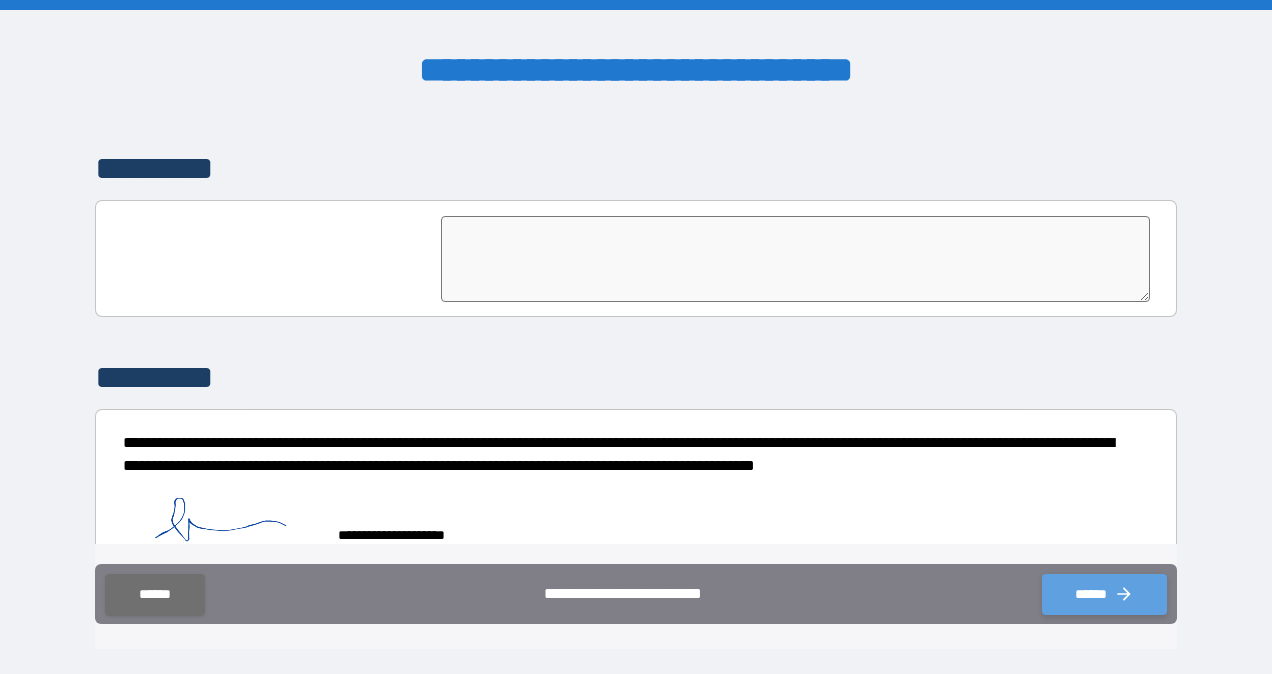 click on "******" at bounding box center [1104, 594] 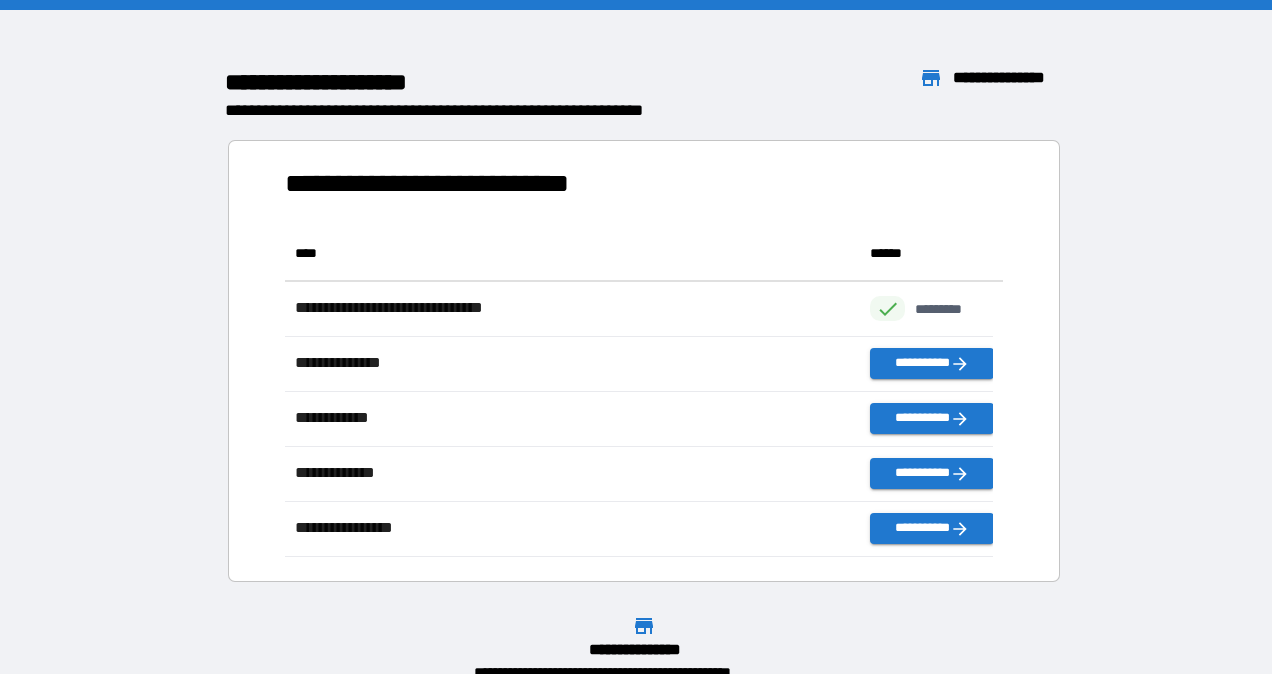 scroll, scrollTop: 16, scrollLeft: 16, axis: both 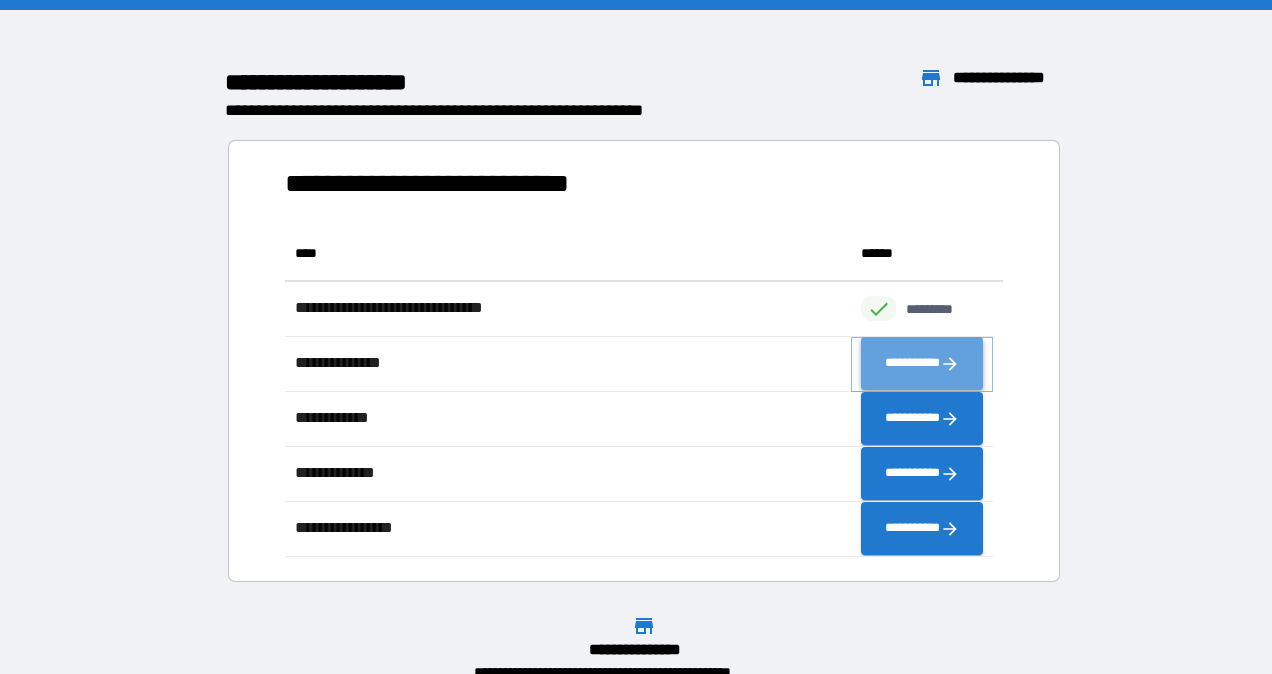 click on "**********" at bounding box center [922, 364] 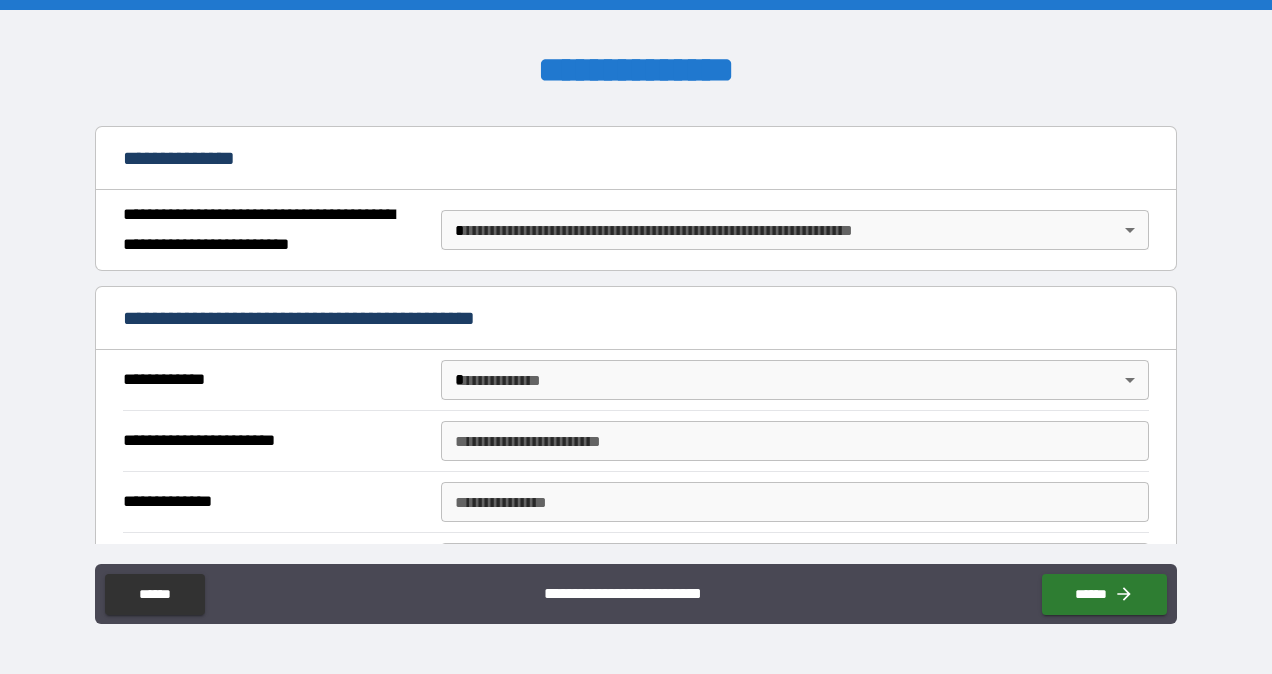 scroll, scrollTop: 223, scrollLeft: 0, axis: vertical 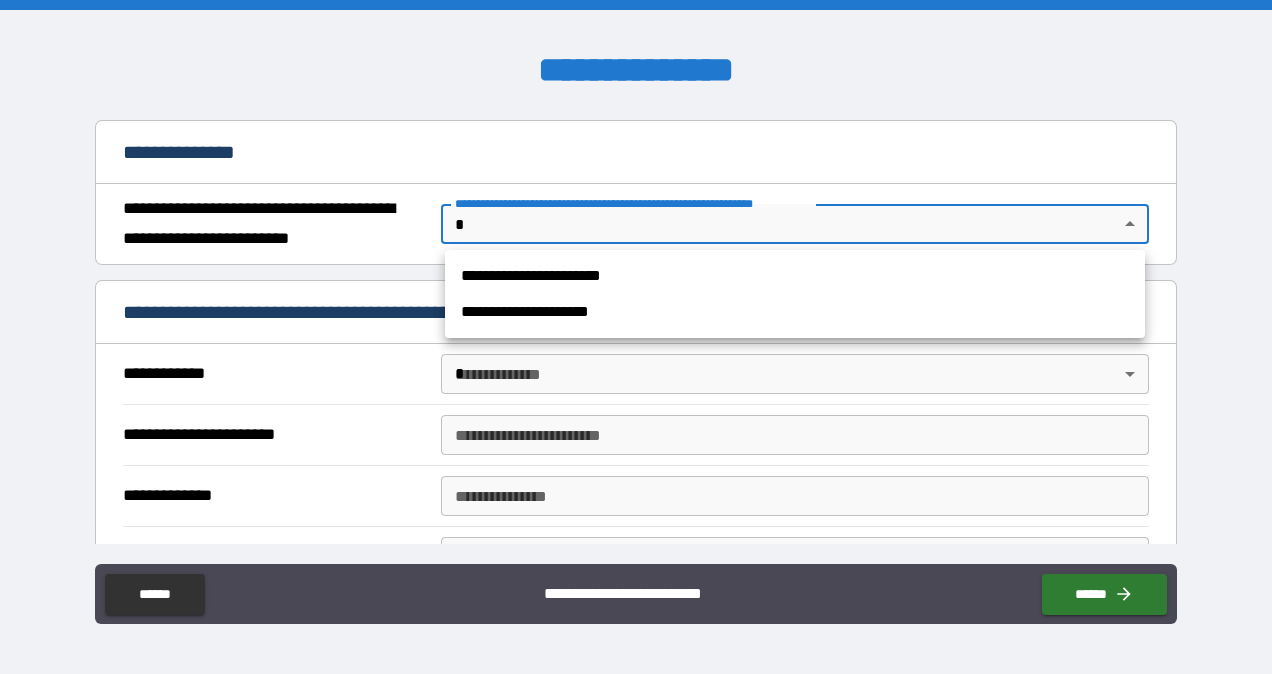 click on "**********" at bounding box center [636, 337] 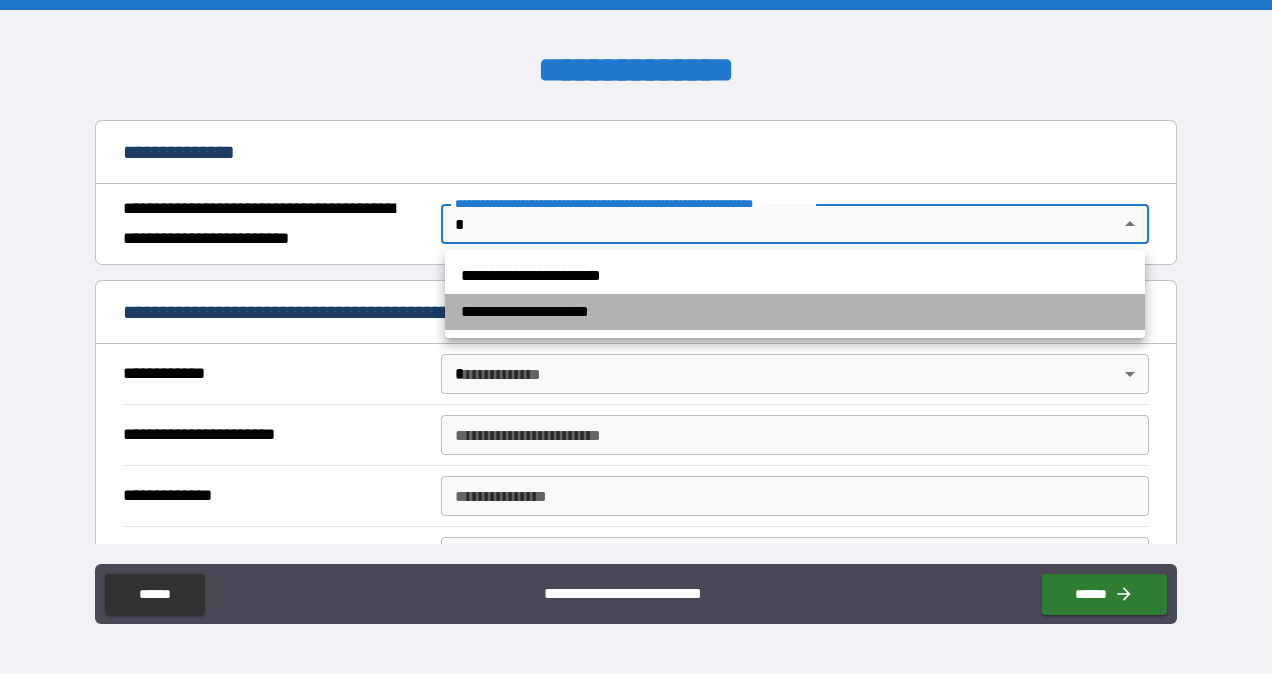 click on "**********" at bounding box center [795, 312] 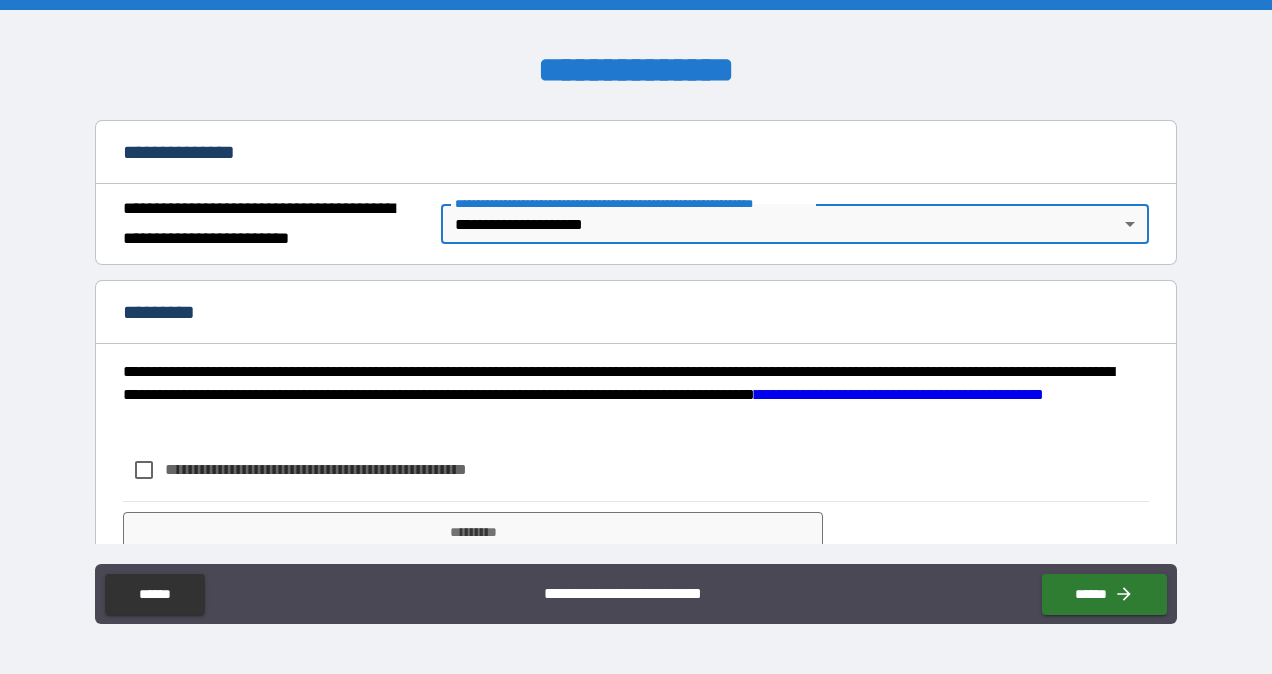 scroll, scrollTop: 298, scrollLeft: 0, axis: vertical 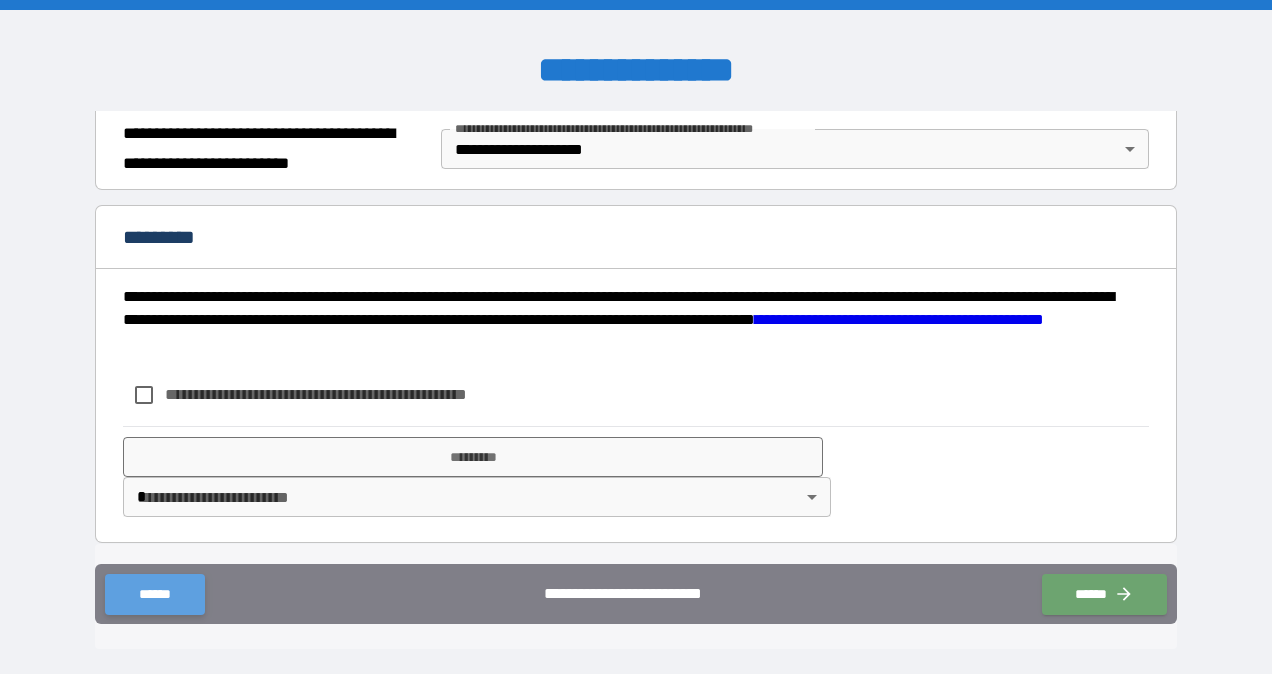 click on "******" at bounding box center [154, 594] 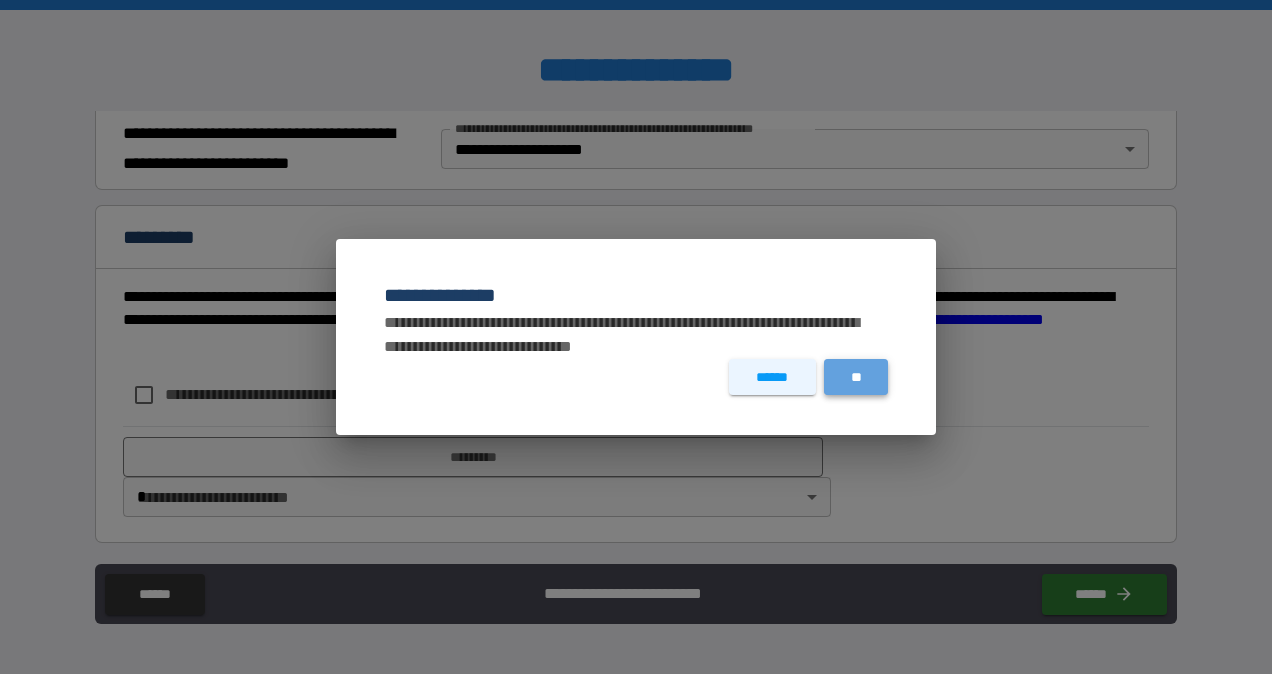 click on "**" at bounding box center (856, 377) 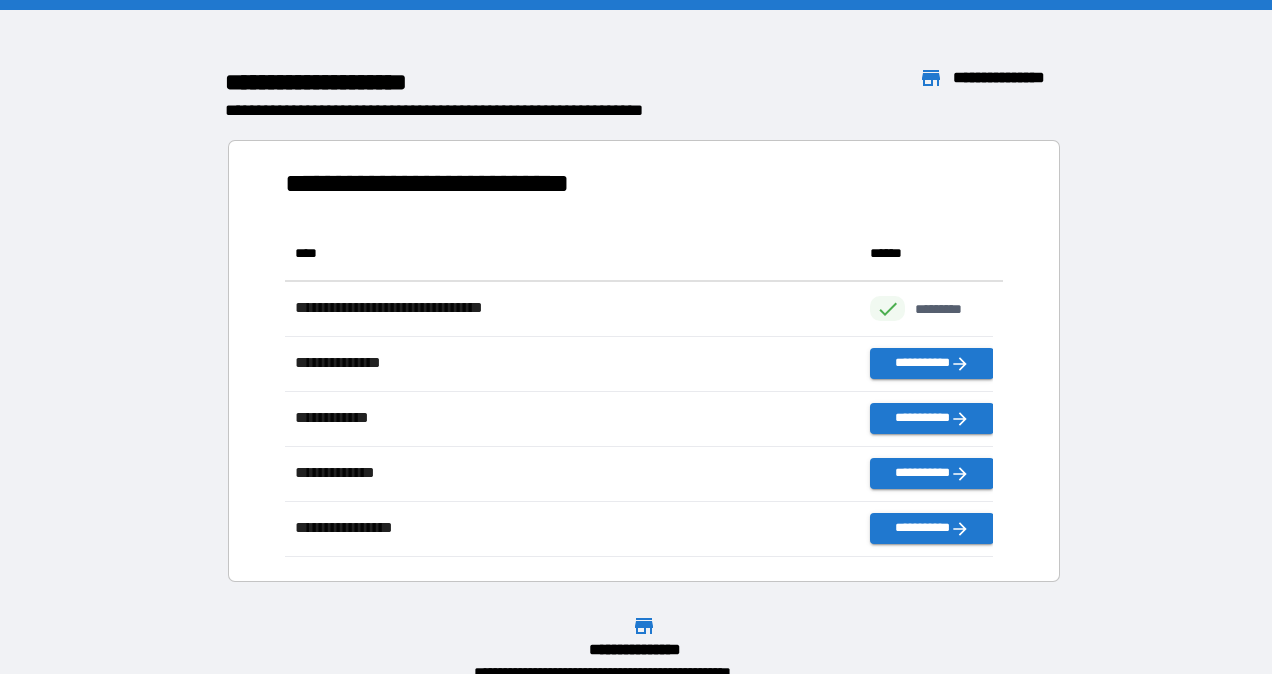 scroll, scrollTop: 315, scrollLeft: 692, axis: both 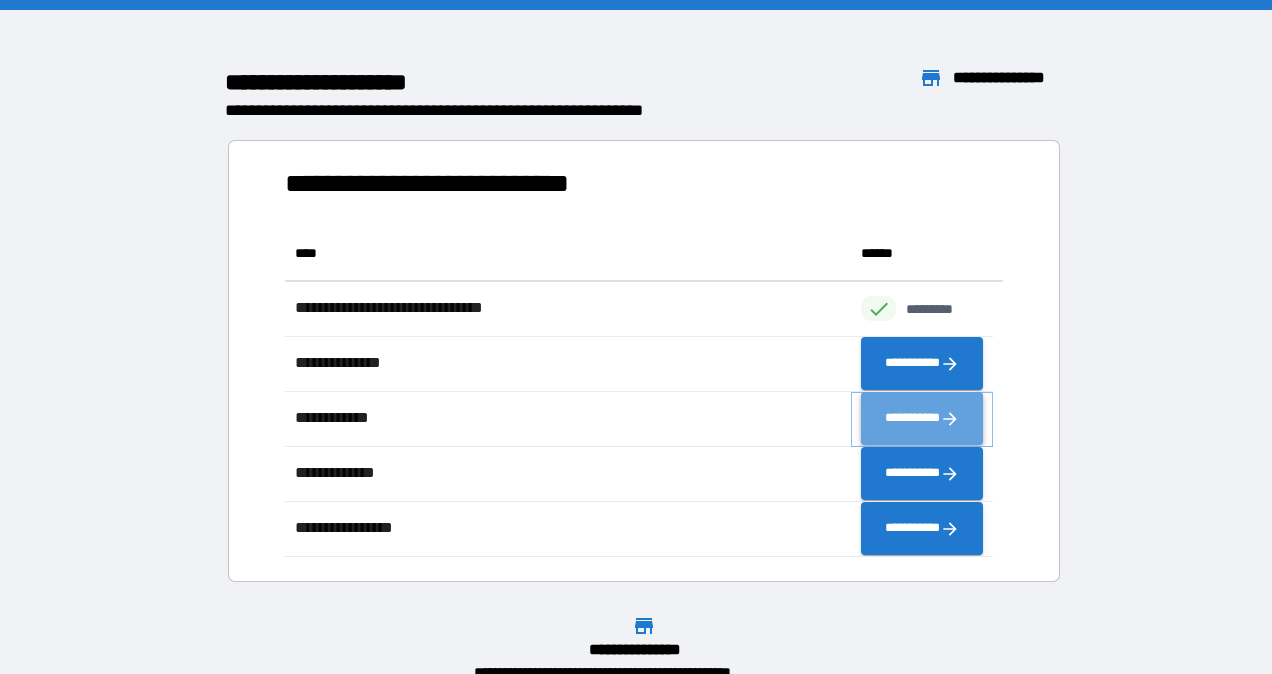 click on "**********" at bounding box center [922, 419] 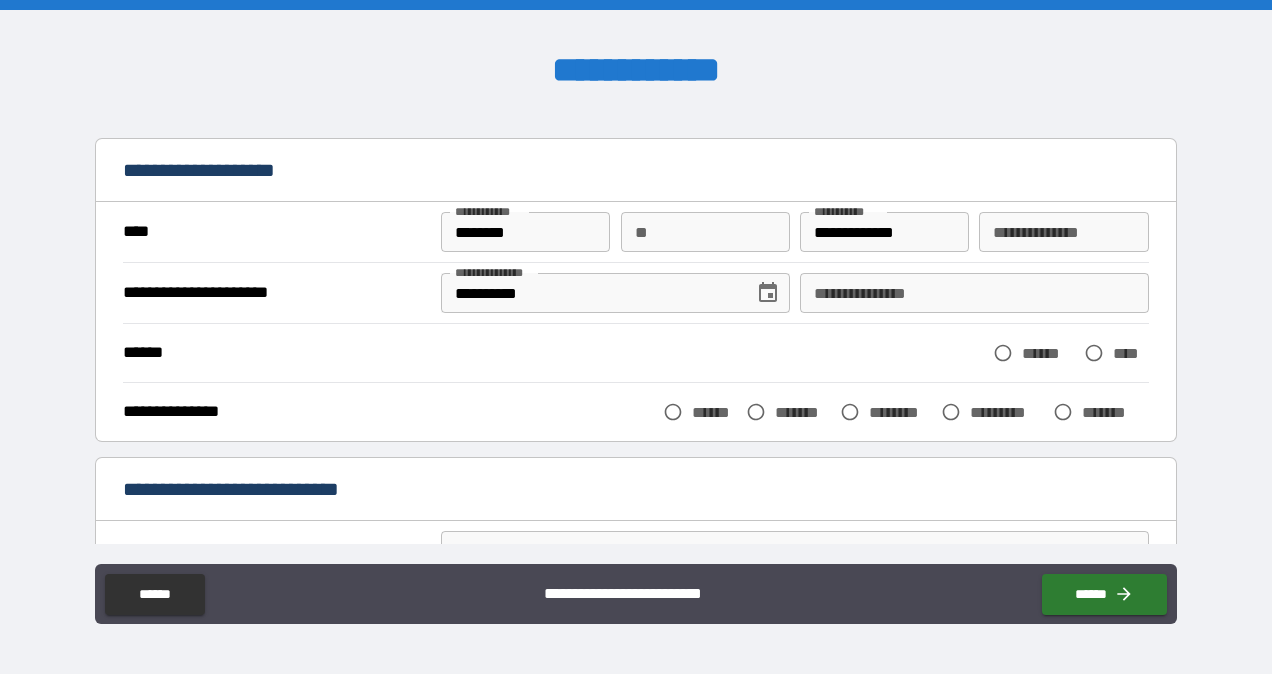 scroll, scrollTop: 51, scrollLeft: 0, axis: vertical 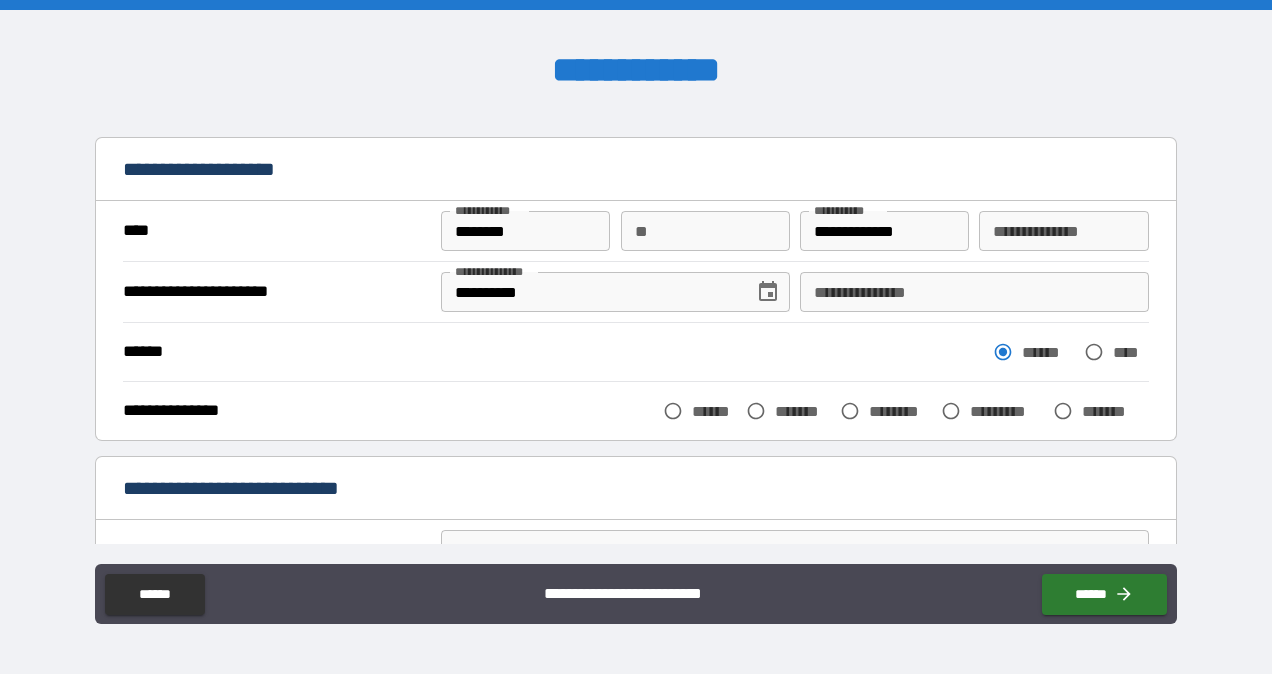 click on "*******" at bounding box center [803, 411] 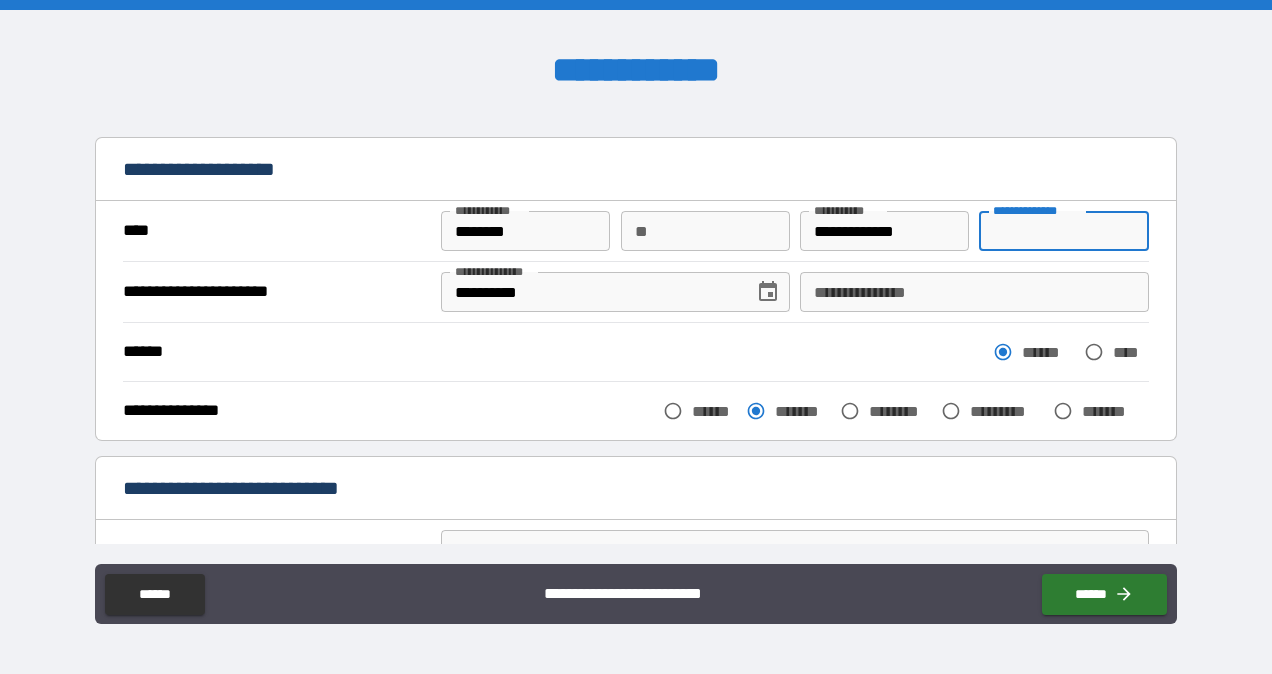 click on "**********" at bounding box center (1063, 231) 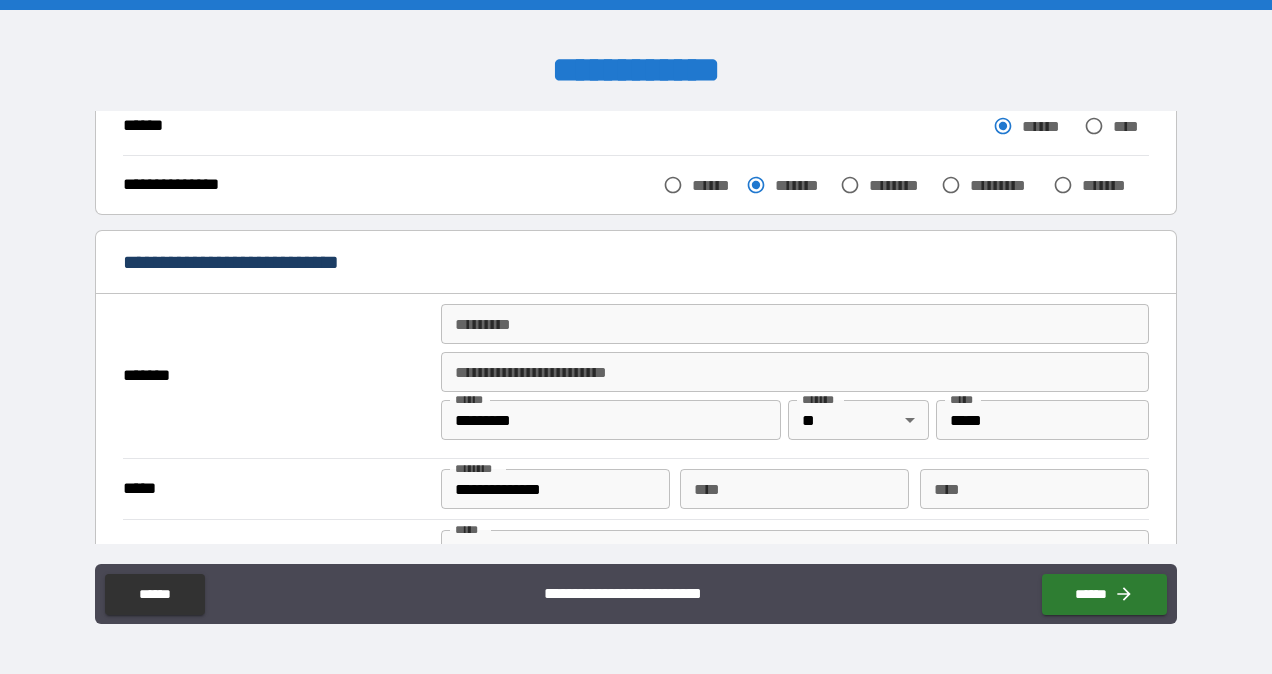 scroll, scrollTop: 278, scrollLeft: 0, axis: vertical 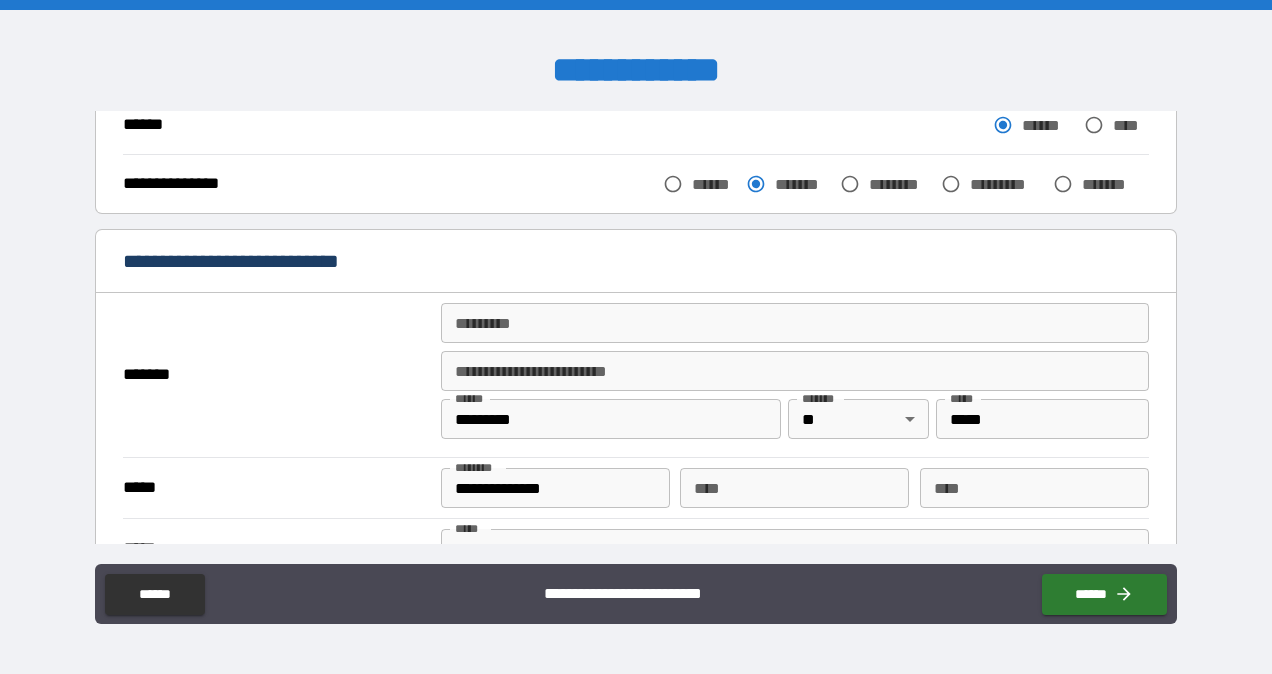 type on "****" 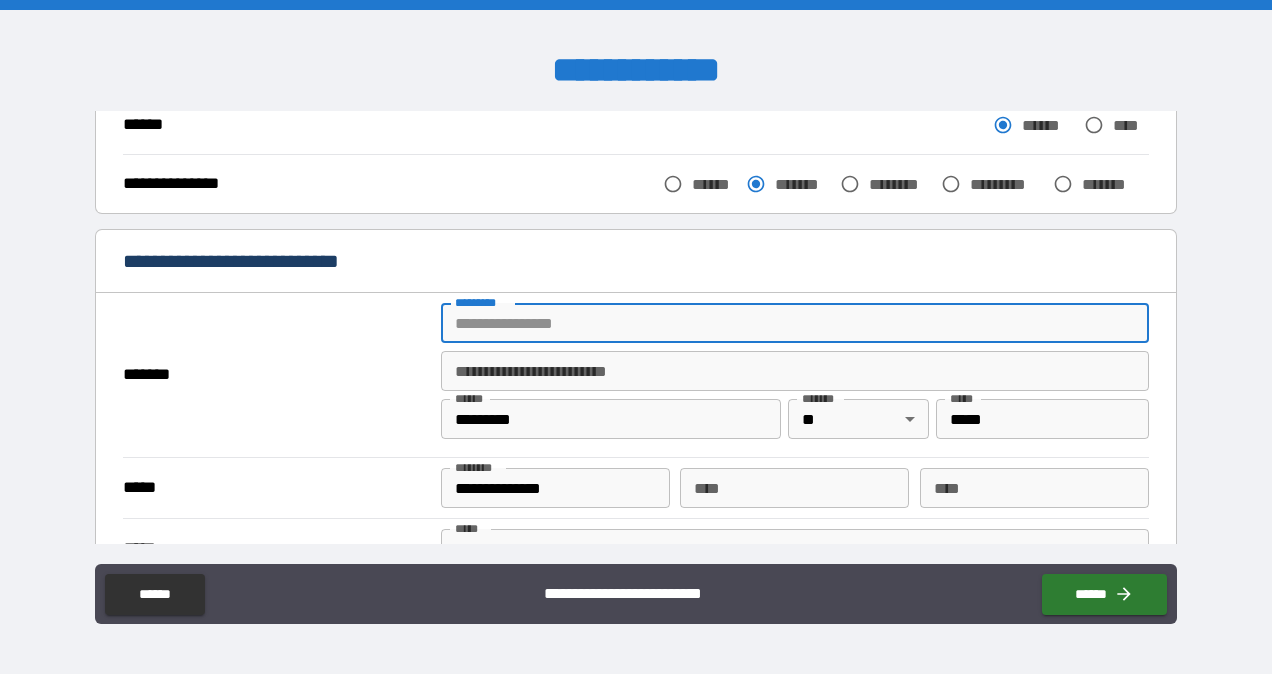 click on "*******   *" at bounding box center [794, 323] 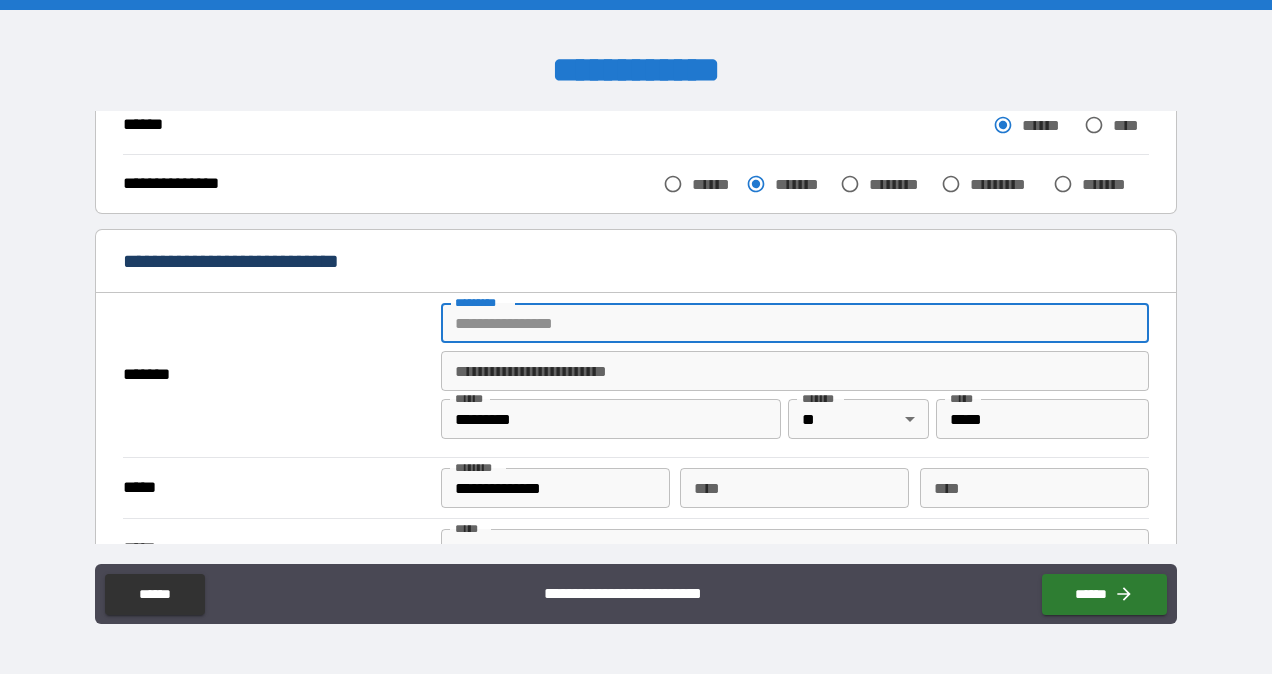 type on "**********" 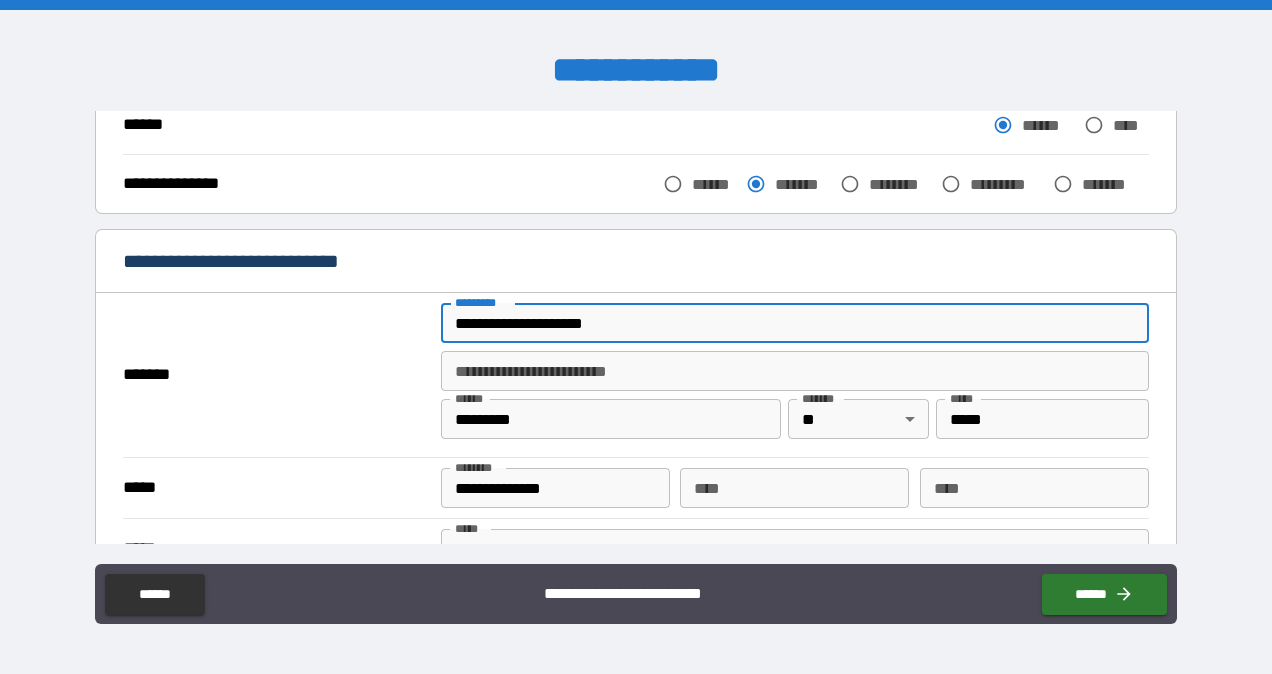 type on "**" 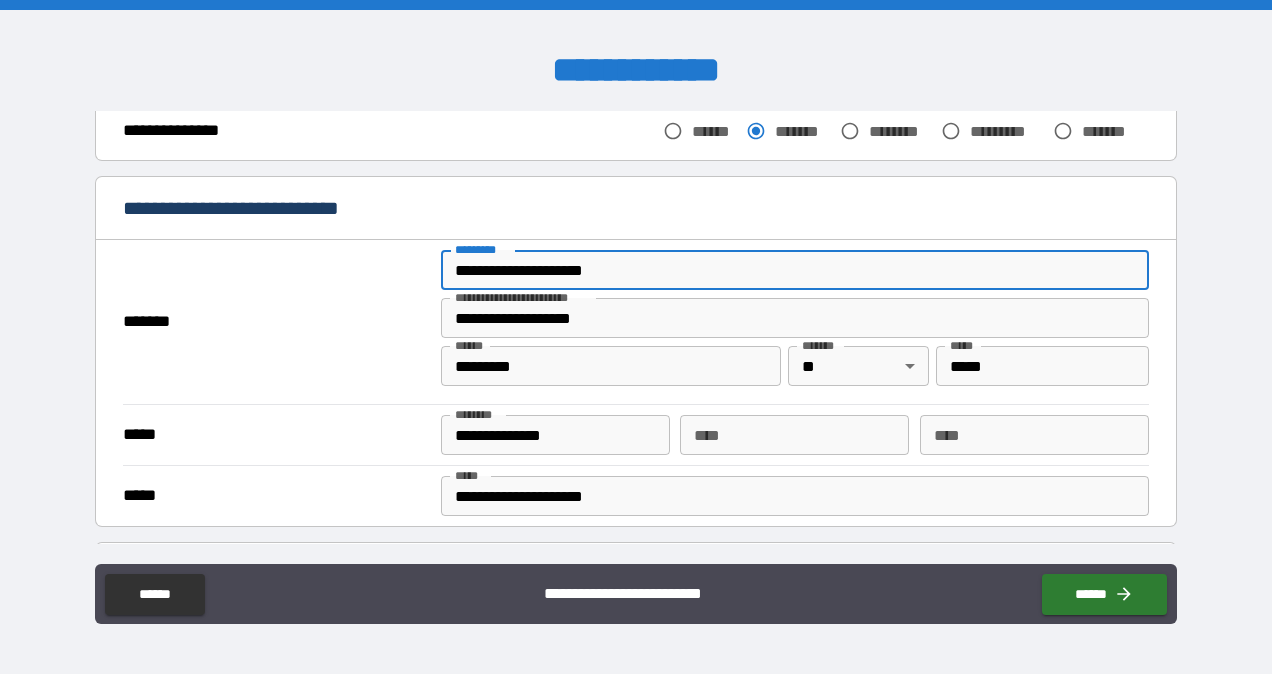 scroll, scrollTop: 332, scrollLeft: 0, axis: vertical 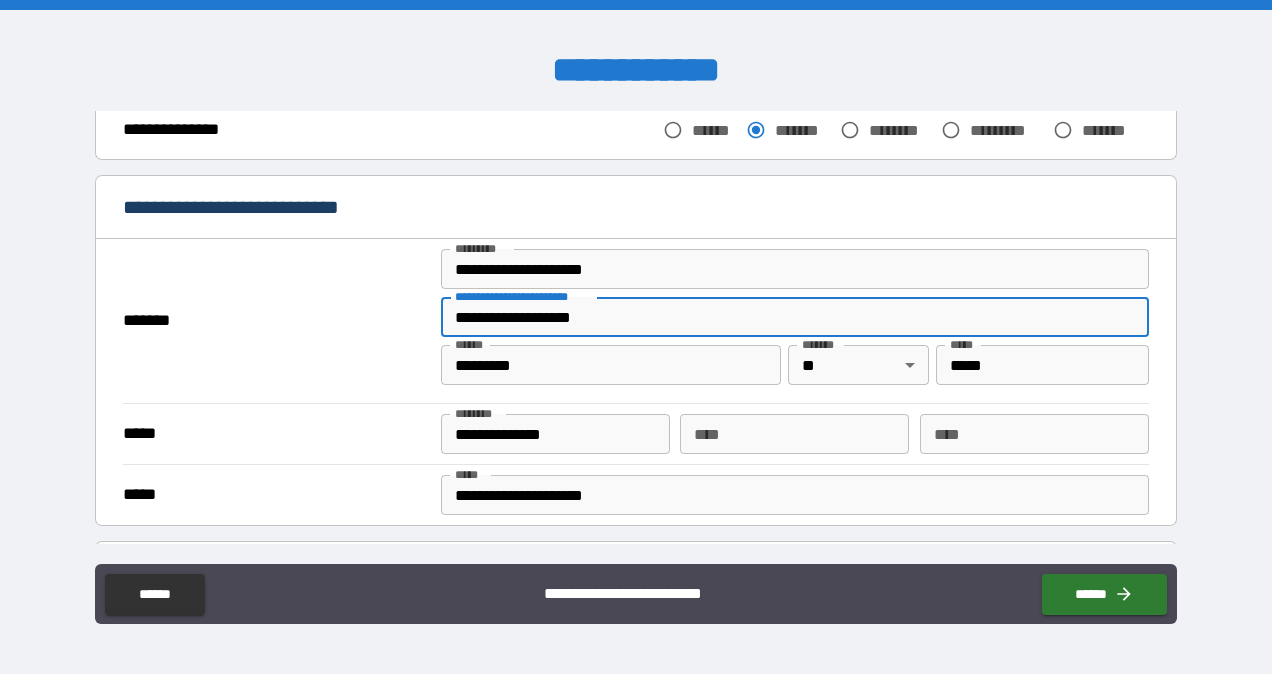 click on "**********" at bounding box center (794, 317) 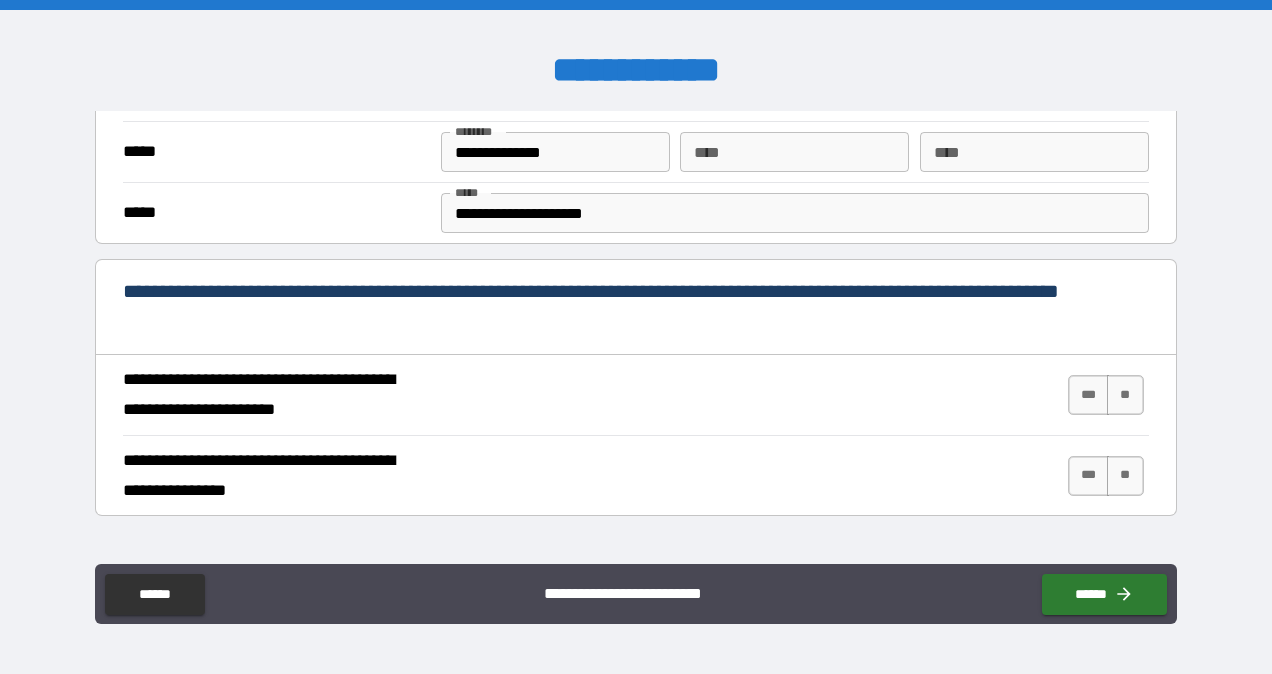 scroll, scrollTop: 615, scrollLeft: 0, axis: vertical 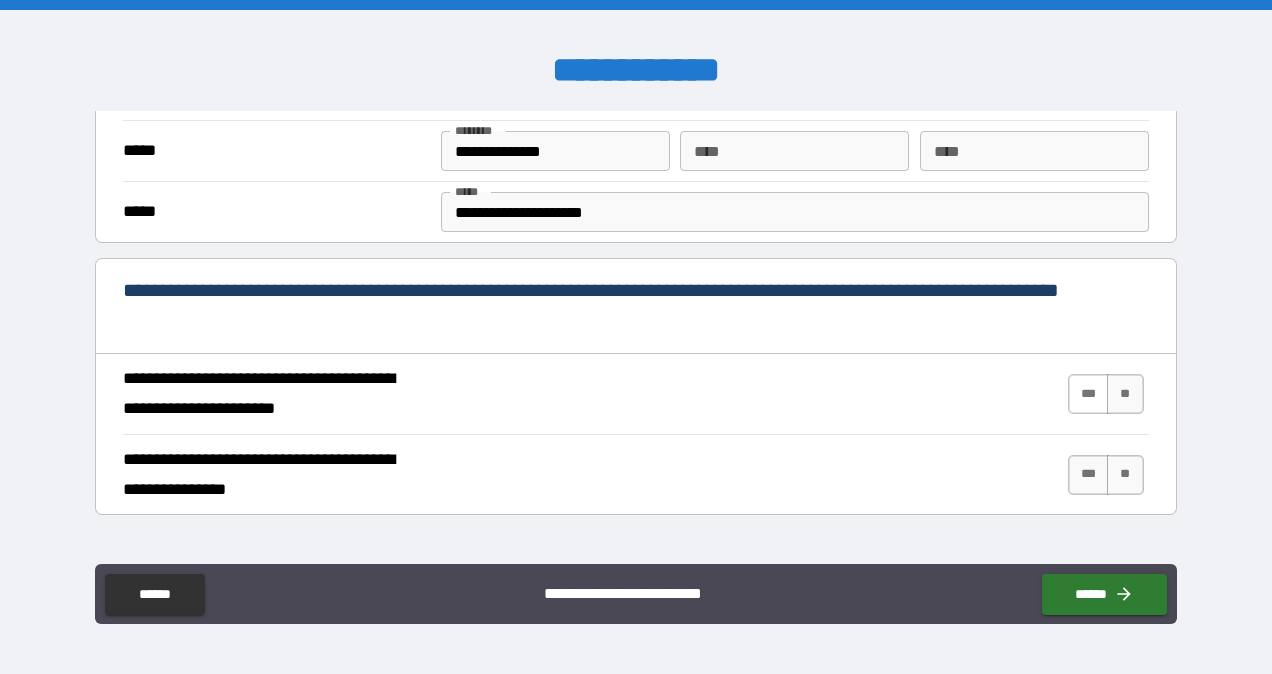 type 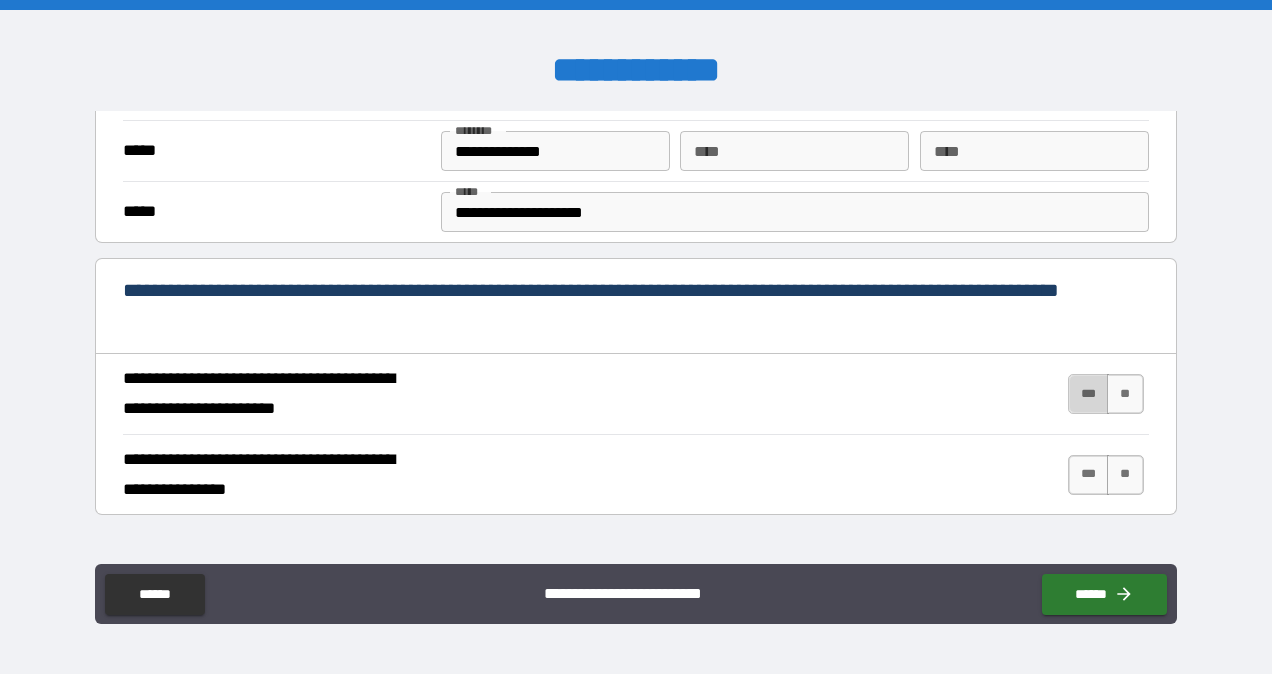 click on "***" at bounding box center (1089, 394) 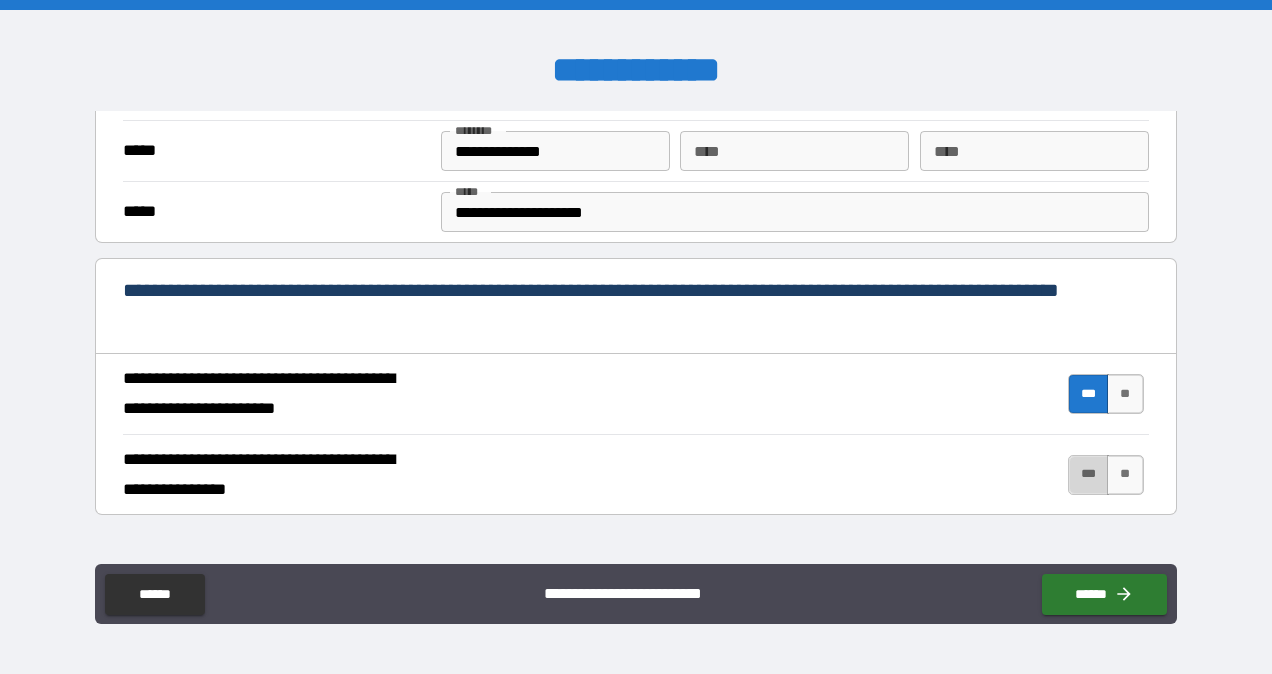 click on "***" at bounding box center (1089, 475) 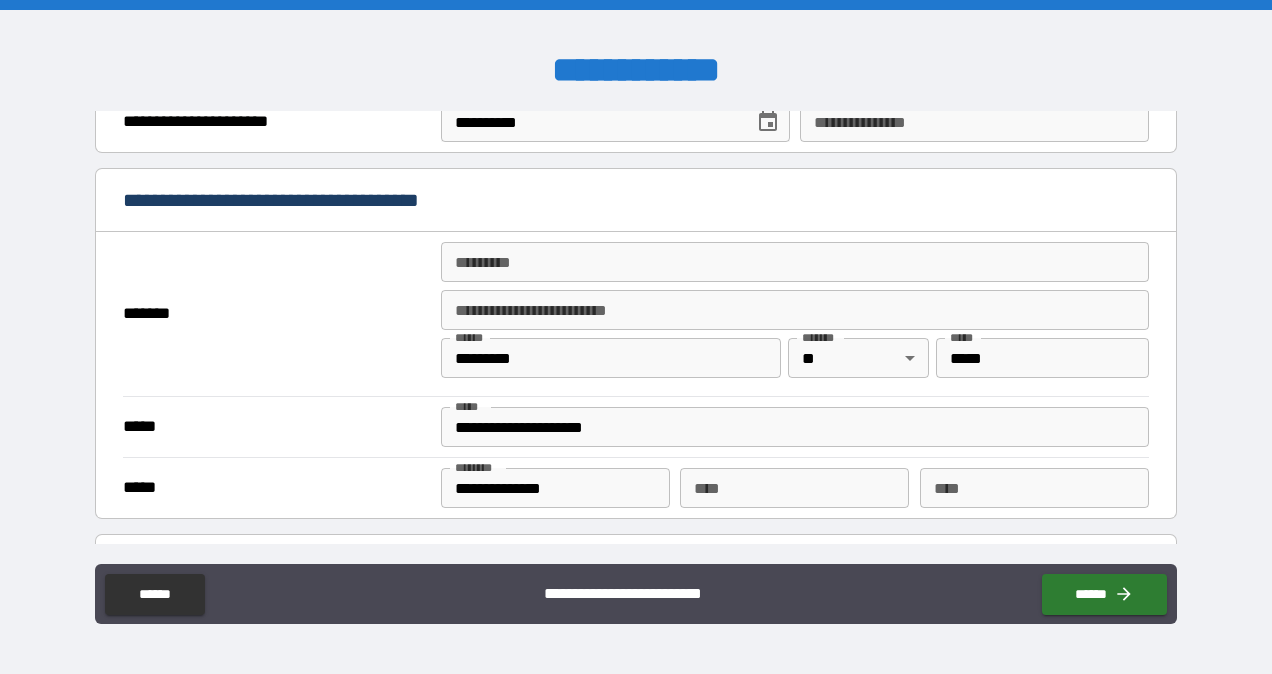 scroll, scrollTop: 1449, scrollLeft: 0, axis: vertical 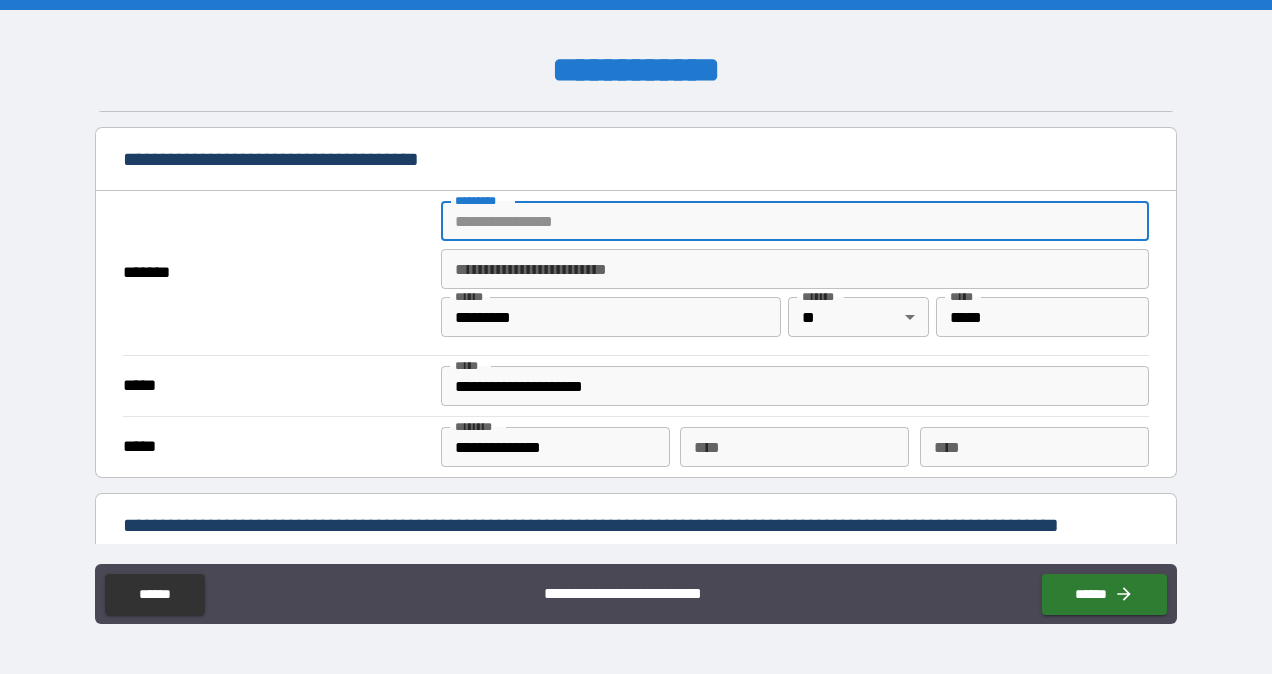 click on "*******   *" at bounding box center [794, 221] 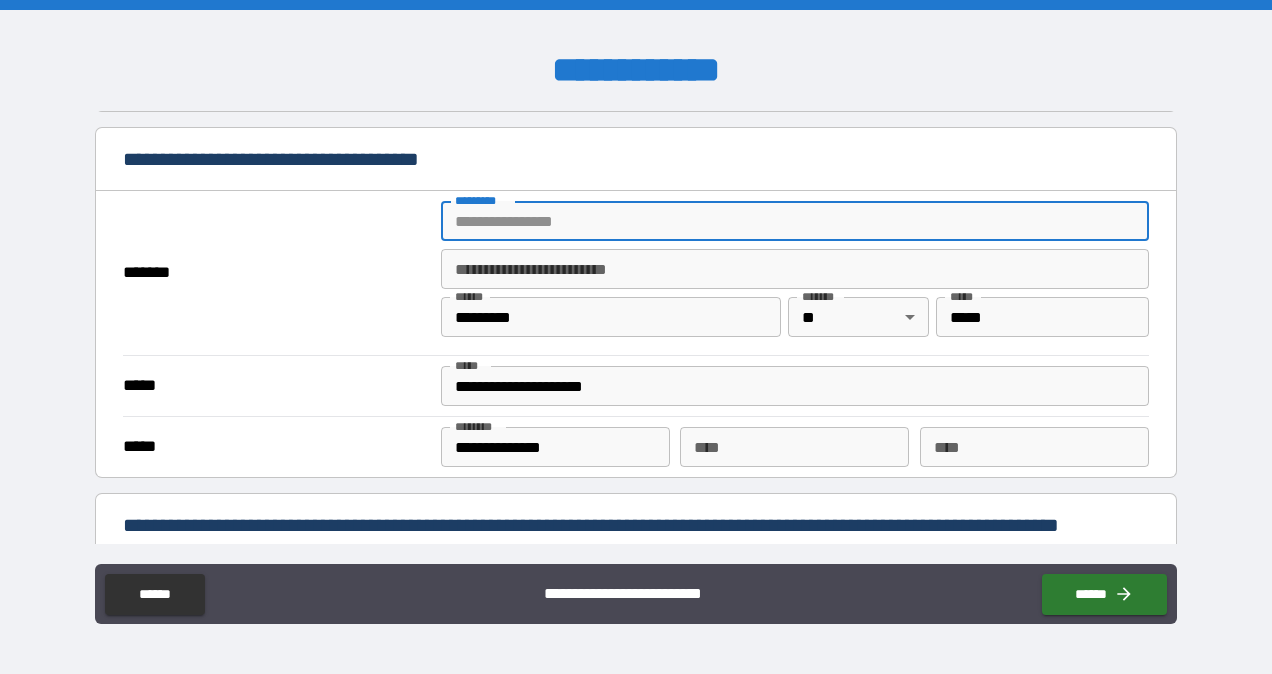 type on "**********" 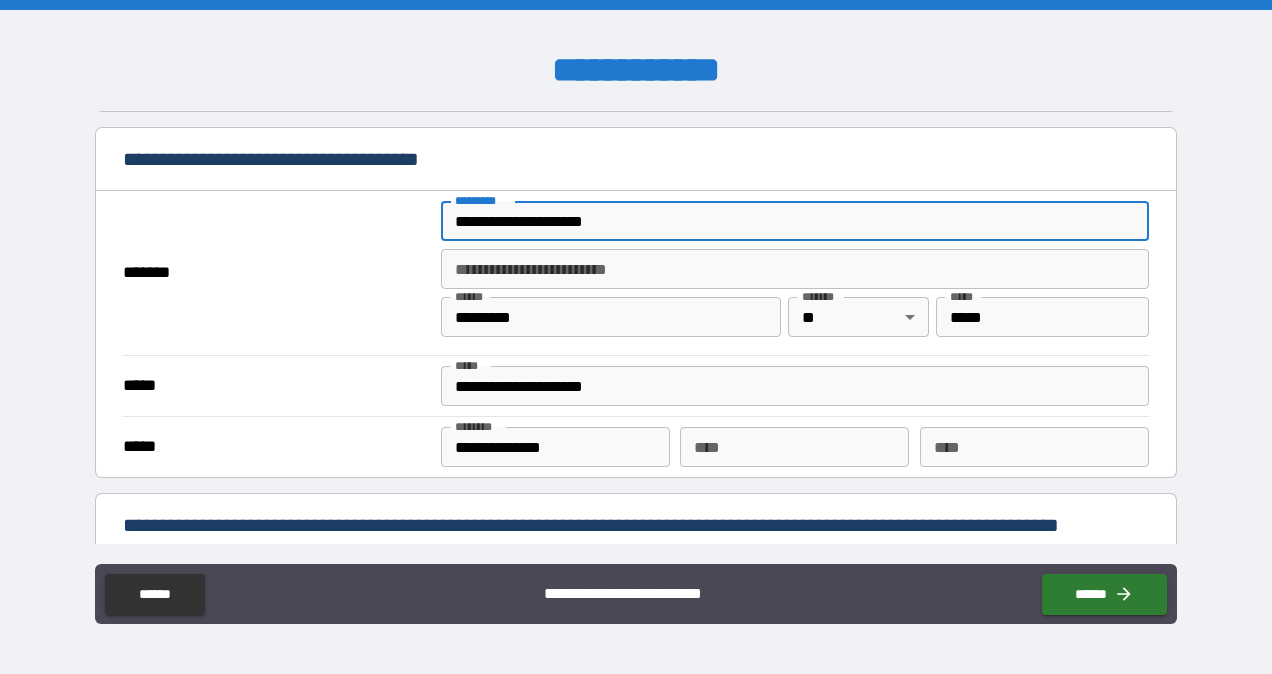 type on "**" 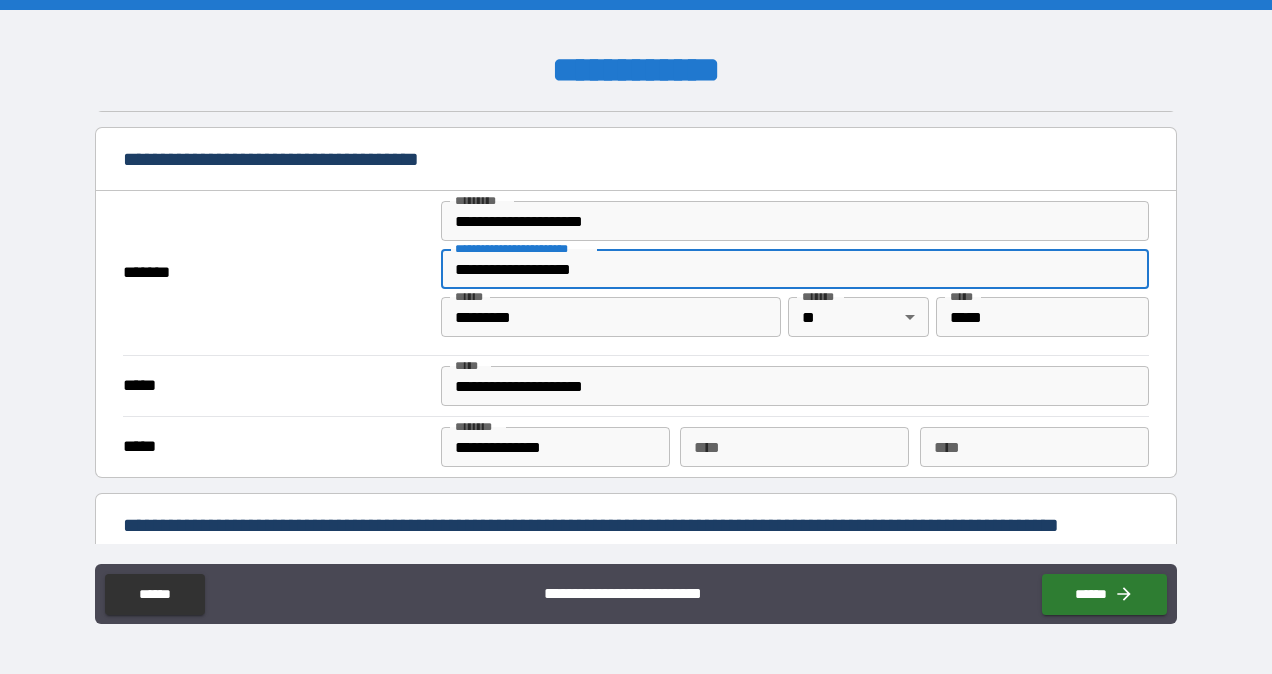 click on "**********" at bounding box center [794, 269] 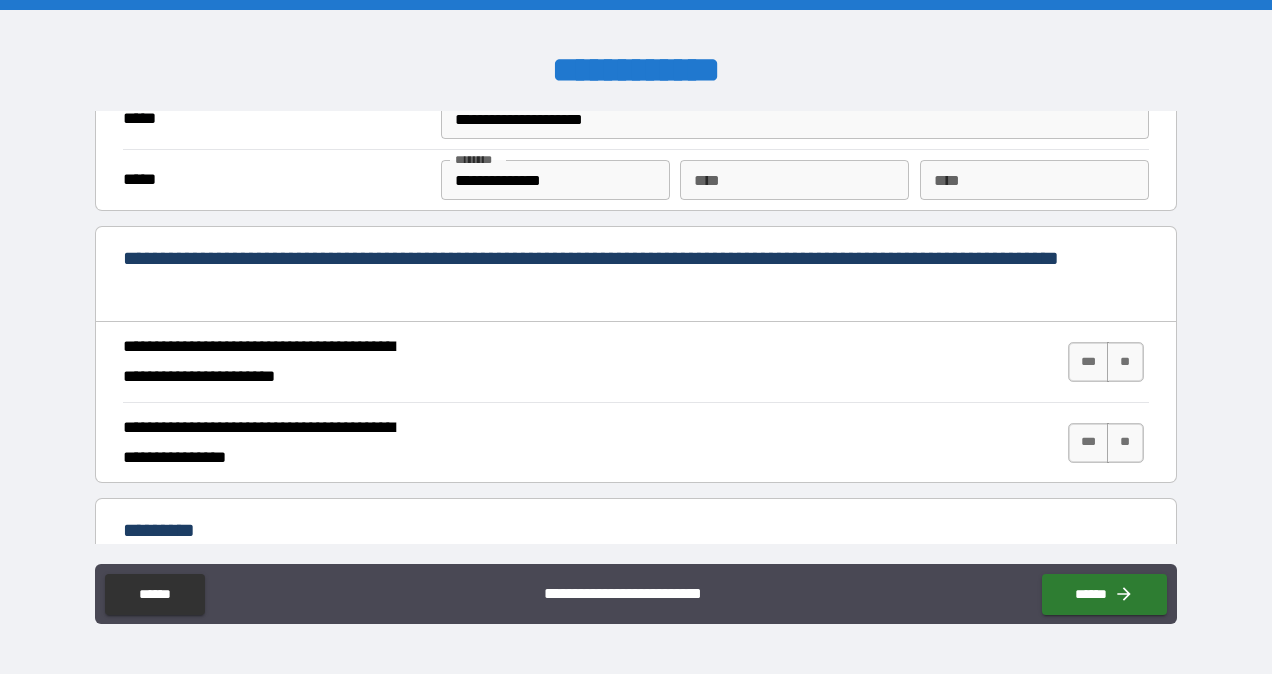 scroll, scrollTop: 1734, scrollLeft: 0, axis: vertical 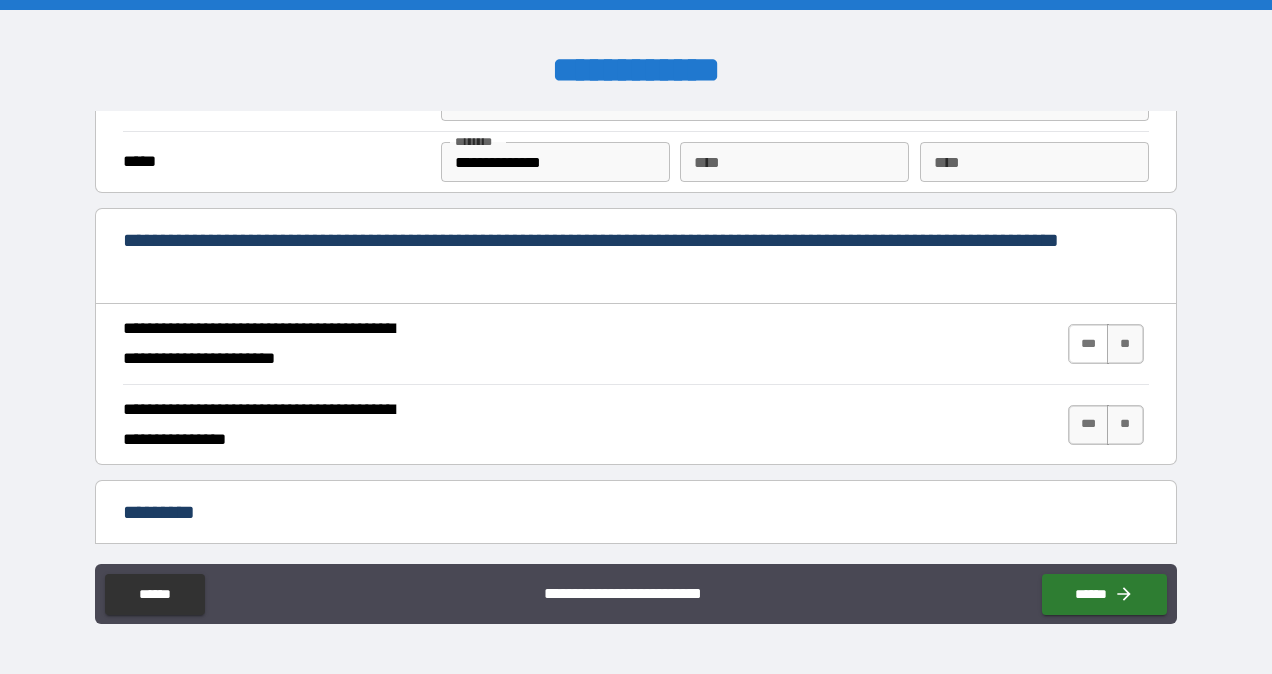 type 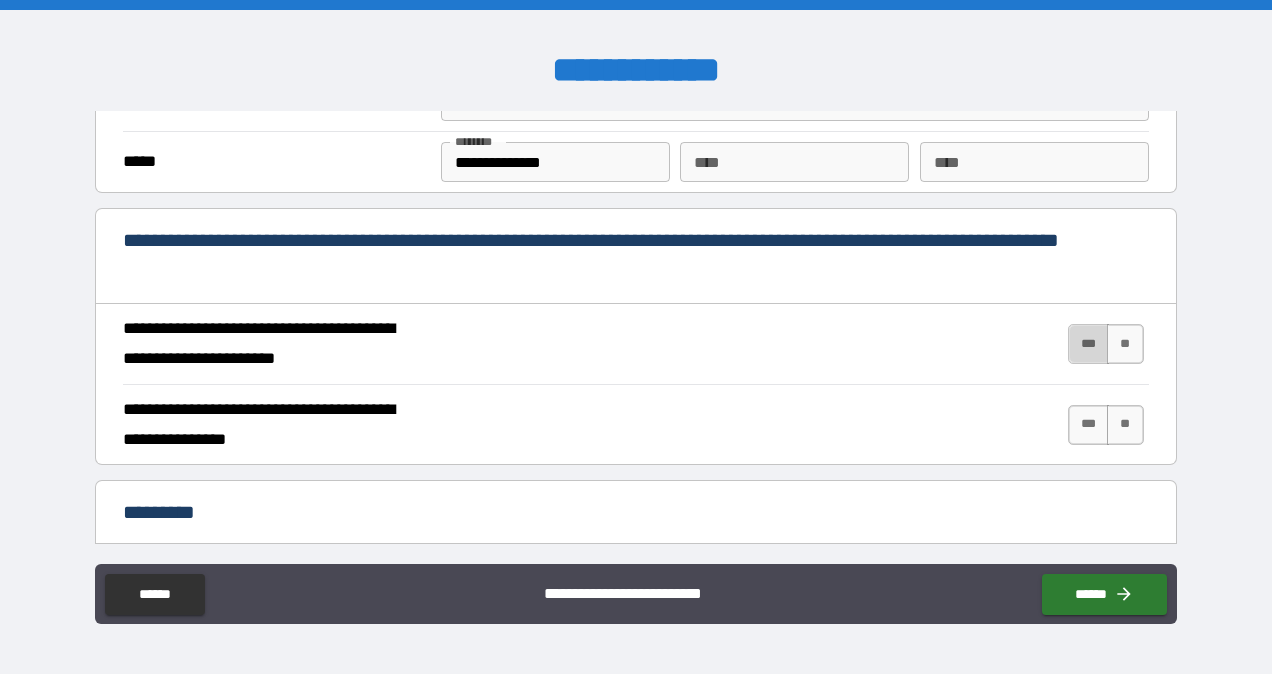 click on "***" at bounding box center (1089, 344) 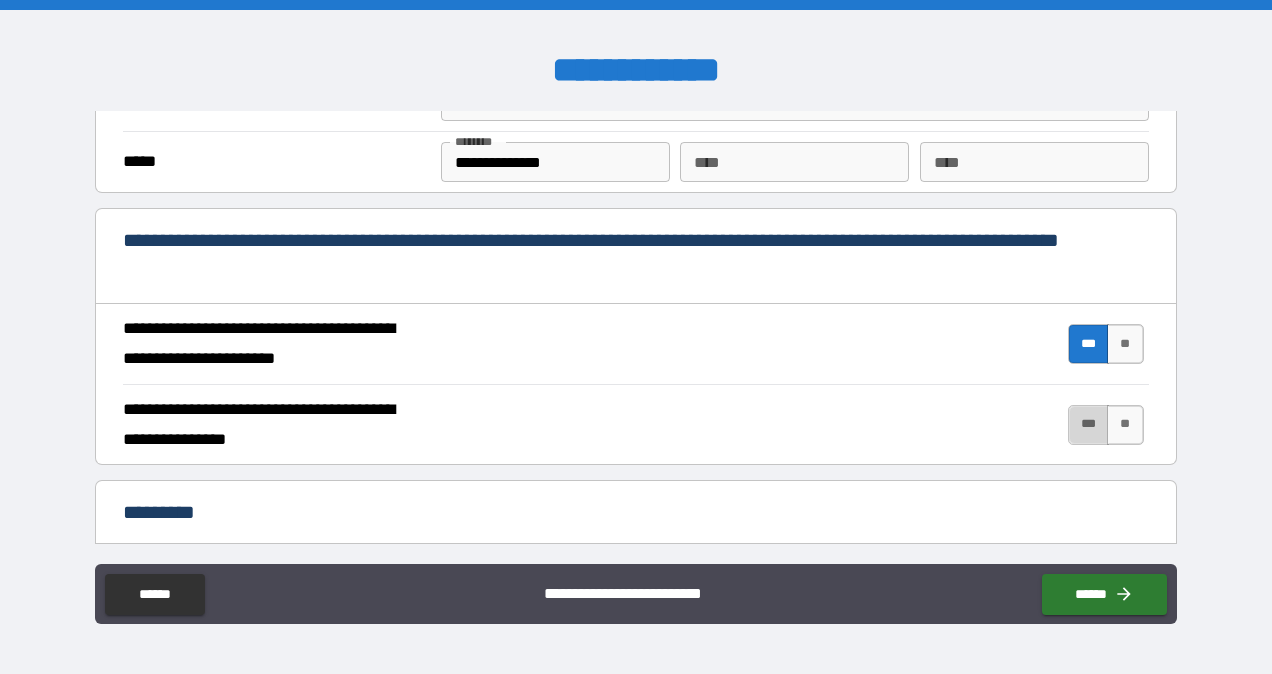 click on "***" at bounding box center [1089, 425] 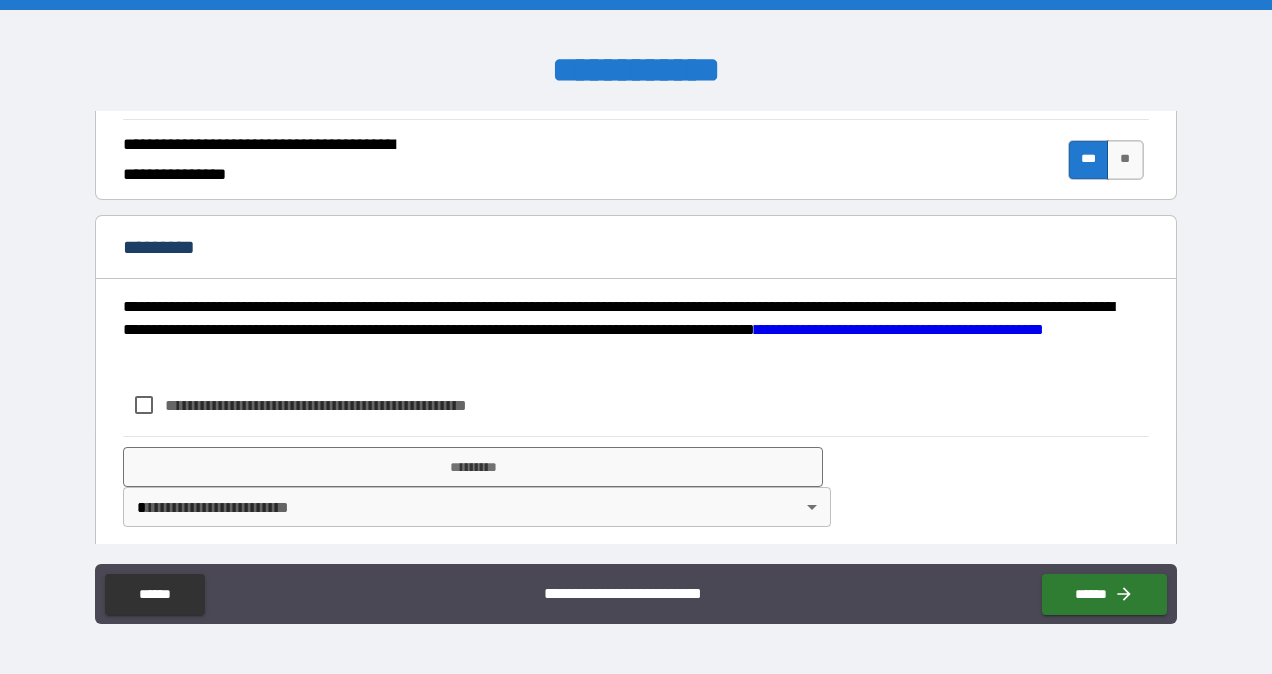 scroll, scrollTop: 2002, scrollLeft: 0, axis: vertical 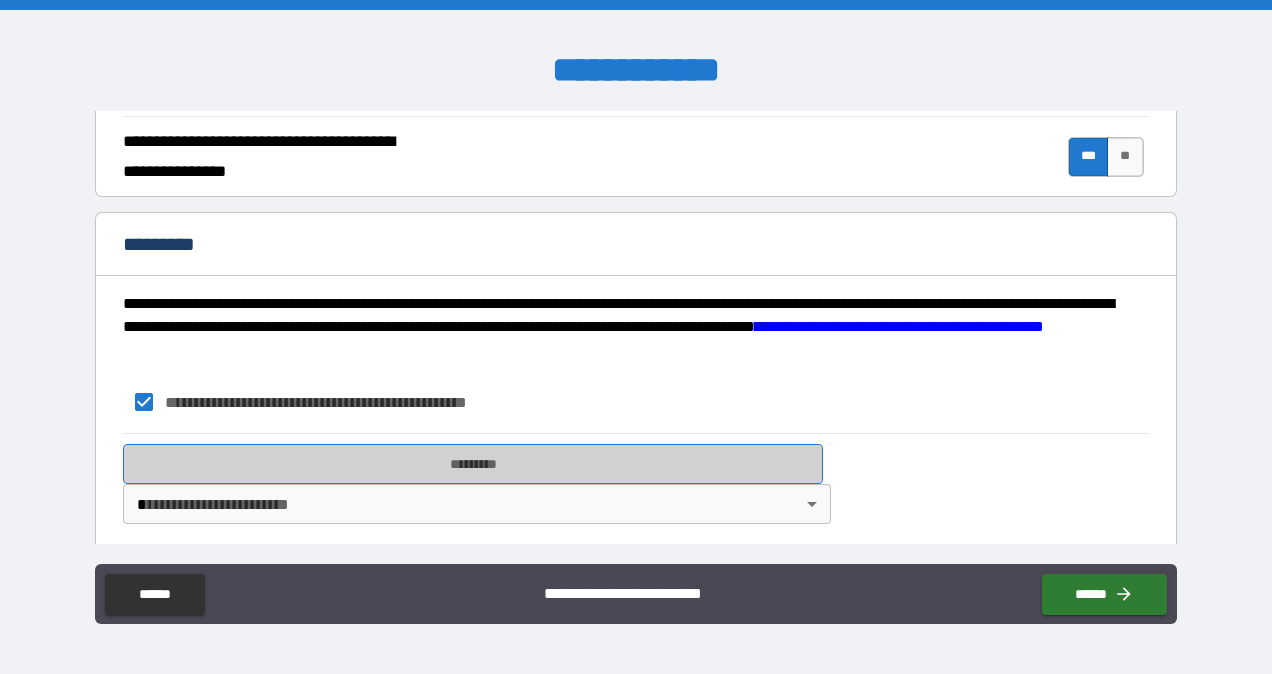 click on "*********" at bounding box center (473, 464) 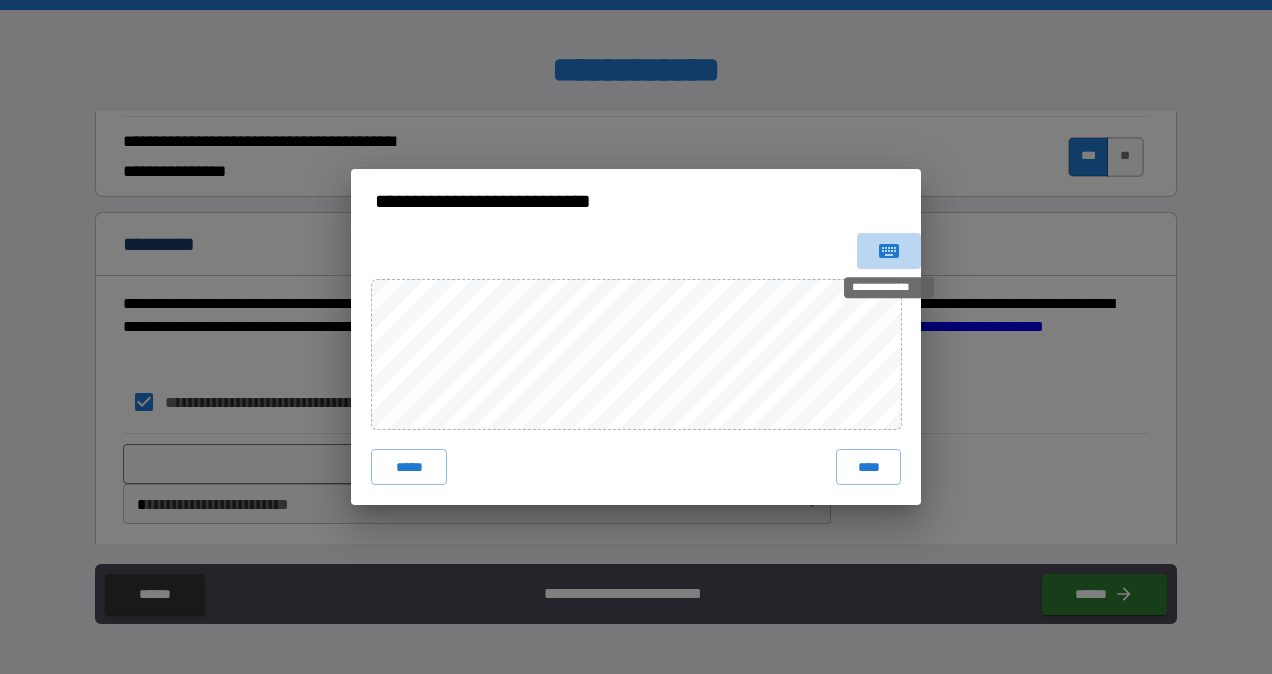 drag, startPoint x: 463, startPoint y: 251, endPoint x: 888, endPoint y: 254, distance: 425.0106 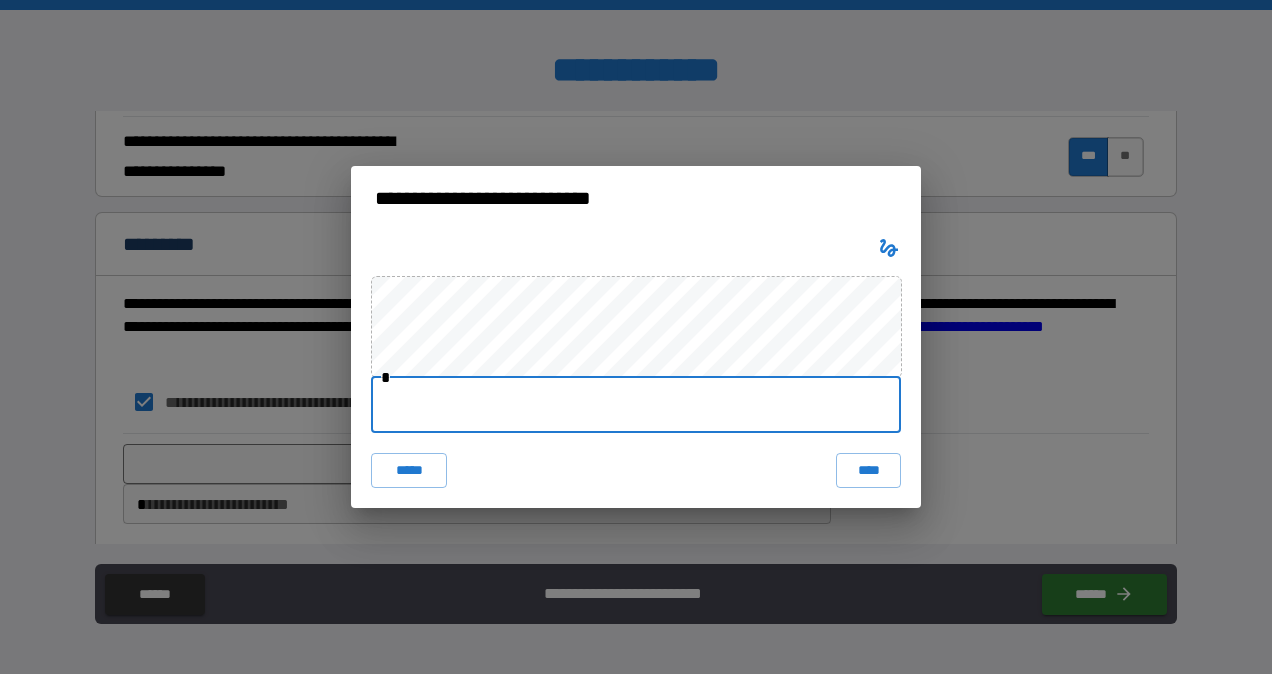 drag, startPoint x: 876, startPoint y: 259, endPoint x: 449, endPoint y: 415, distance: 454.60422 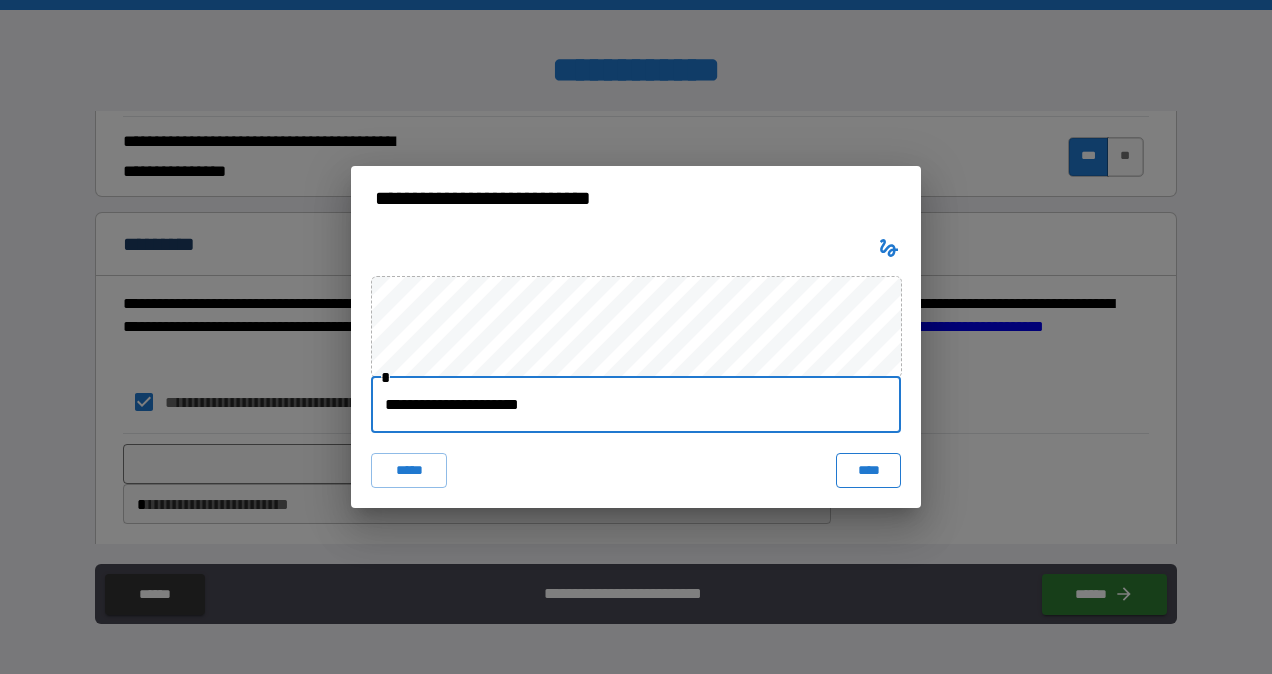 type on "**********" 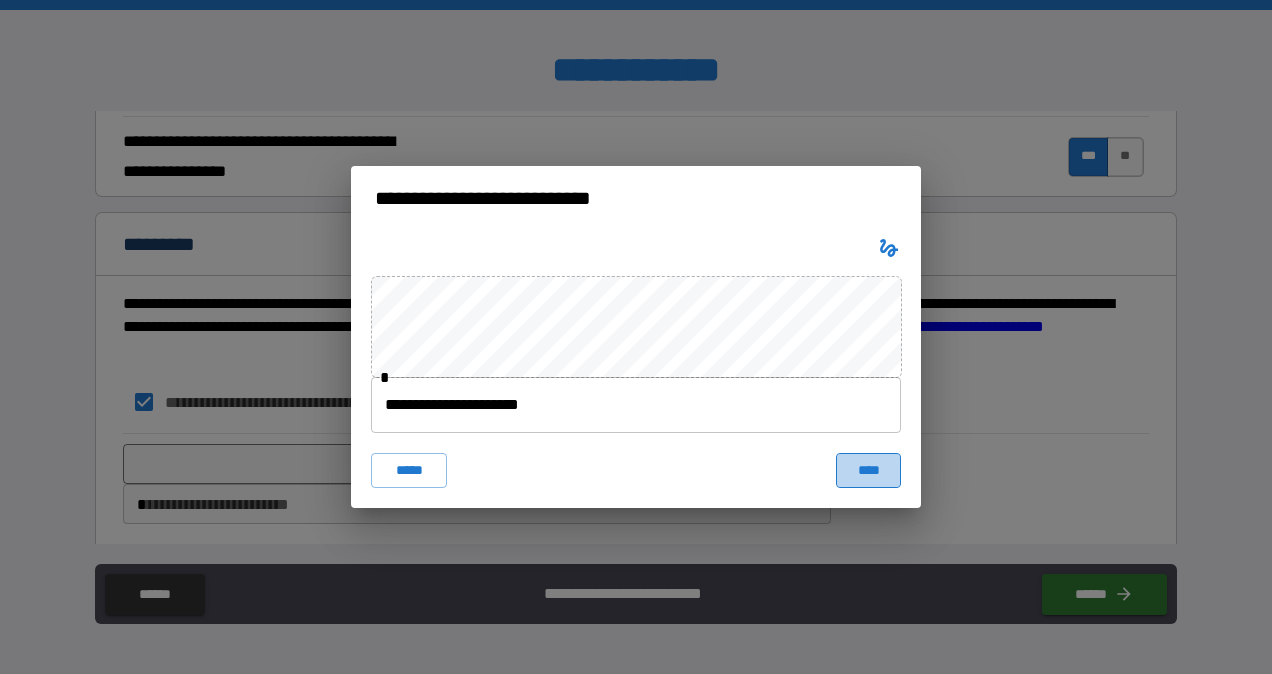 click on "****" at bounding box center (868, 471) 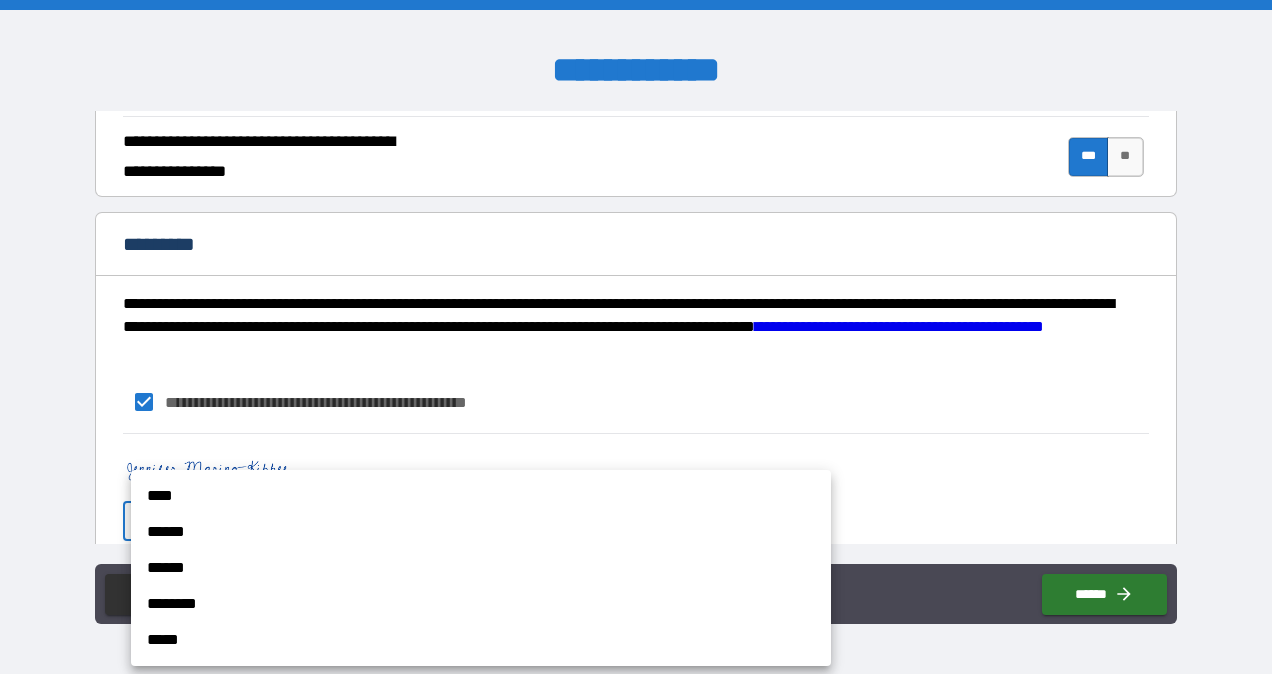 click on "**********" at bounding box center (636, 337) 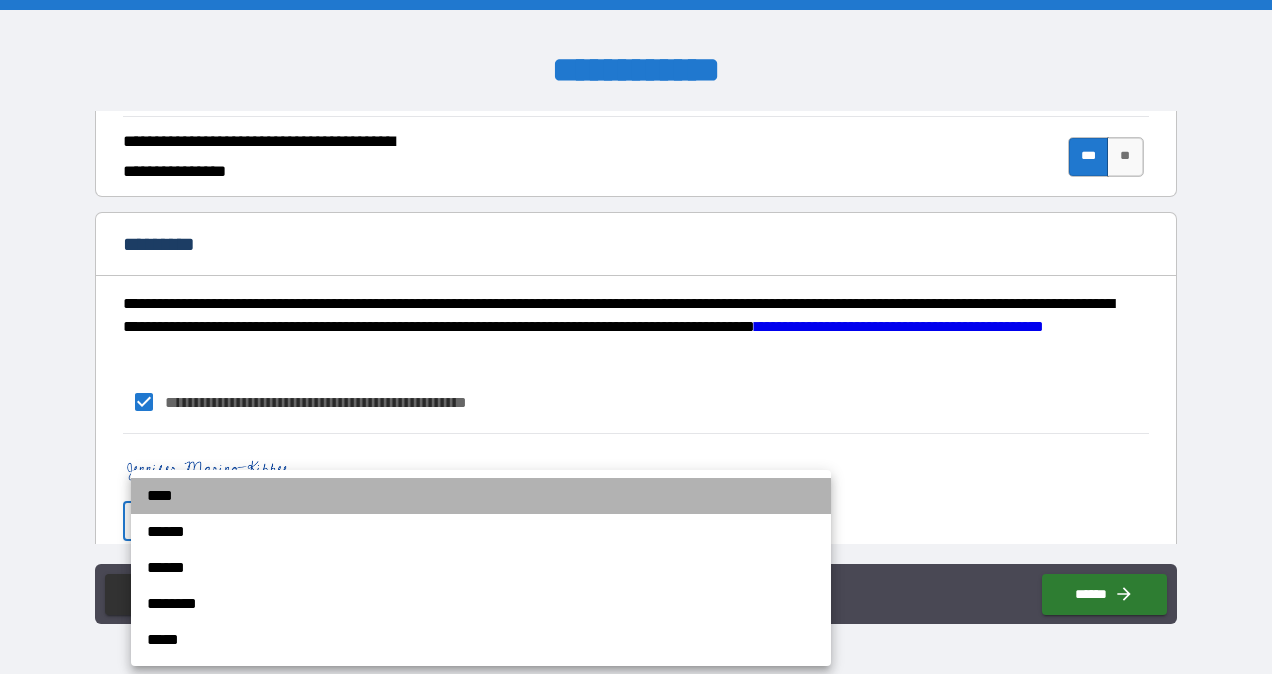 click on "****" at bounding box center [481, 496] 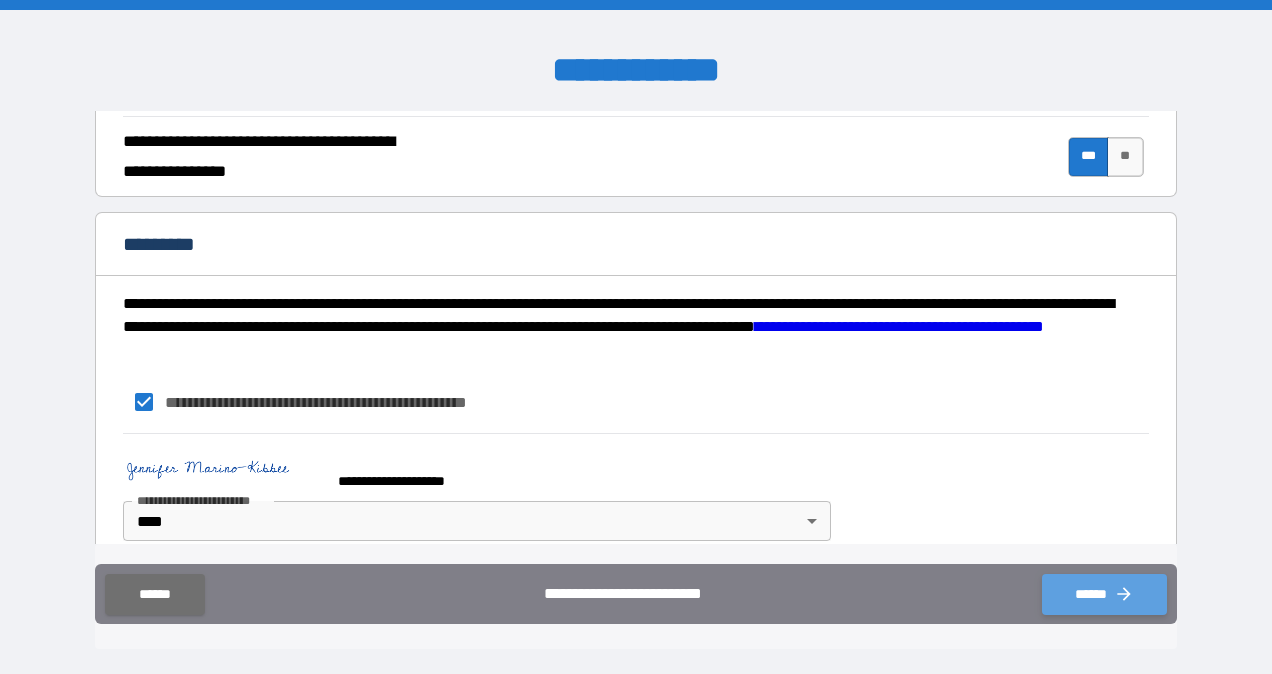 click on "******" at bounding box center (1104, 594) 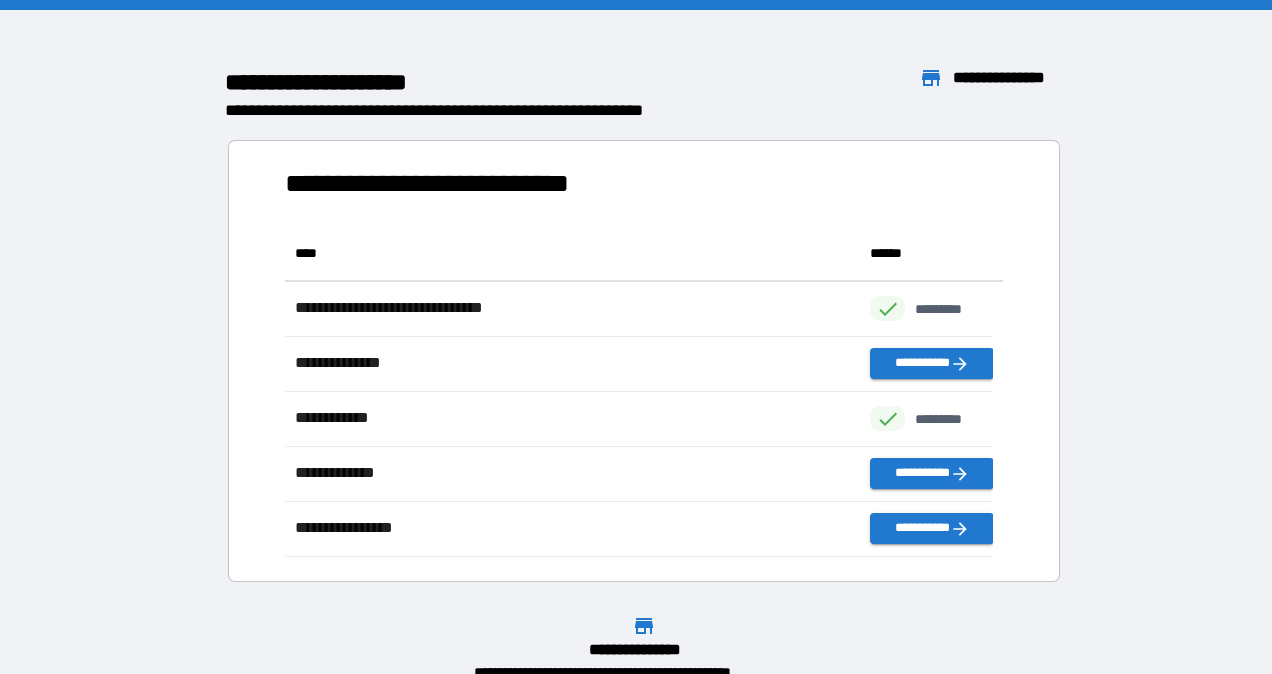 scroll, scrollTop: 16, scrollLeft: 16, axis: both 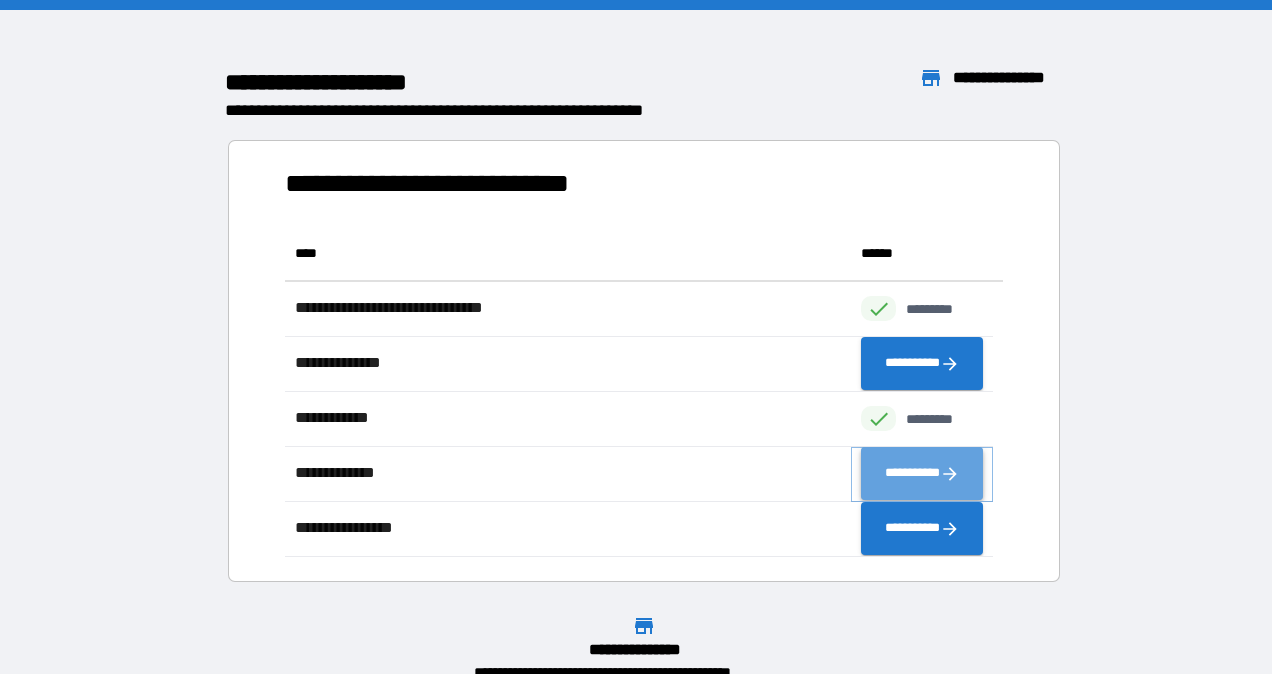 click on "**********" at bounding box center [922, 474] 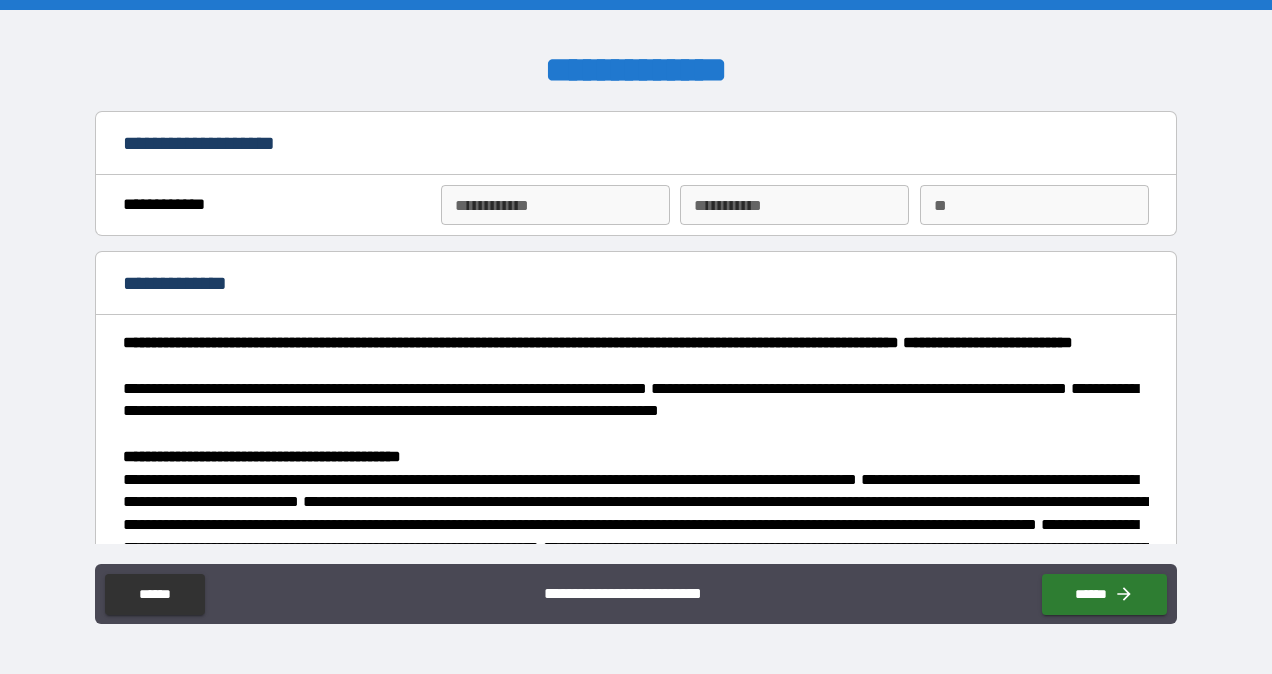 type on "*" 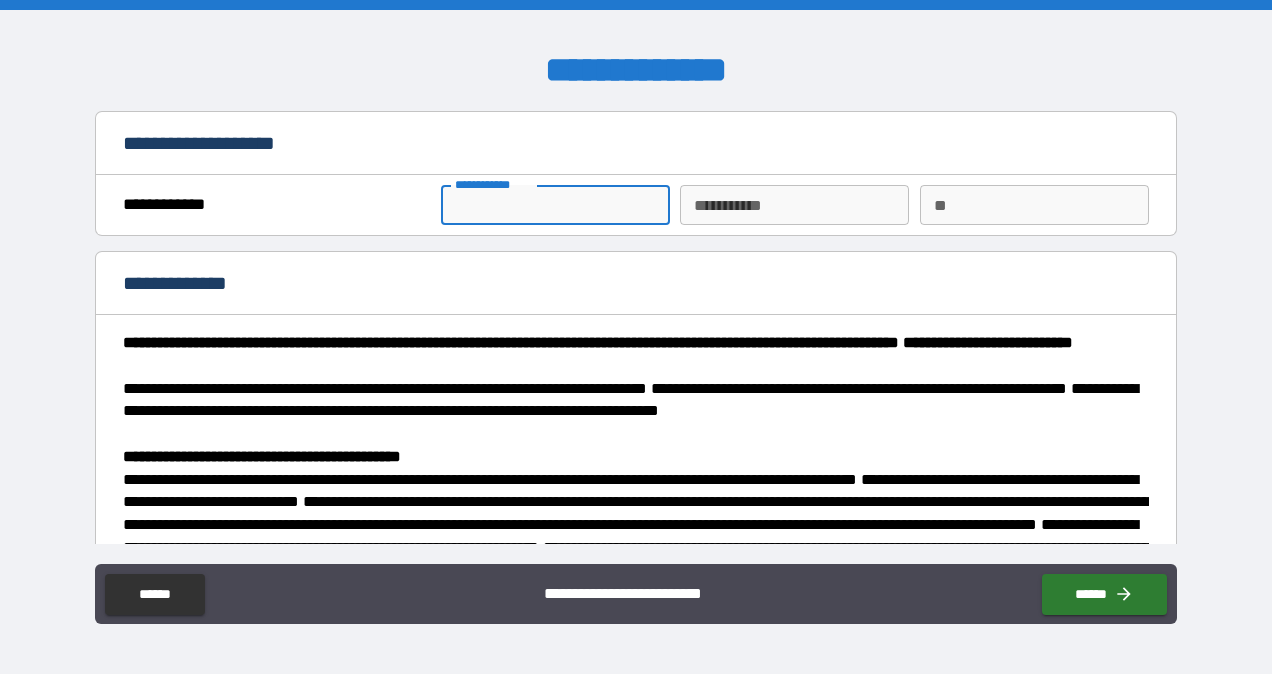 click on "**********" at bounding box center (555, 205) 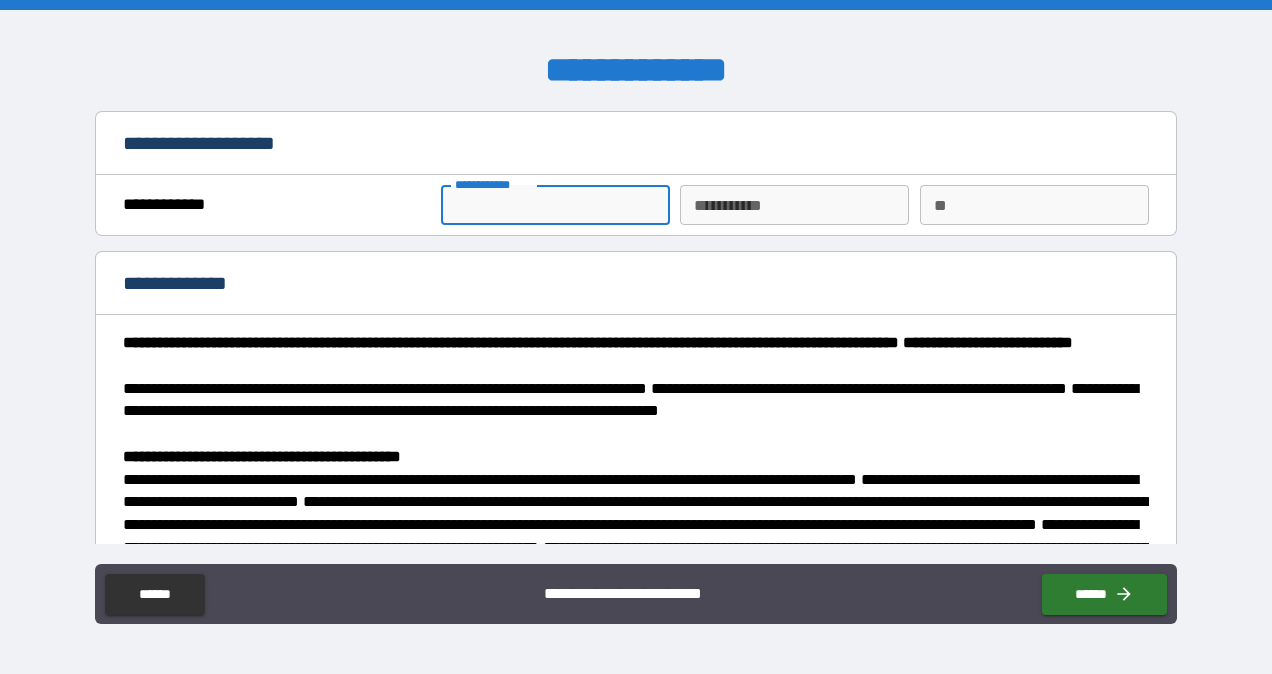 type on "********" 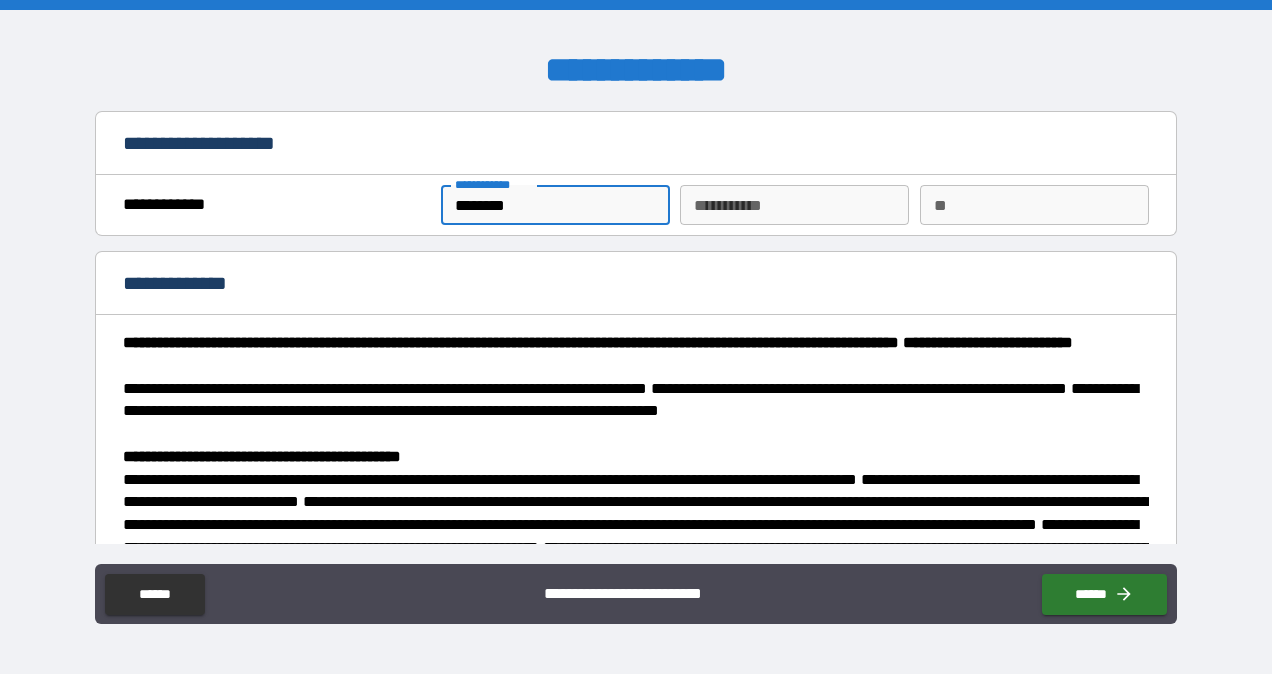 type on "**********" 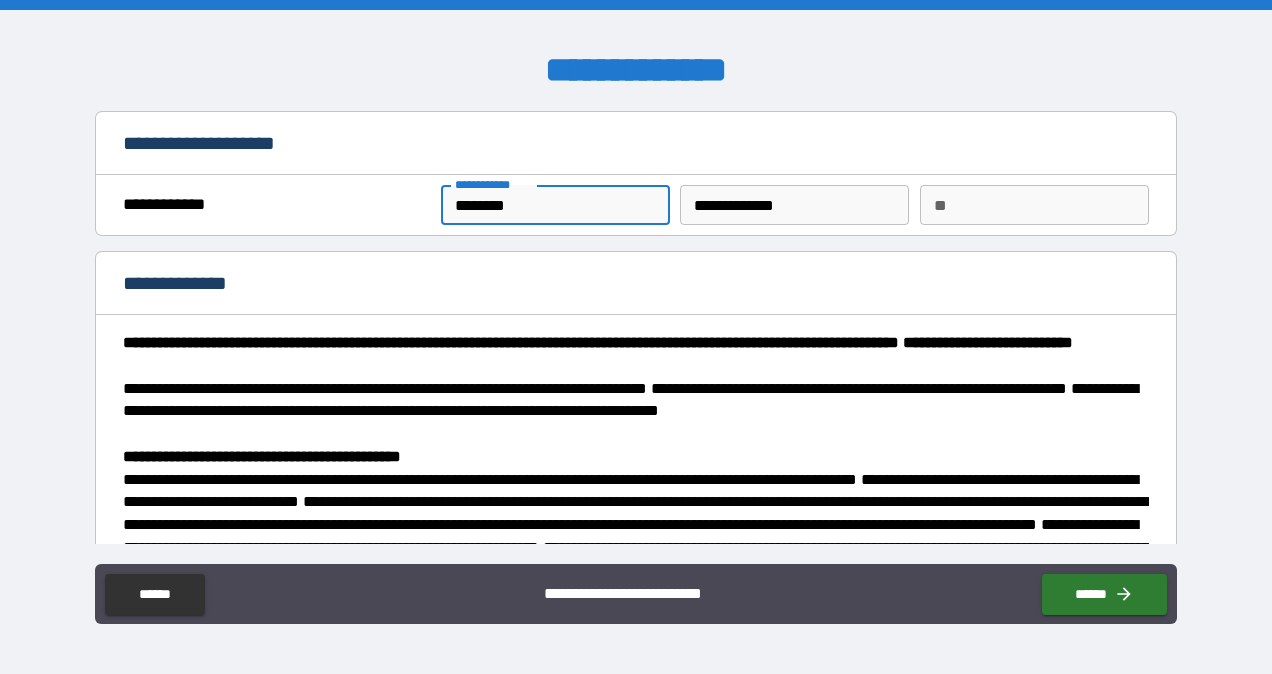 type on "*" 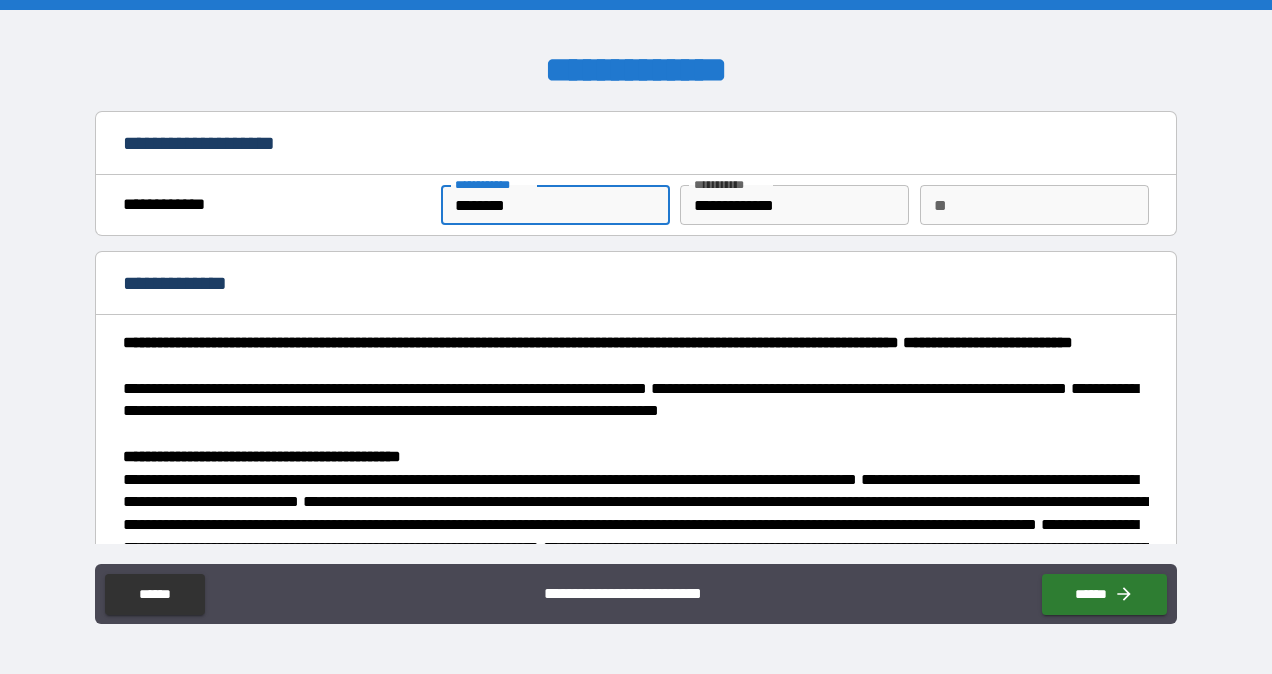 type on "*" 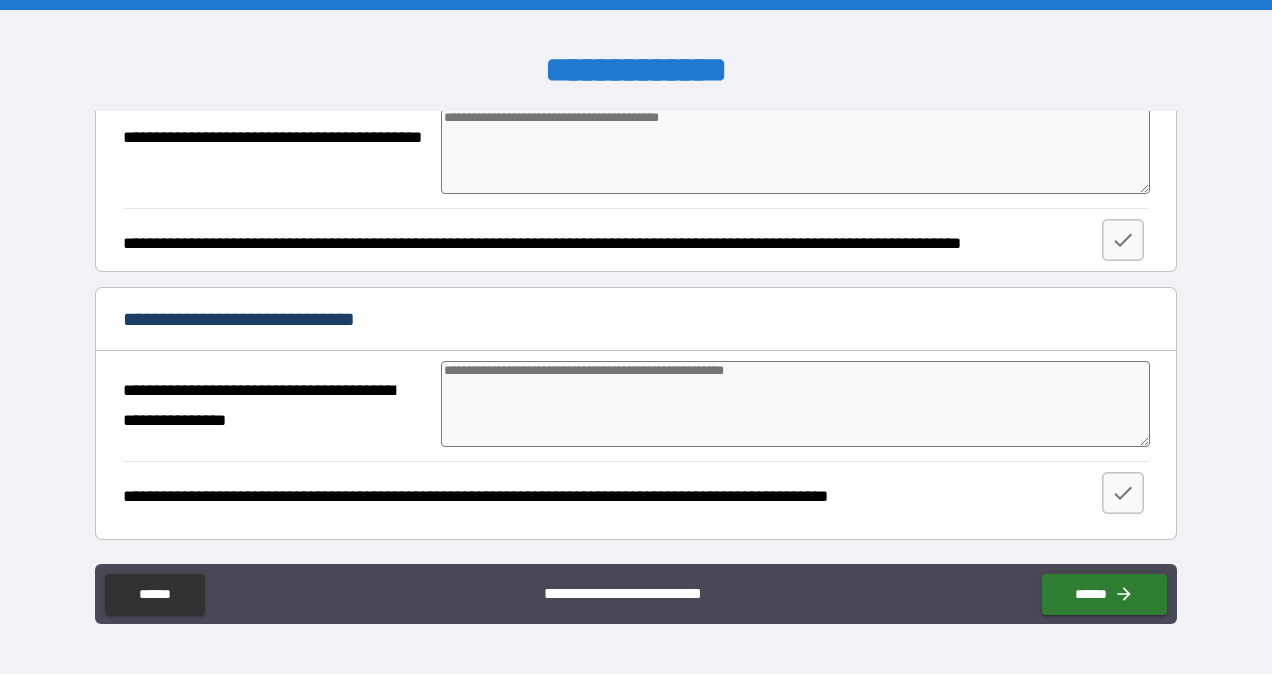 scroll, scrollTop: 3330, scrollLeft: 0, axis: vertical 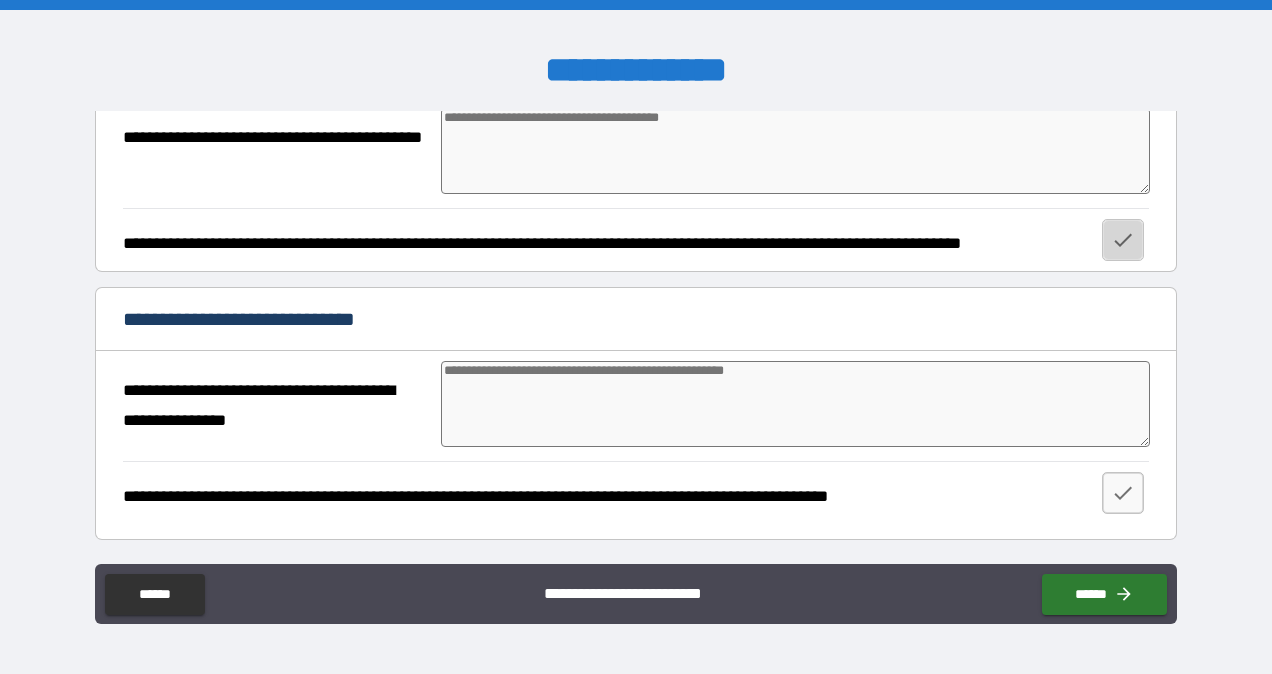 click 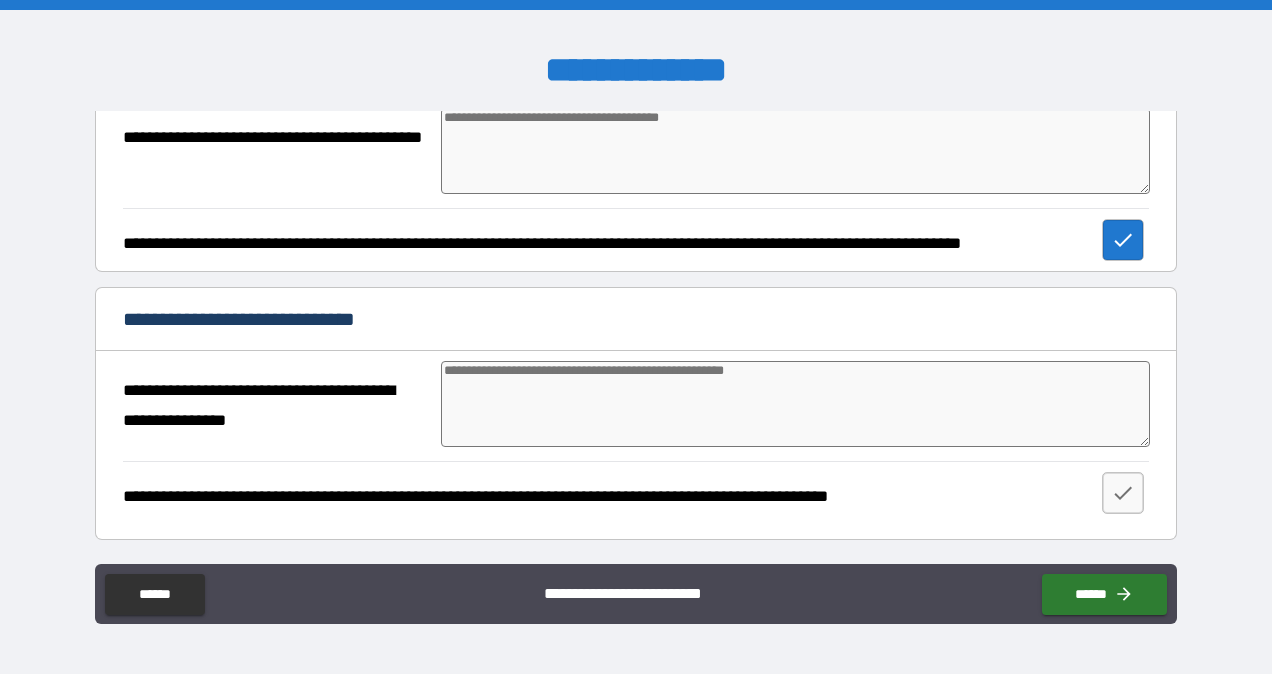 type on "*" 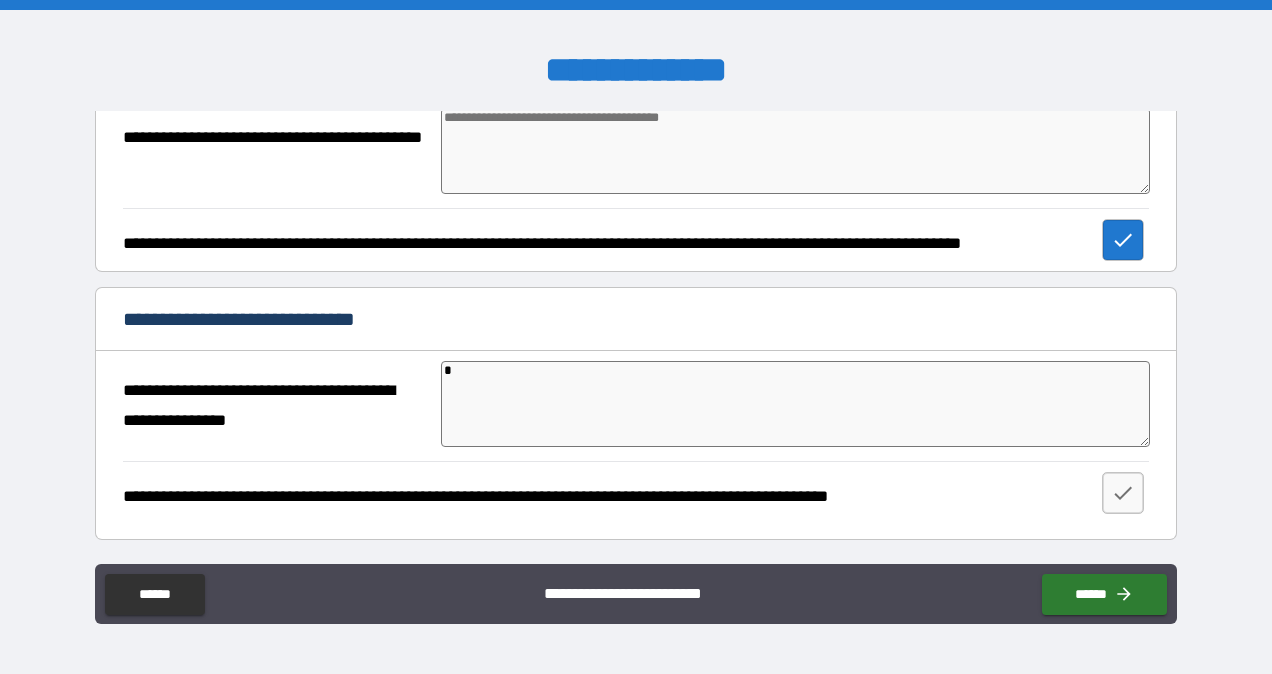 type on "*" 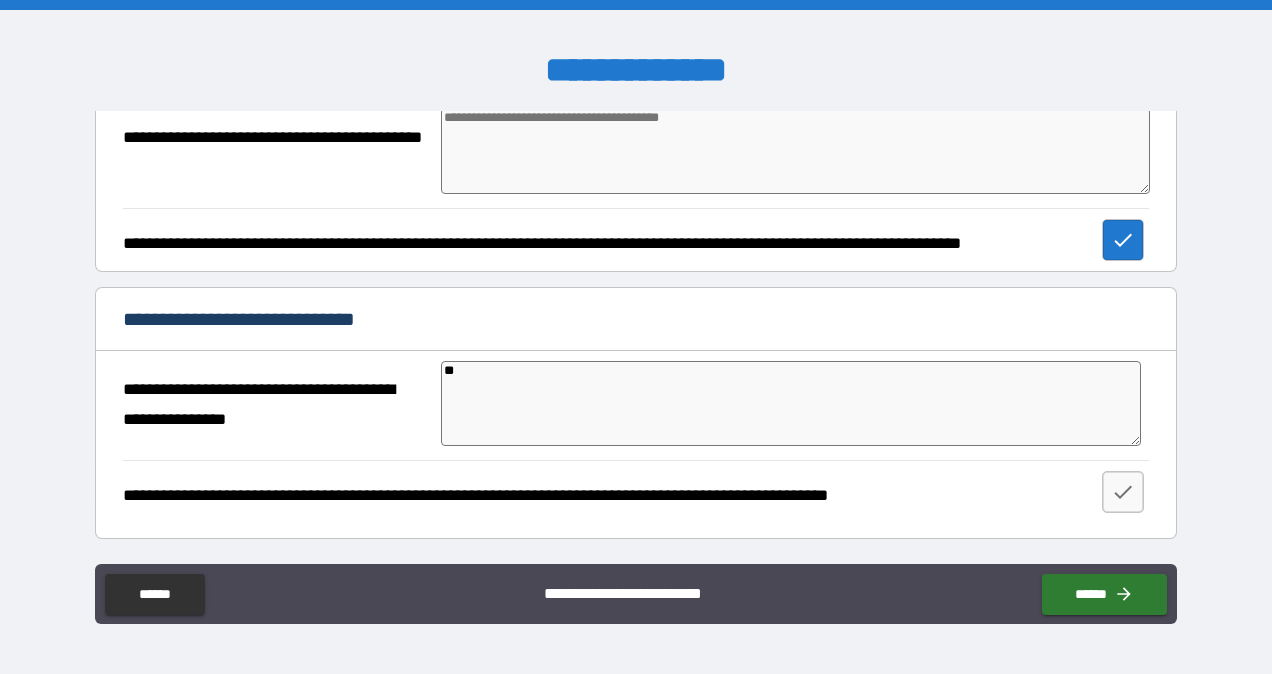 type on "***" 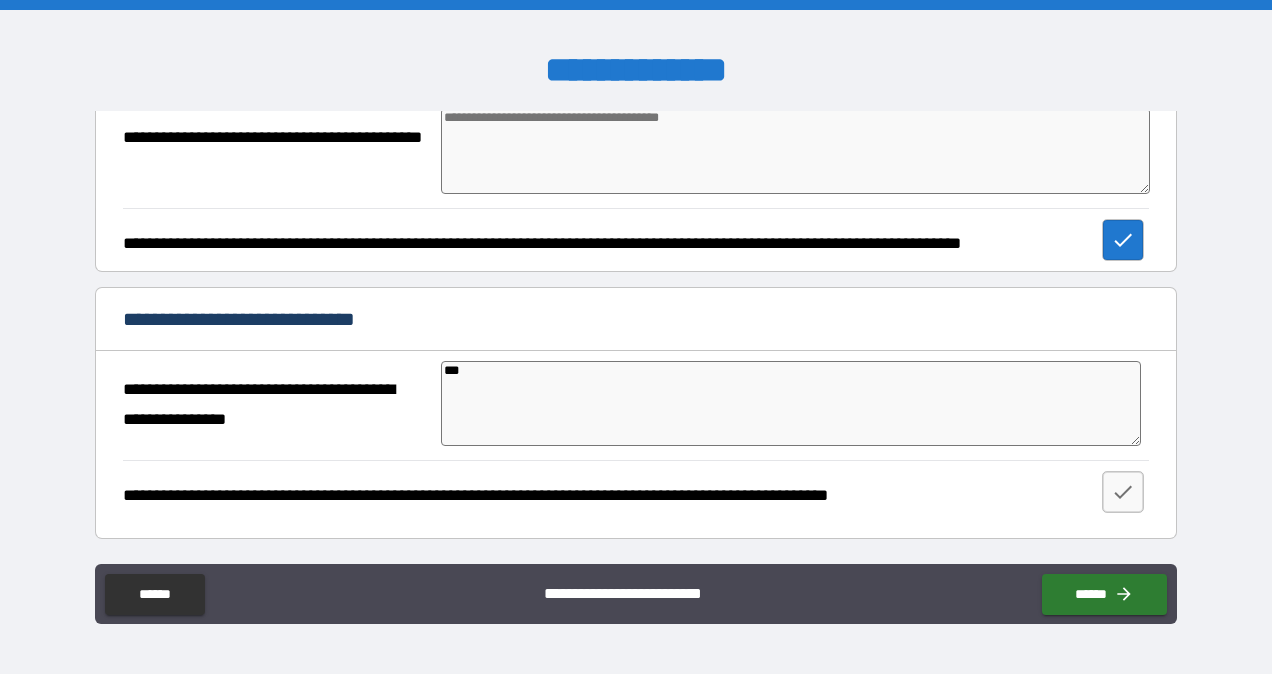 type on "*" 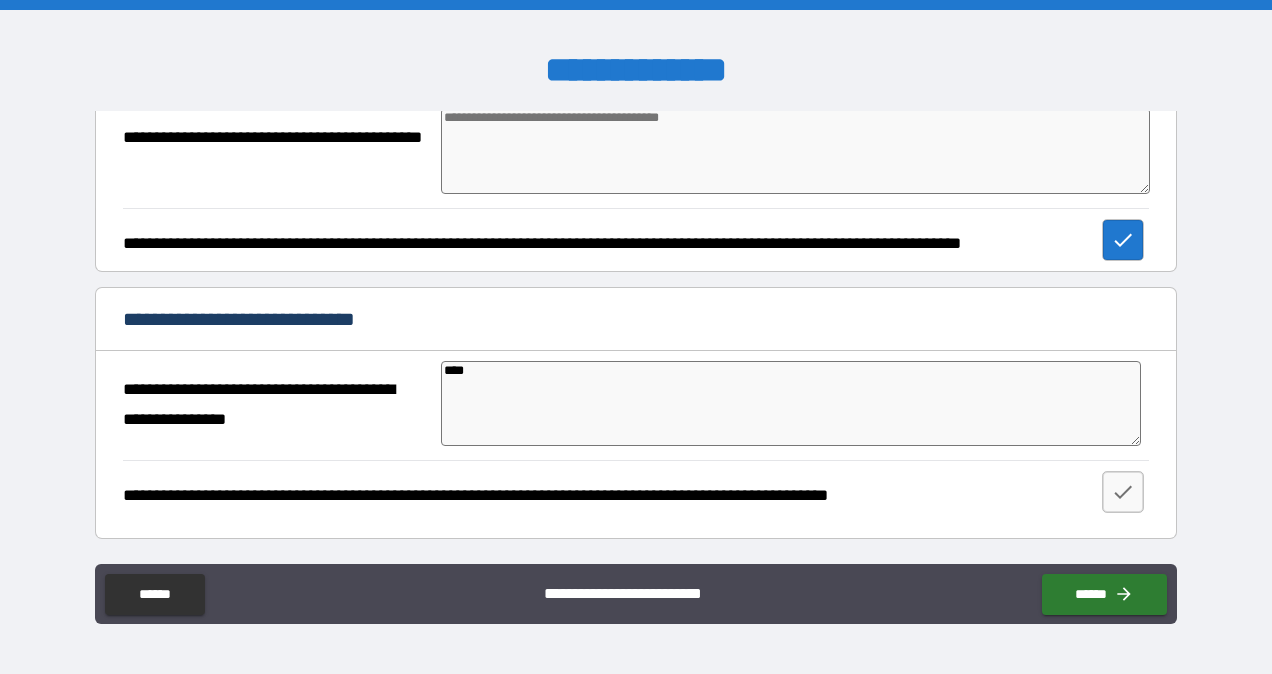 type on "*" 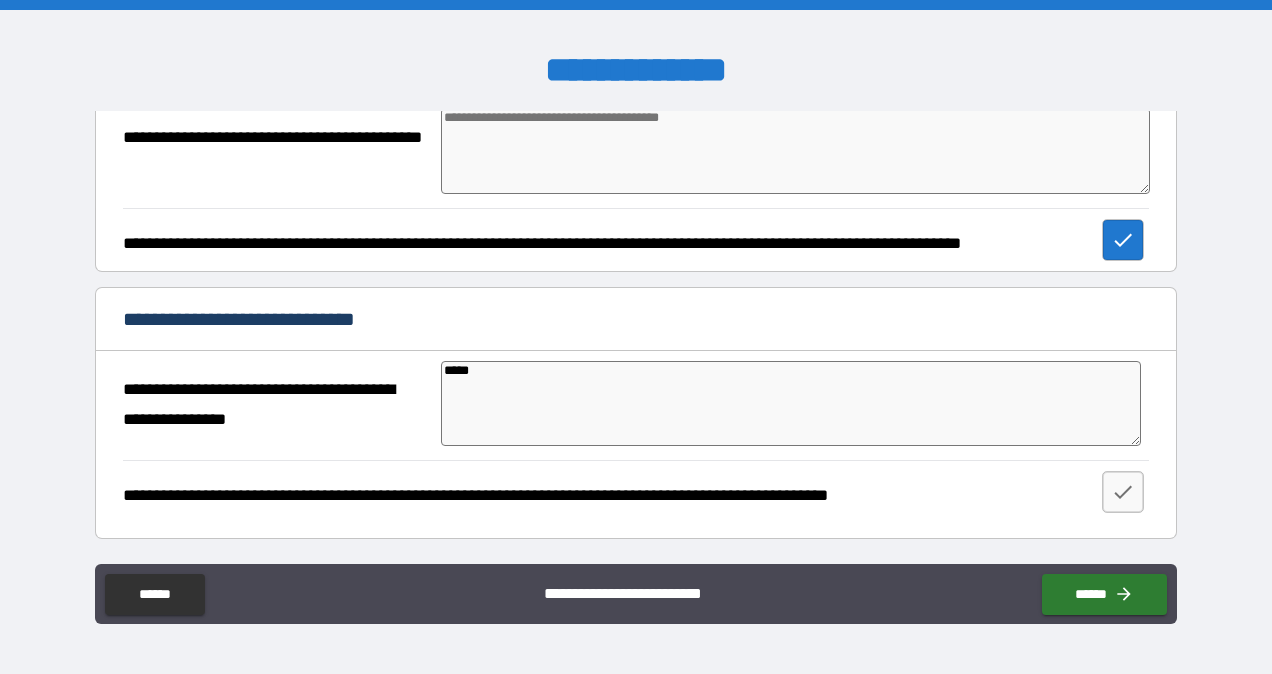 type on "*" 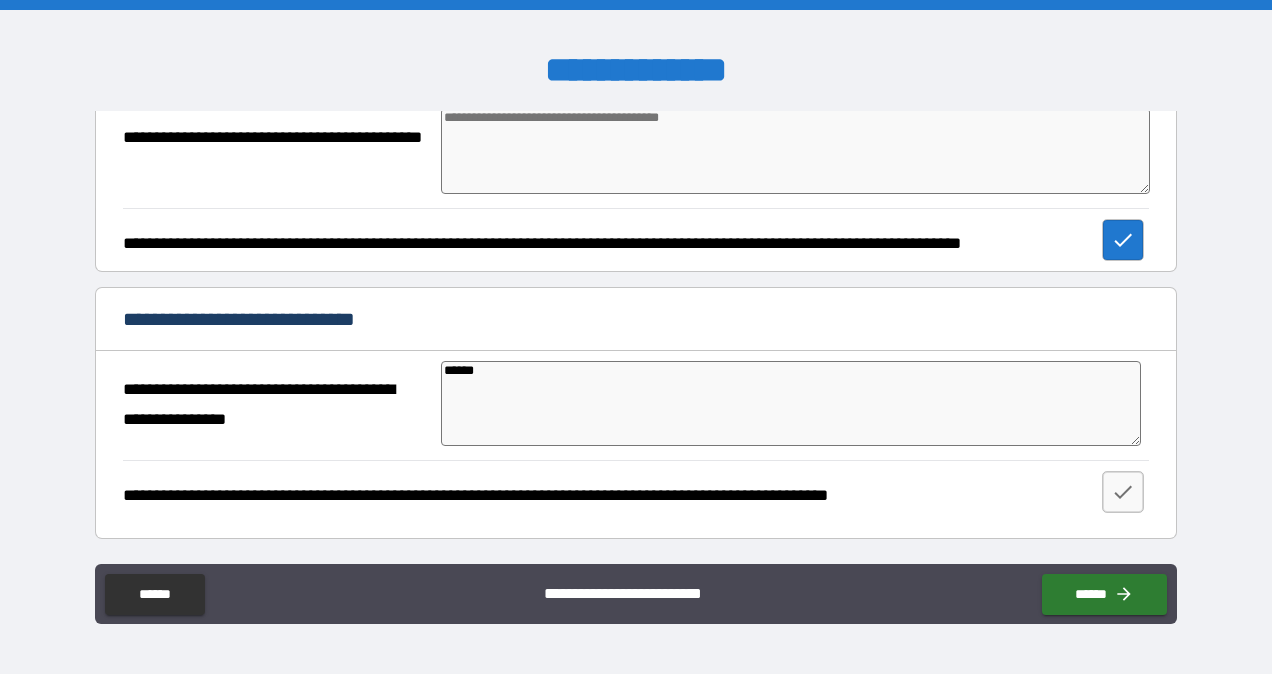 type on "*" 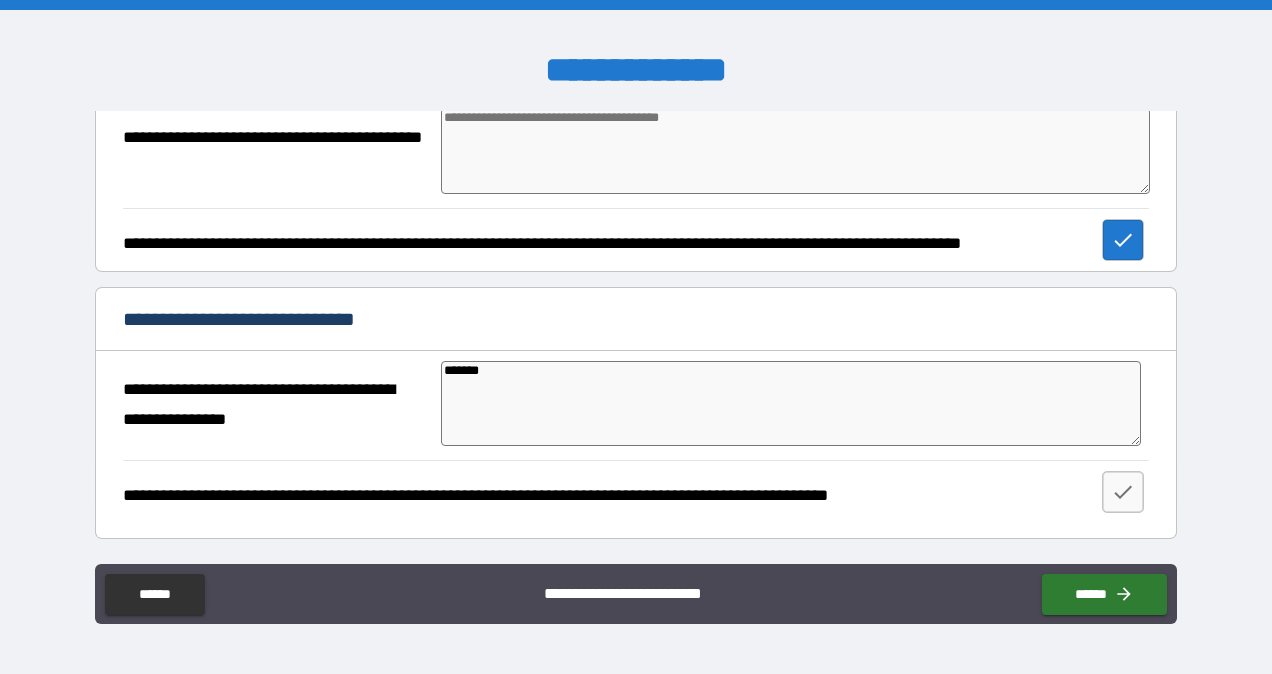type on "*" 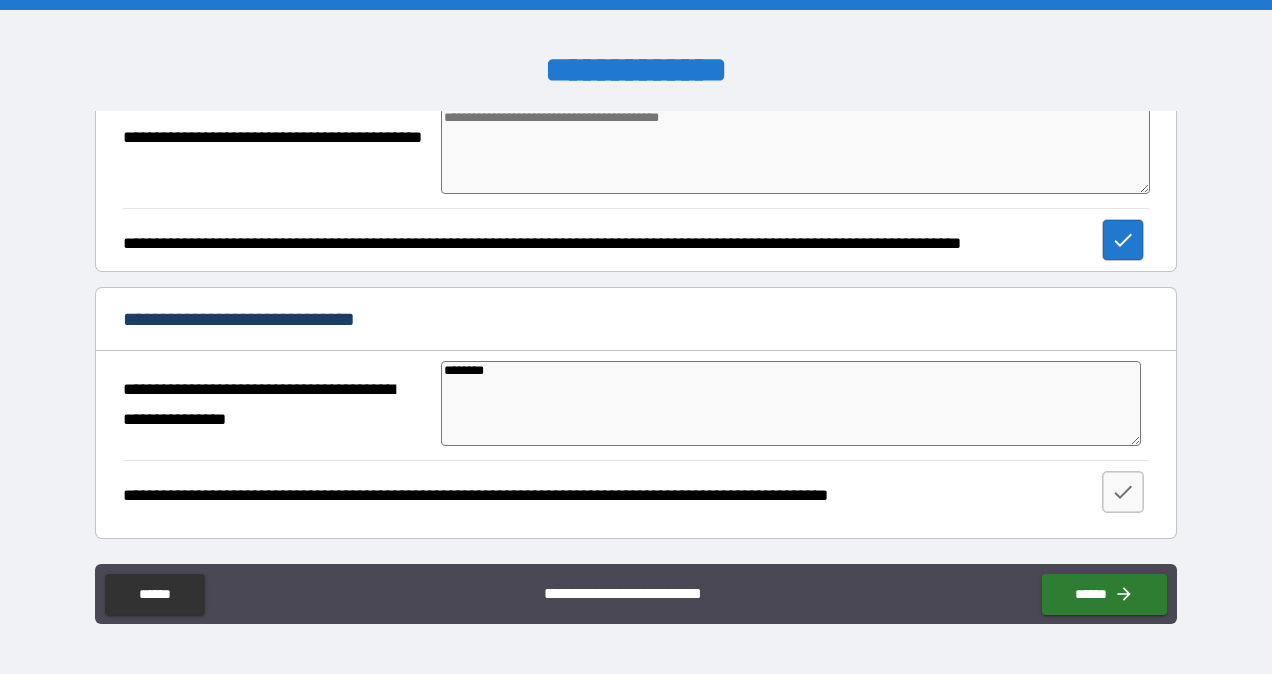 type on "*" 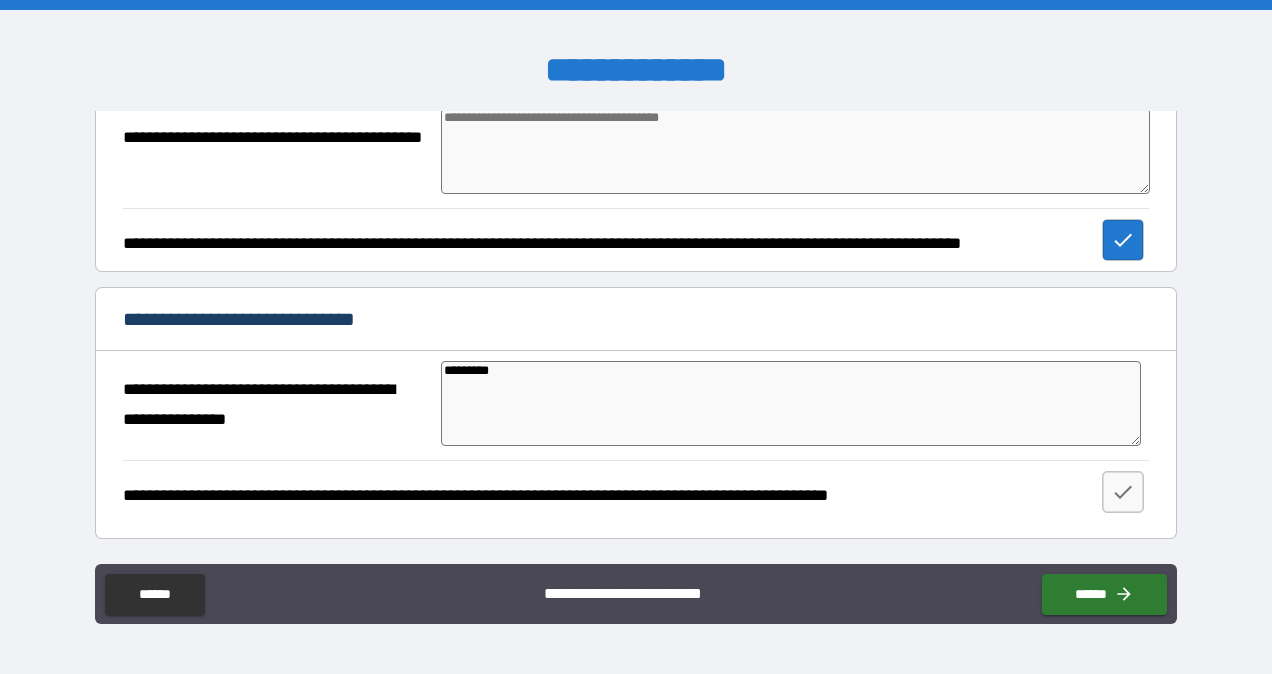 type on "**********" 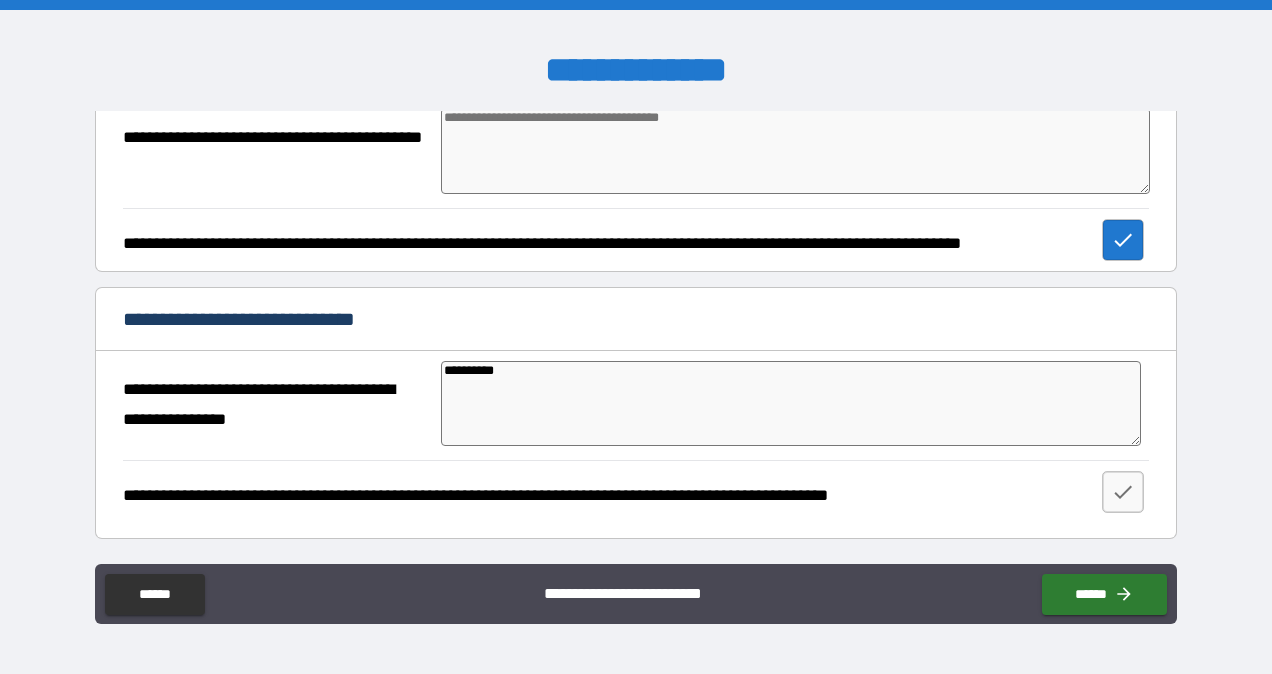 type on "*" 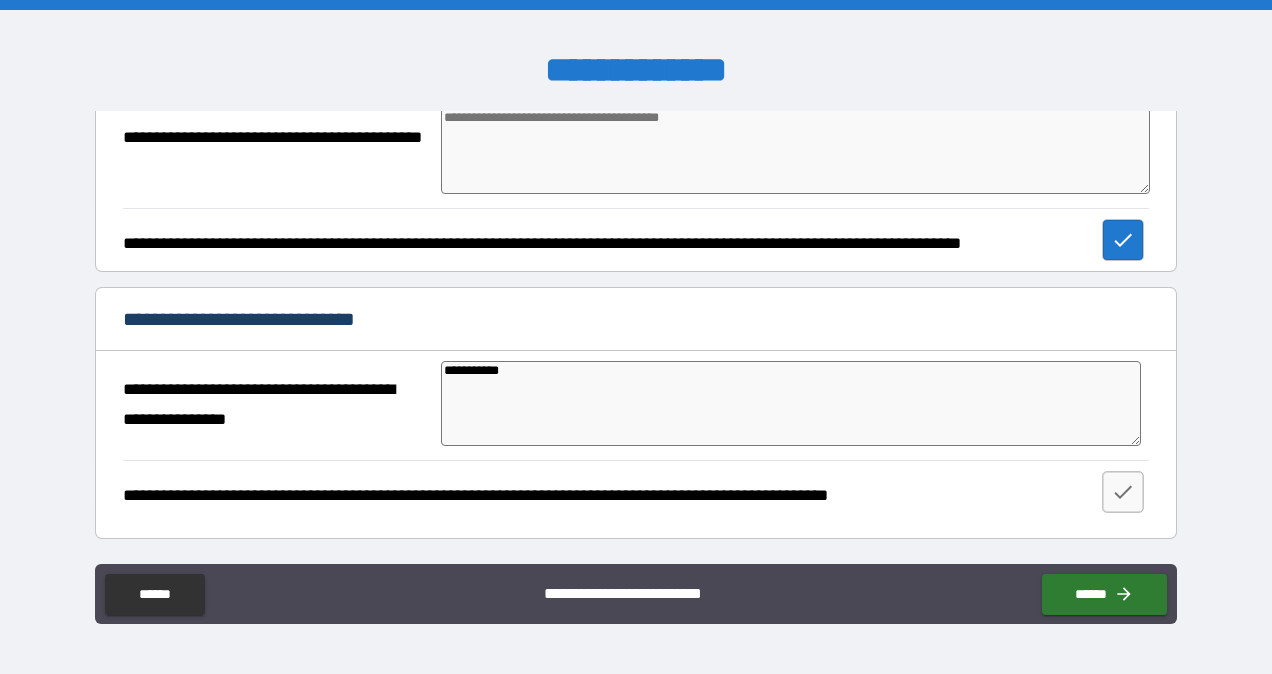 type on "**********" 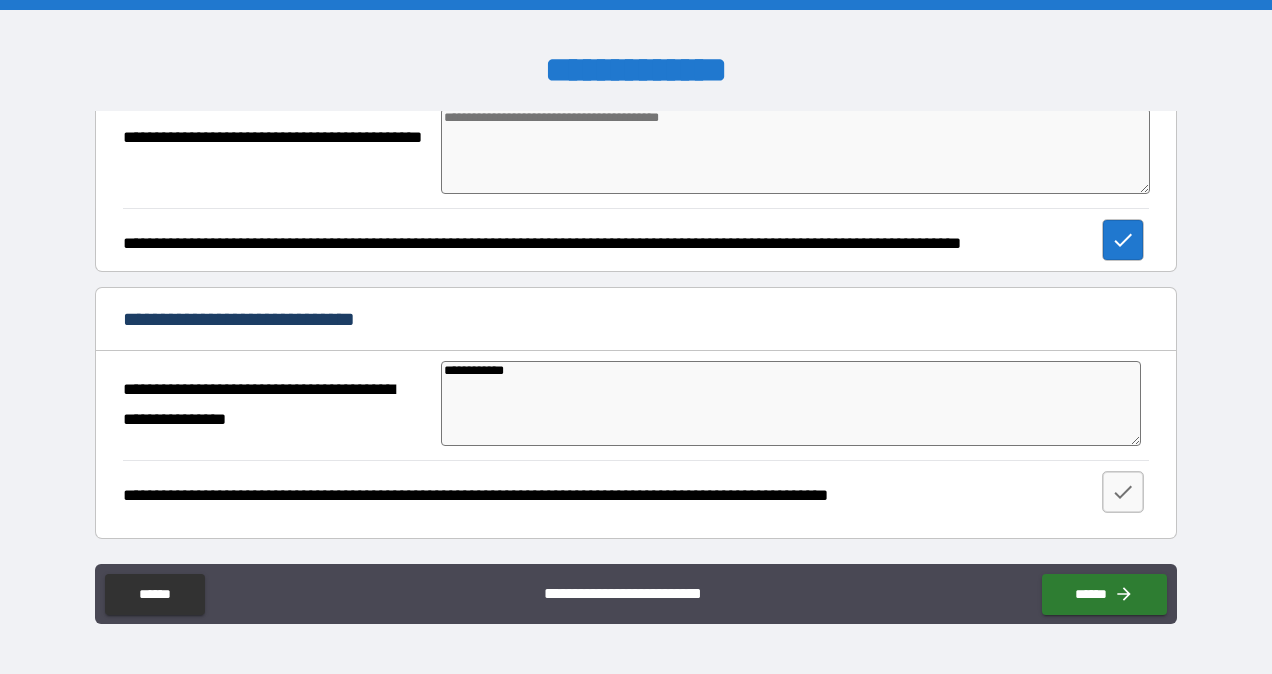 type on "*" 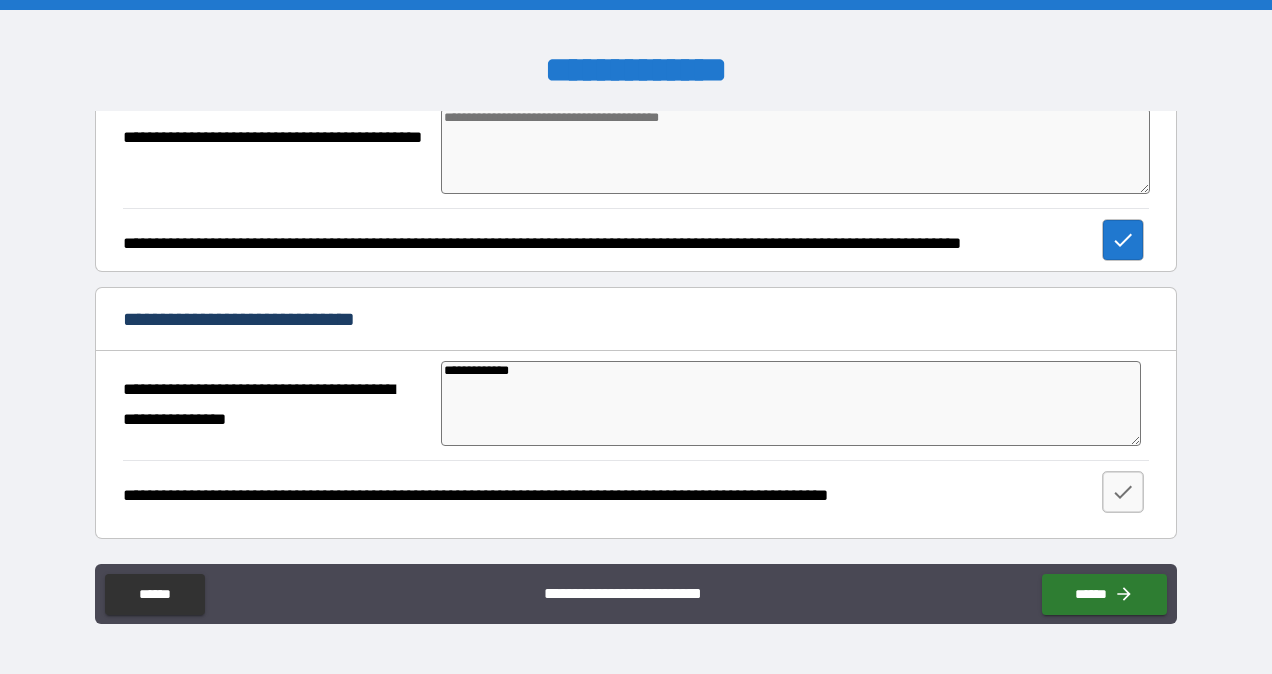 type on "*" 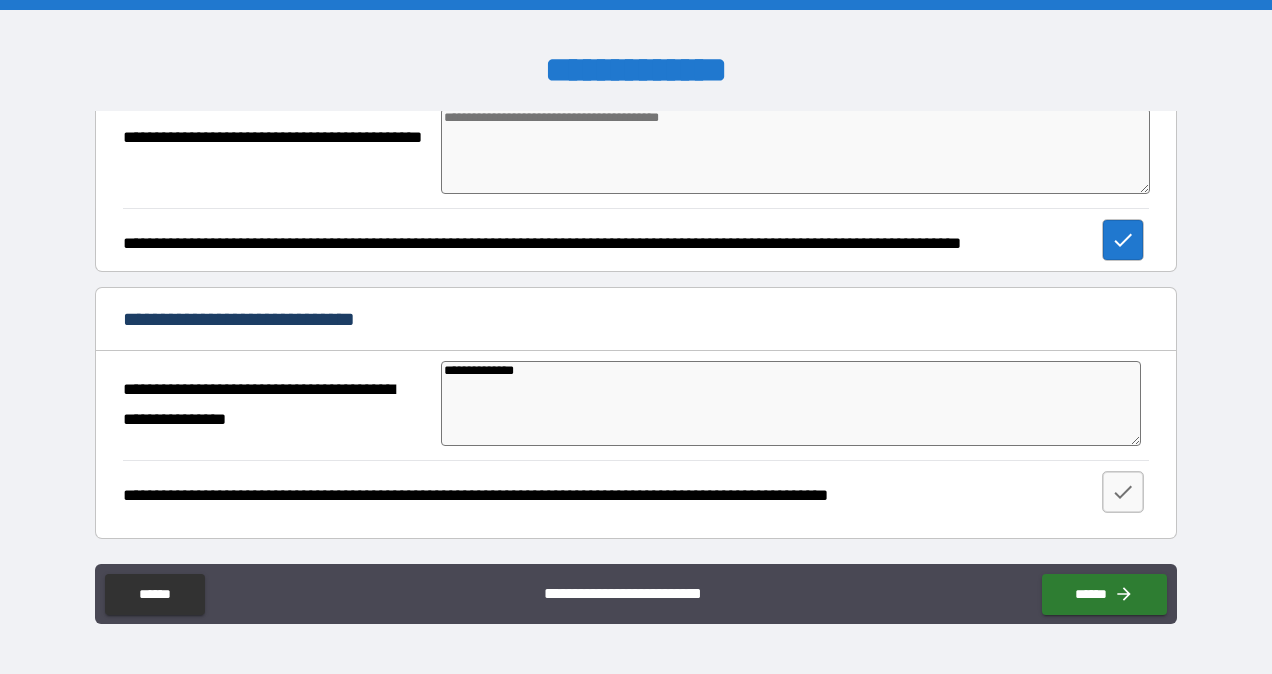 type on "*" 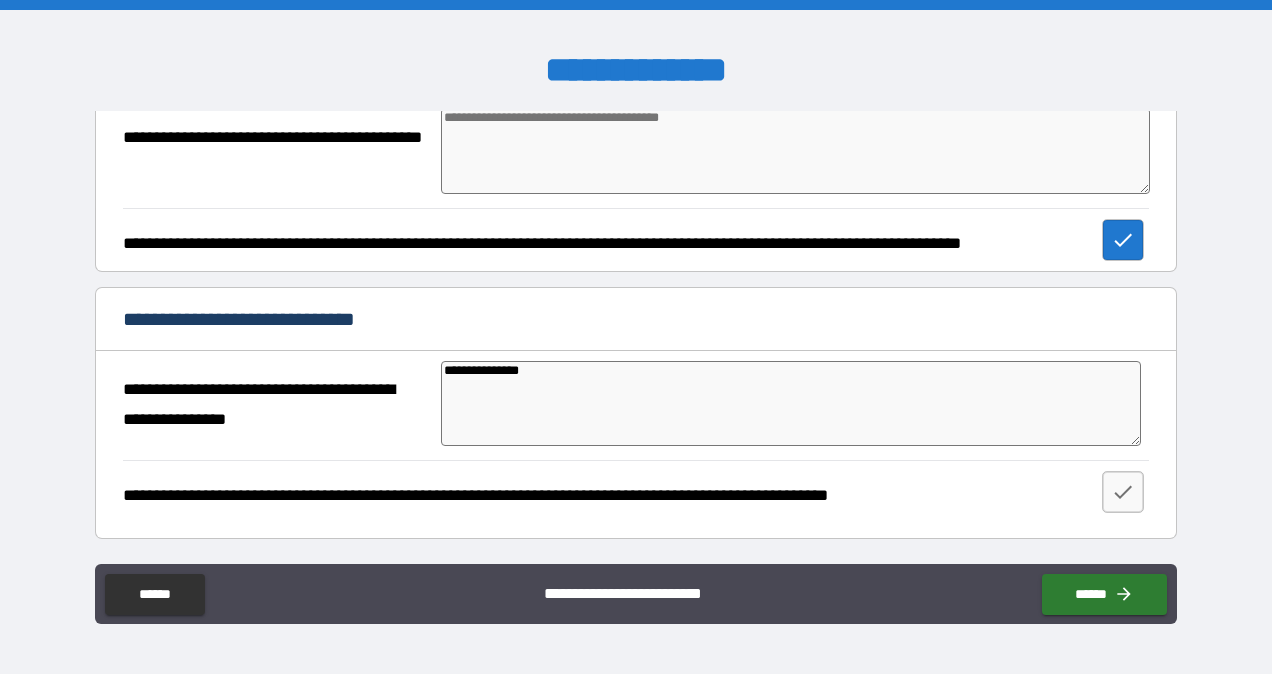 type on "*" 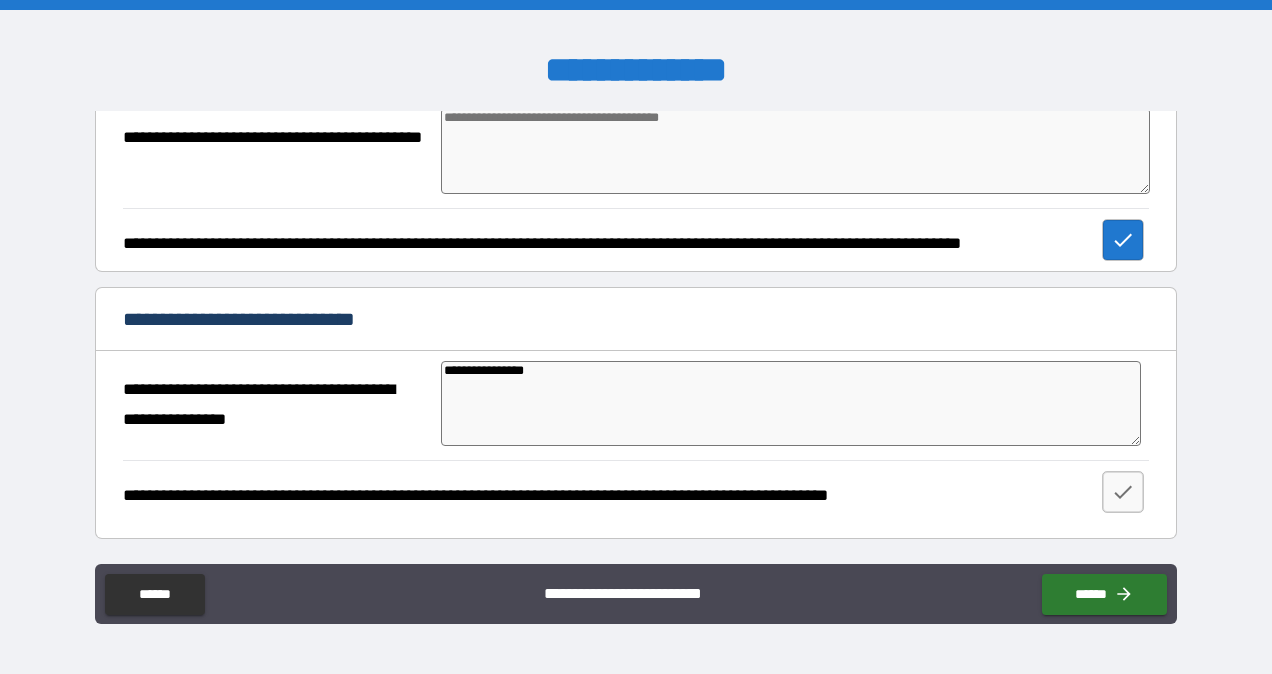 type on "*" 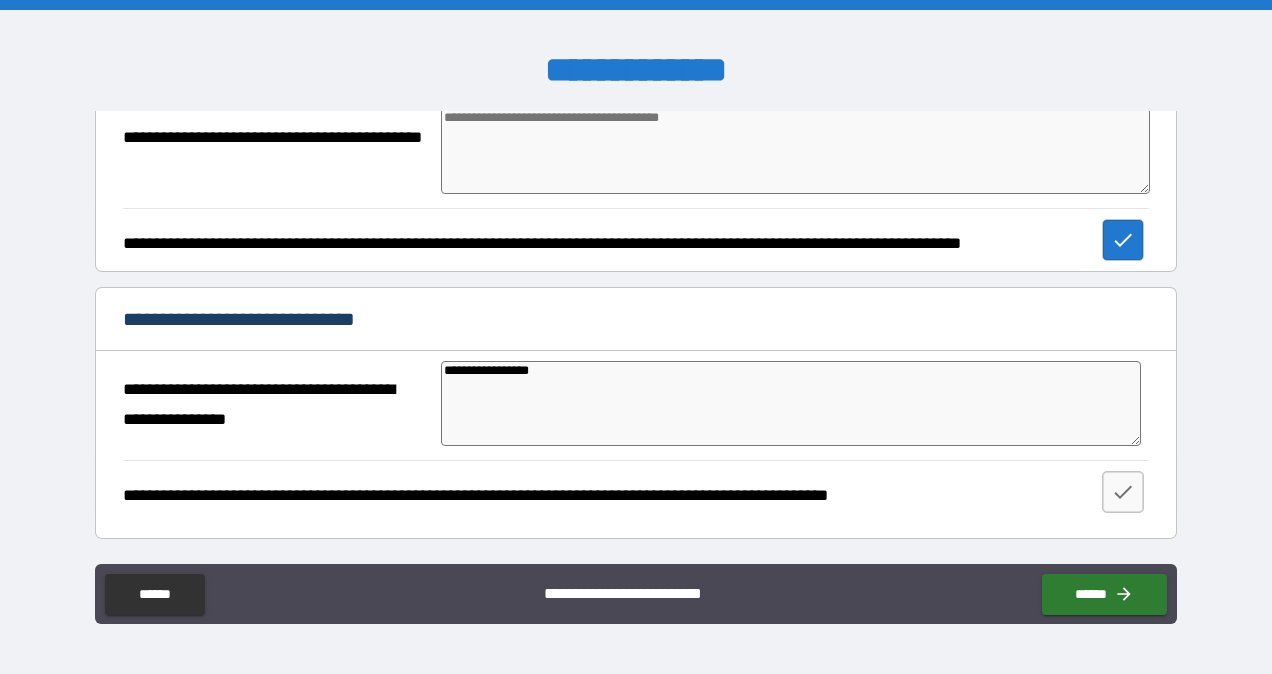 type on "*" 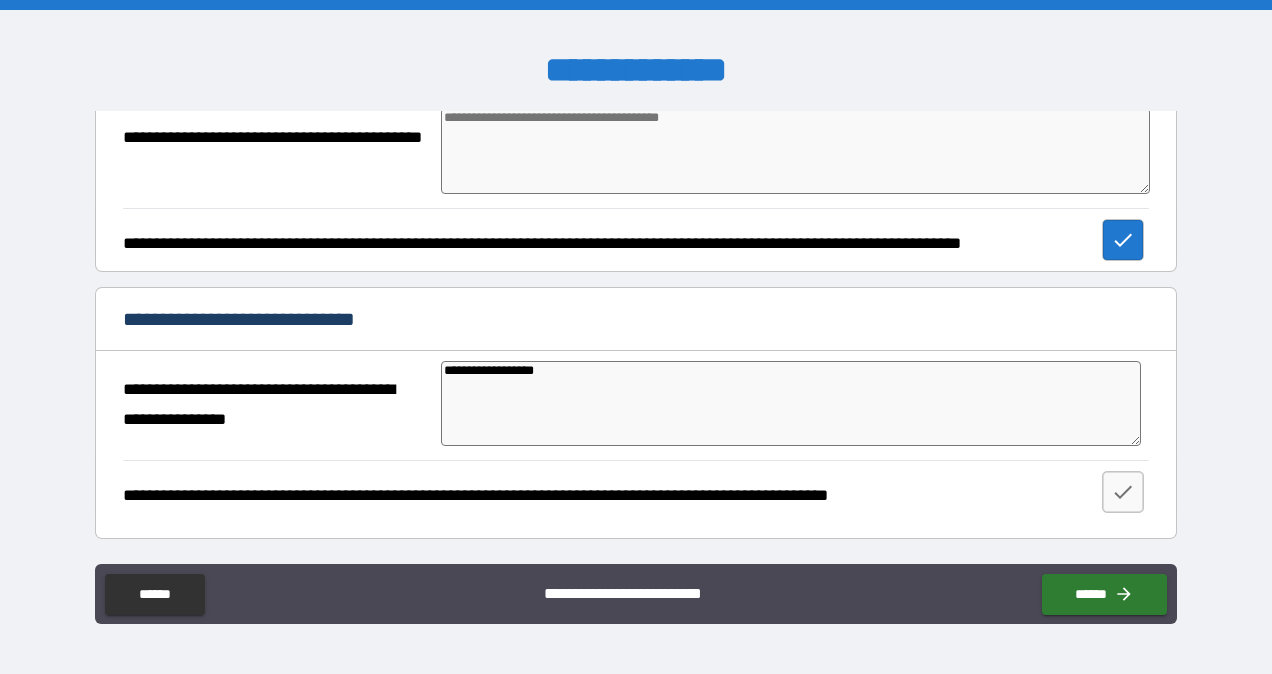 type on "*" 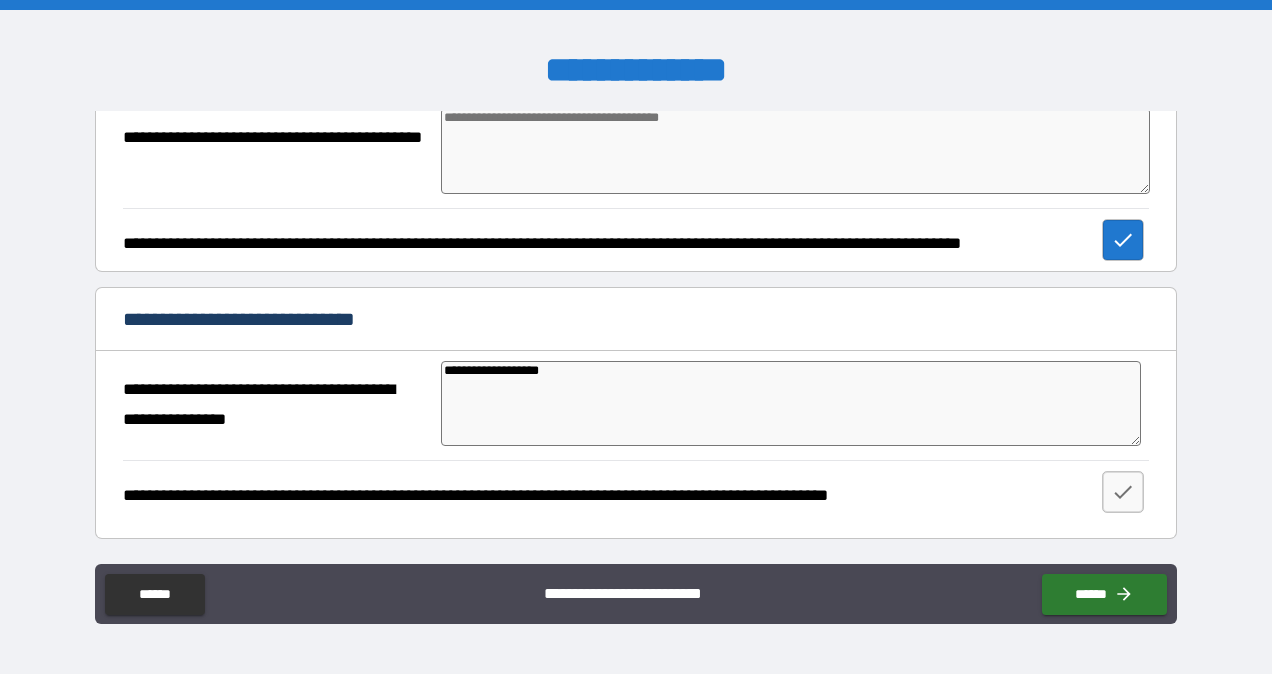 type on "*" 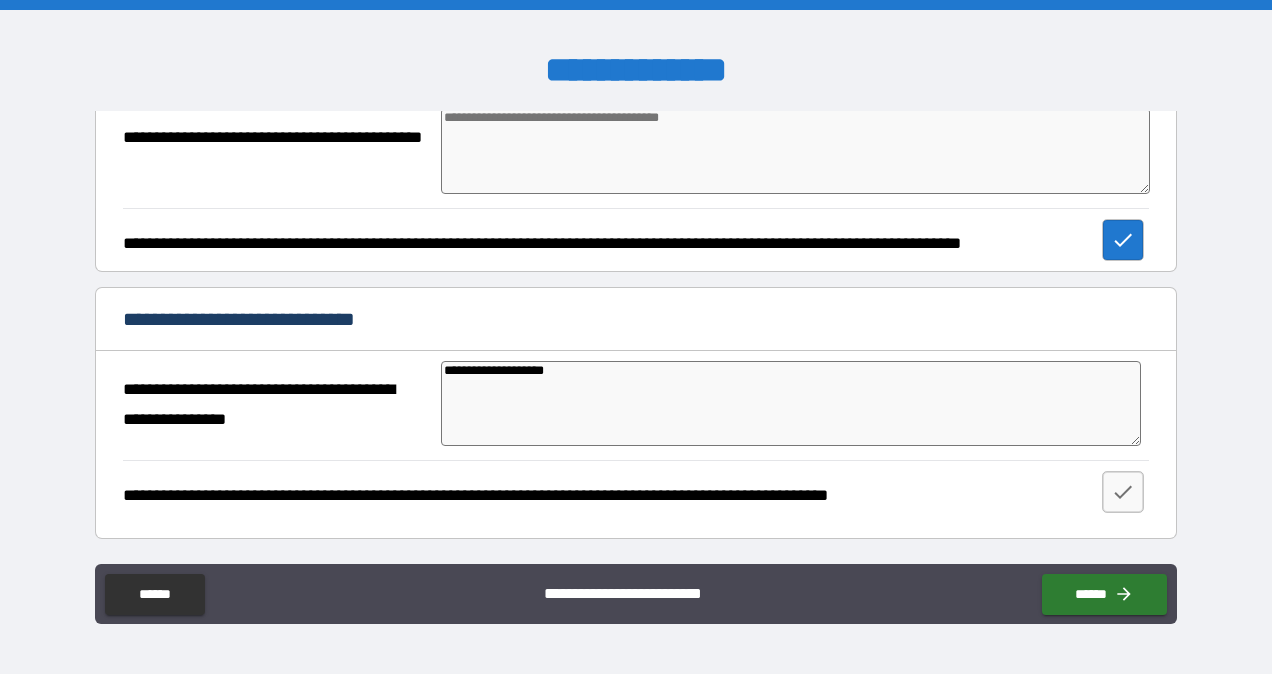 type on "*" 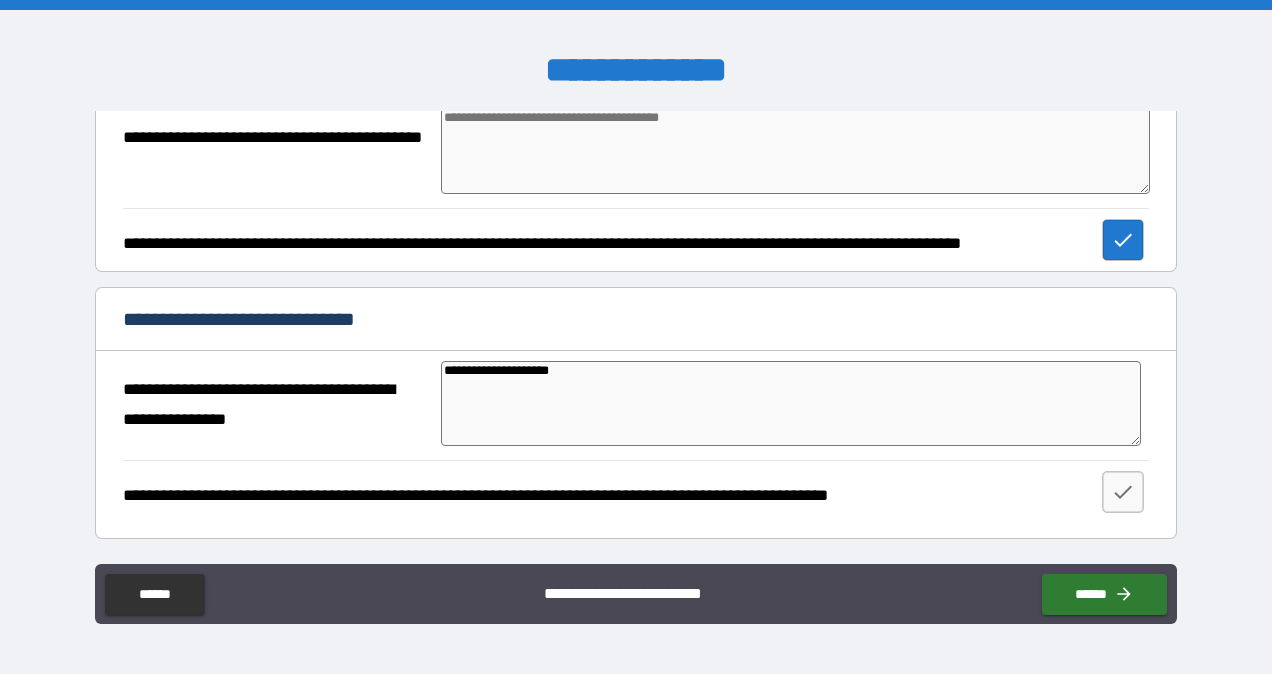 type on "*" 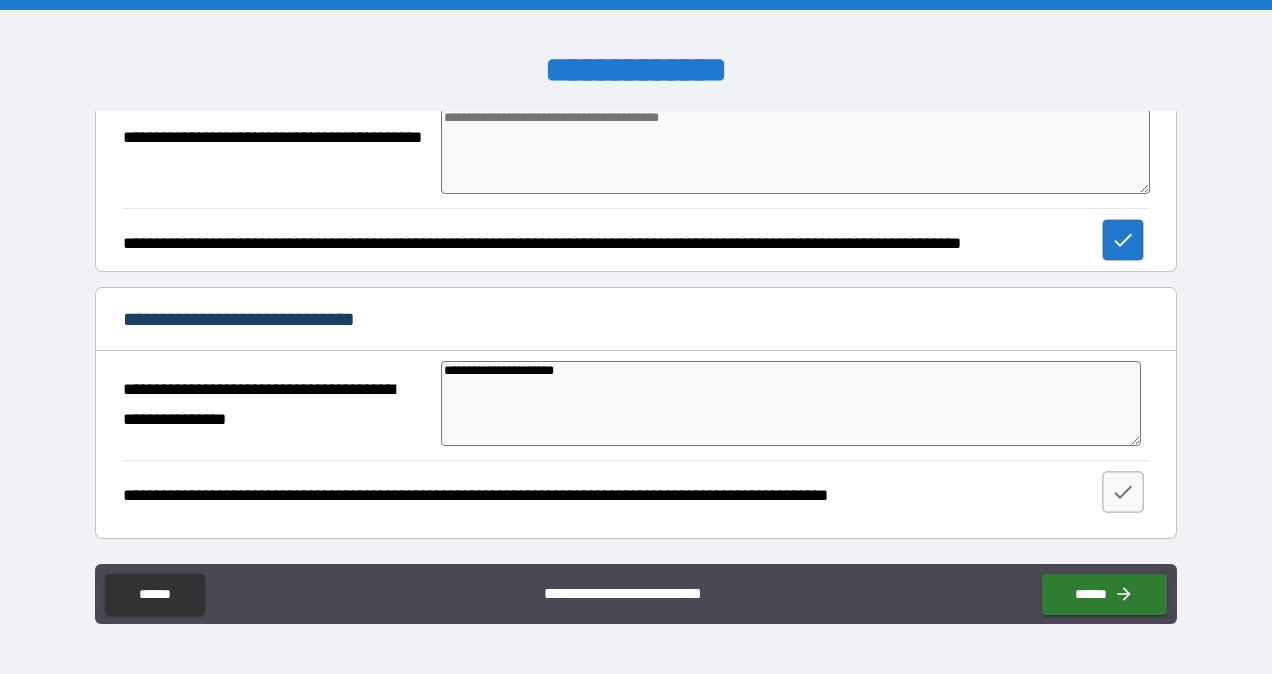 type on "*" 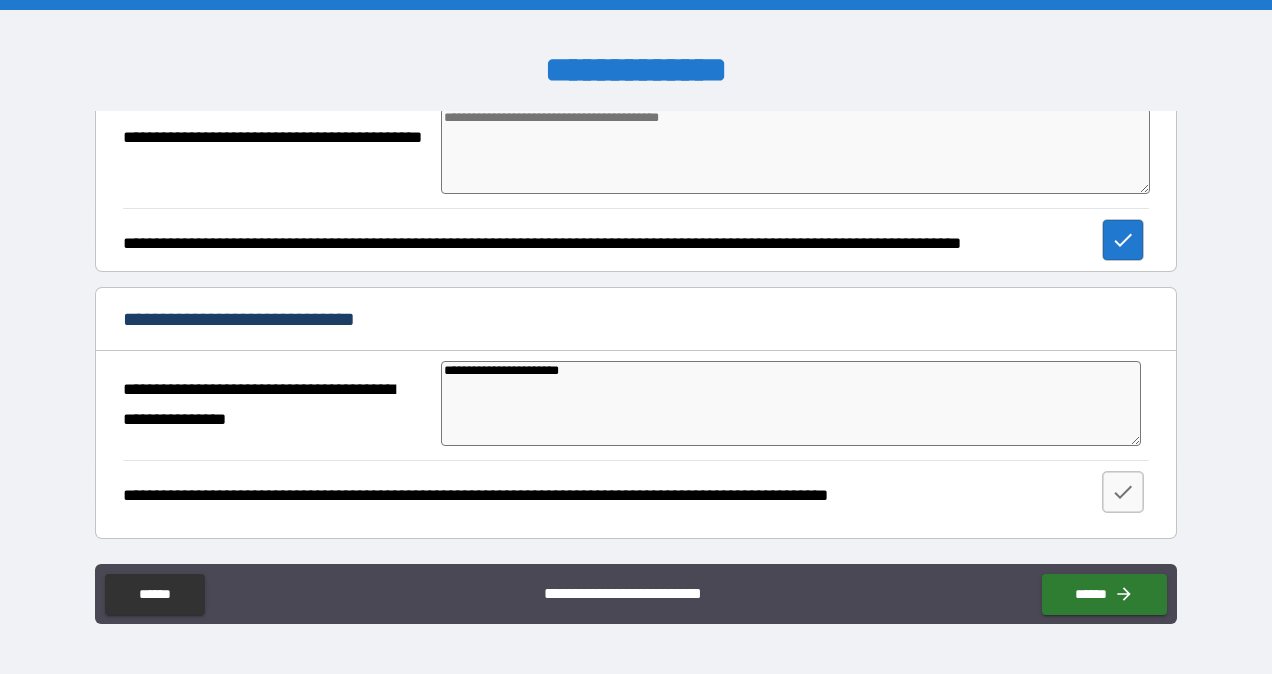 type on "**********" 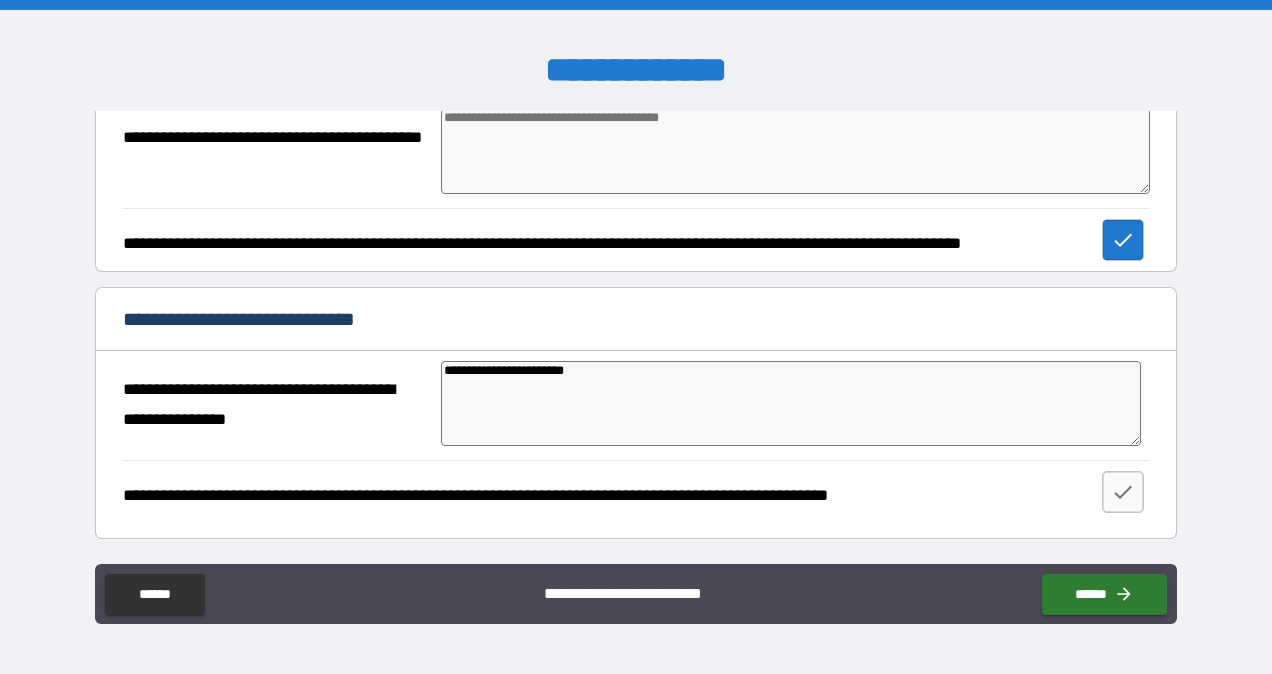 type on "*" 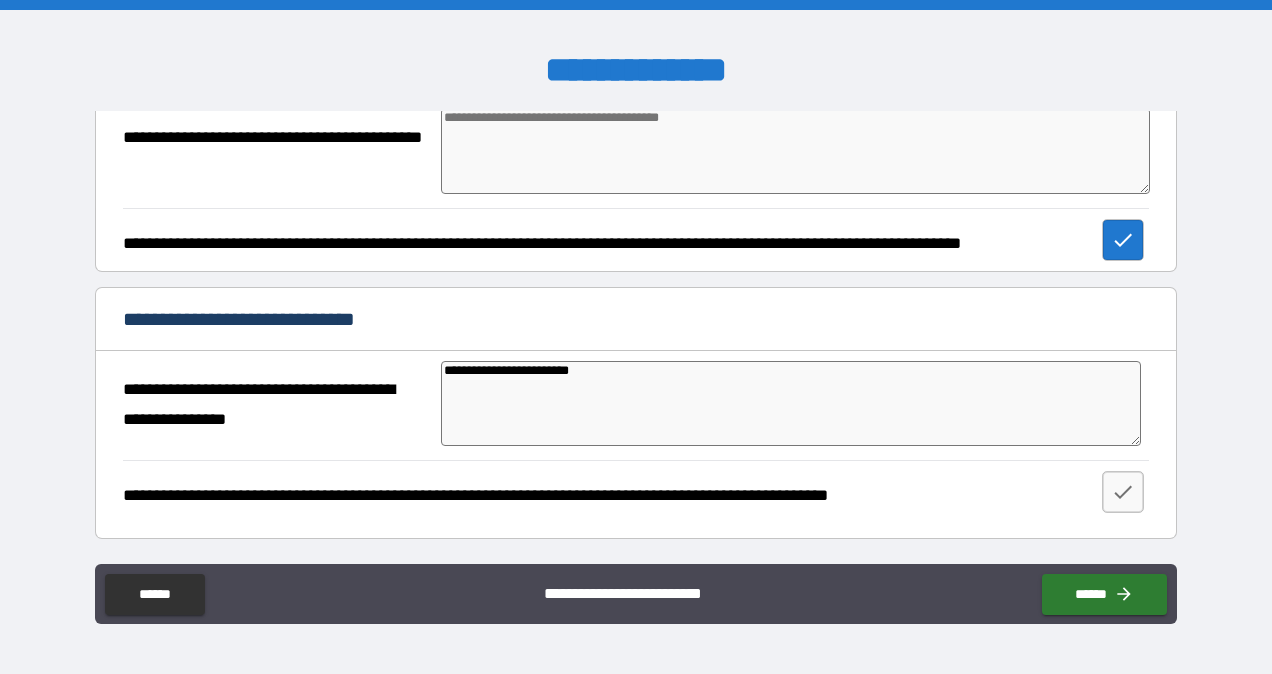 type on "*" 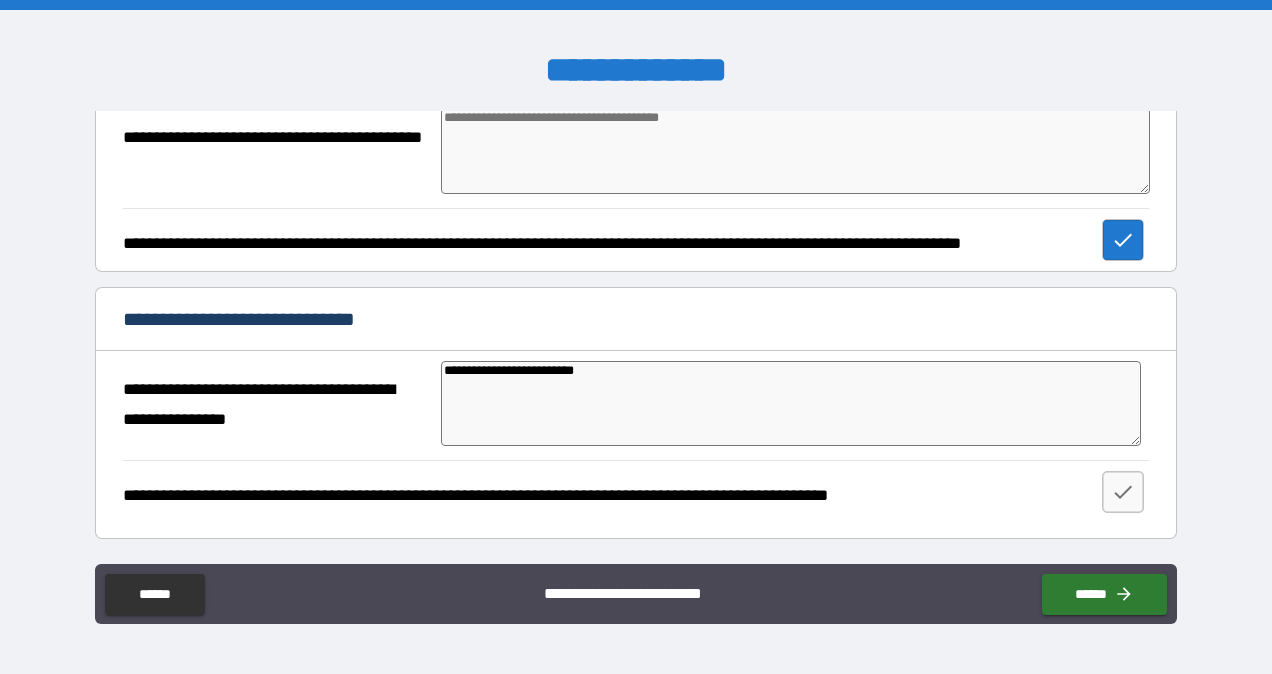 type on "*" 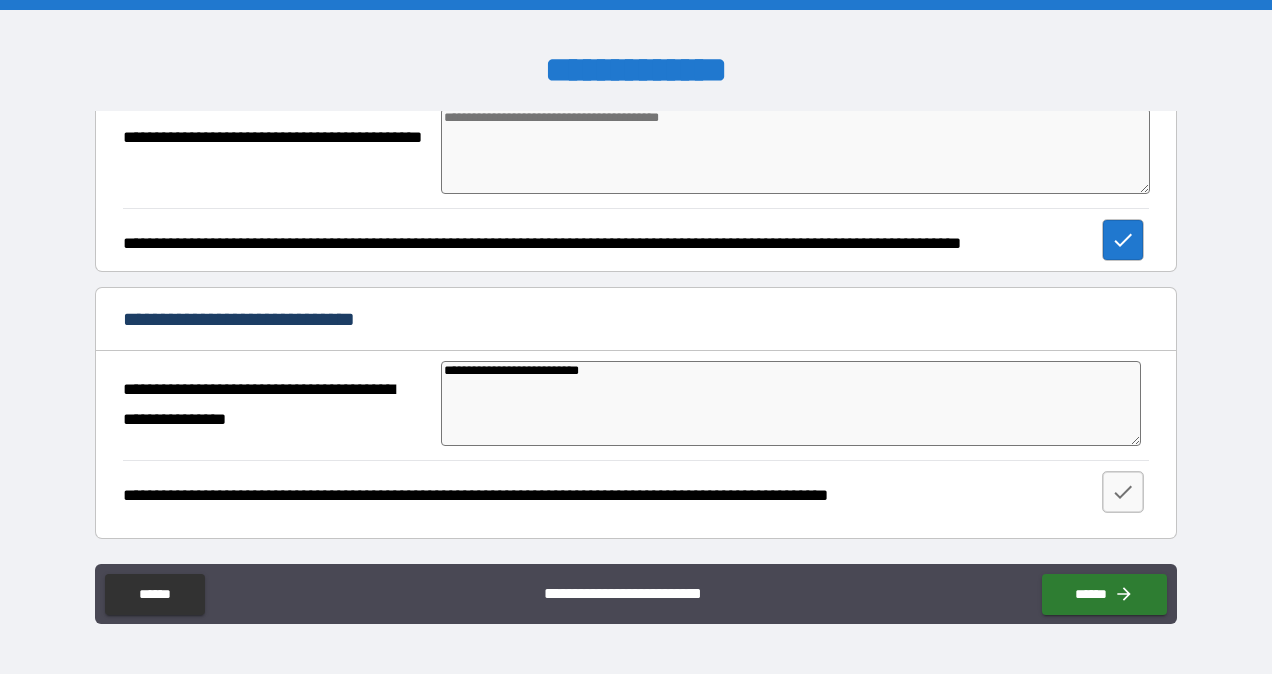 type on "*" 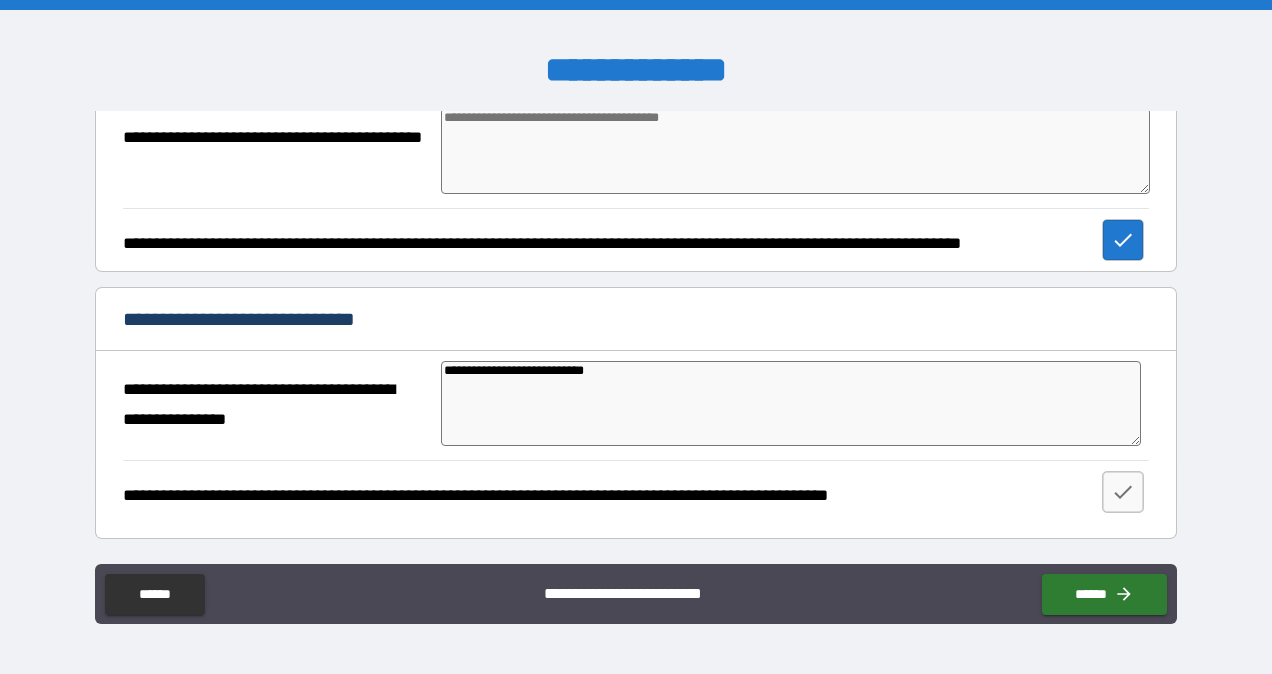 type on "**********" 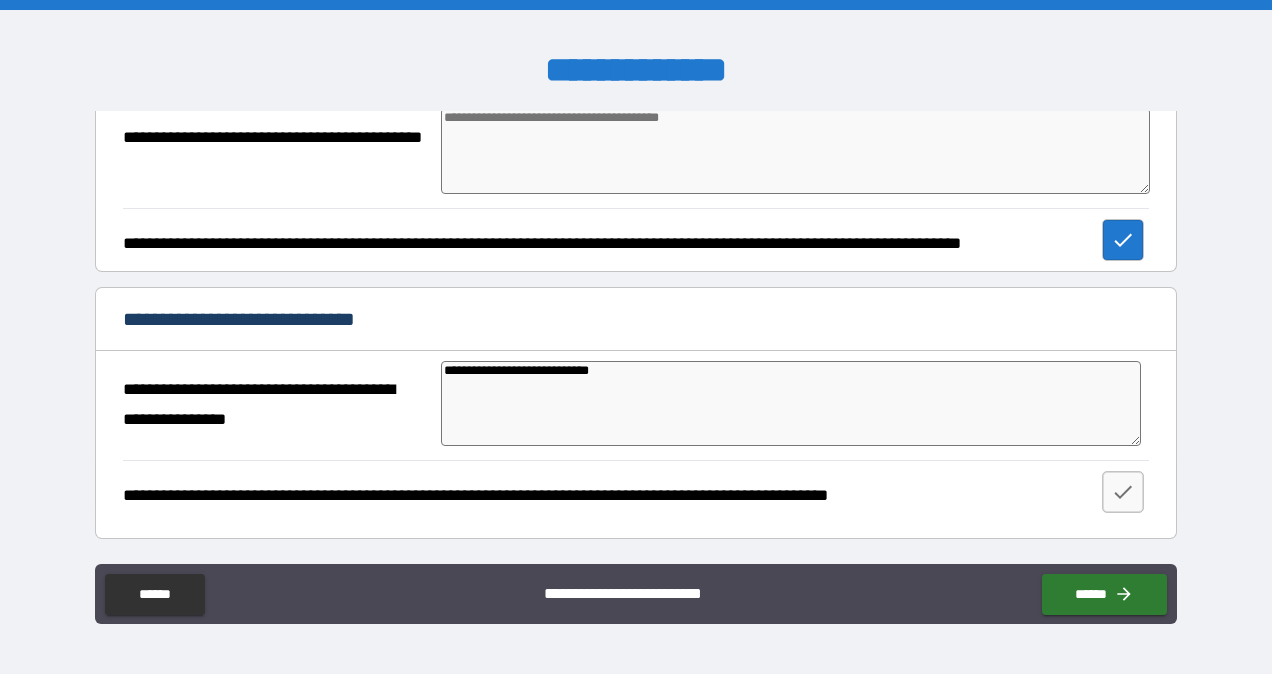 type on "*" 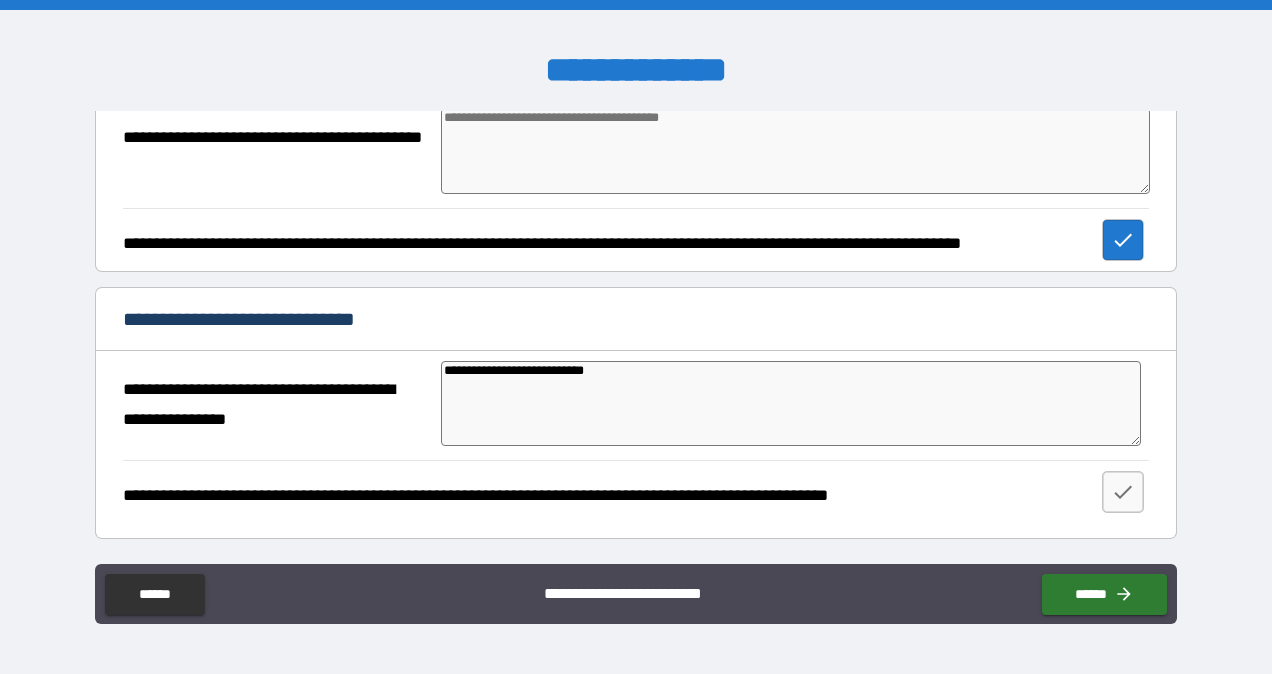 type on "*" 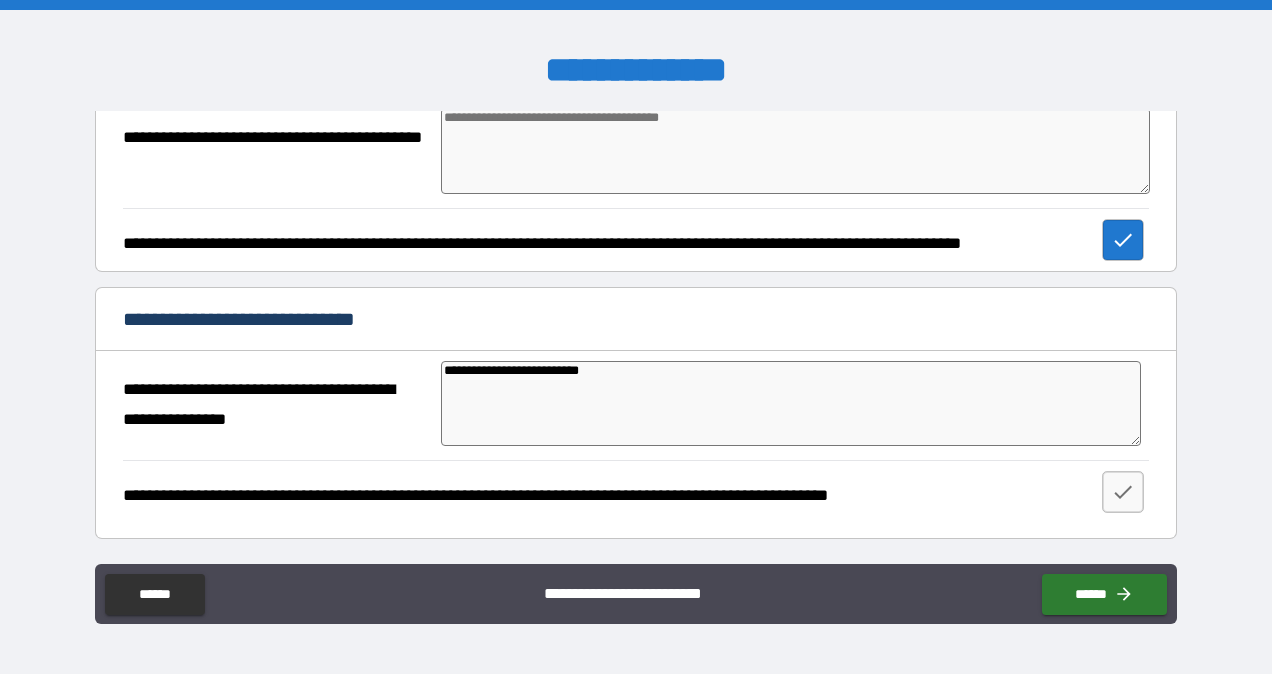 type on "*" 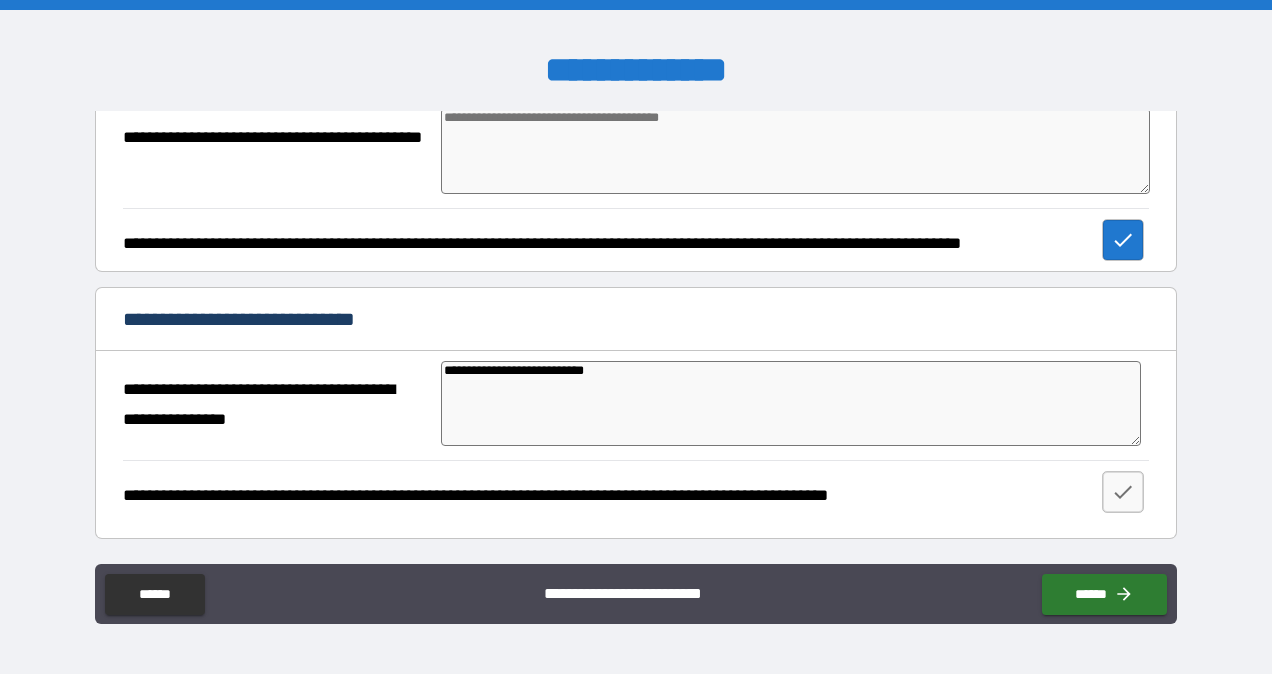 type on "*" 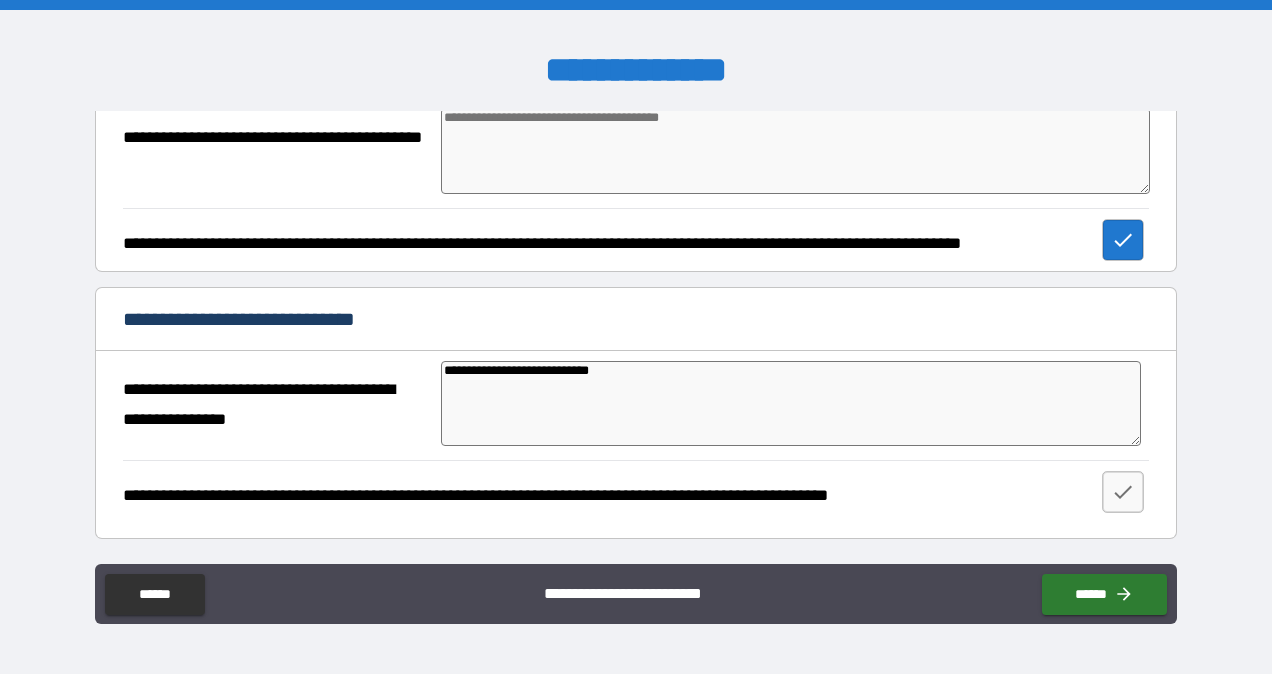 type on "*" 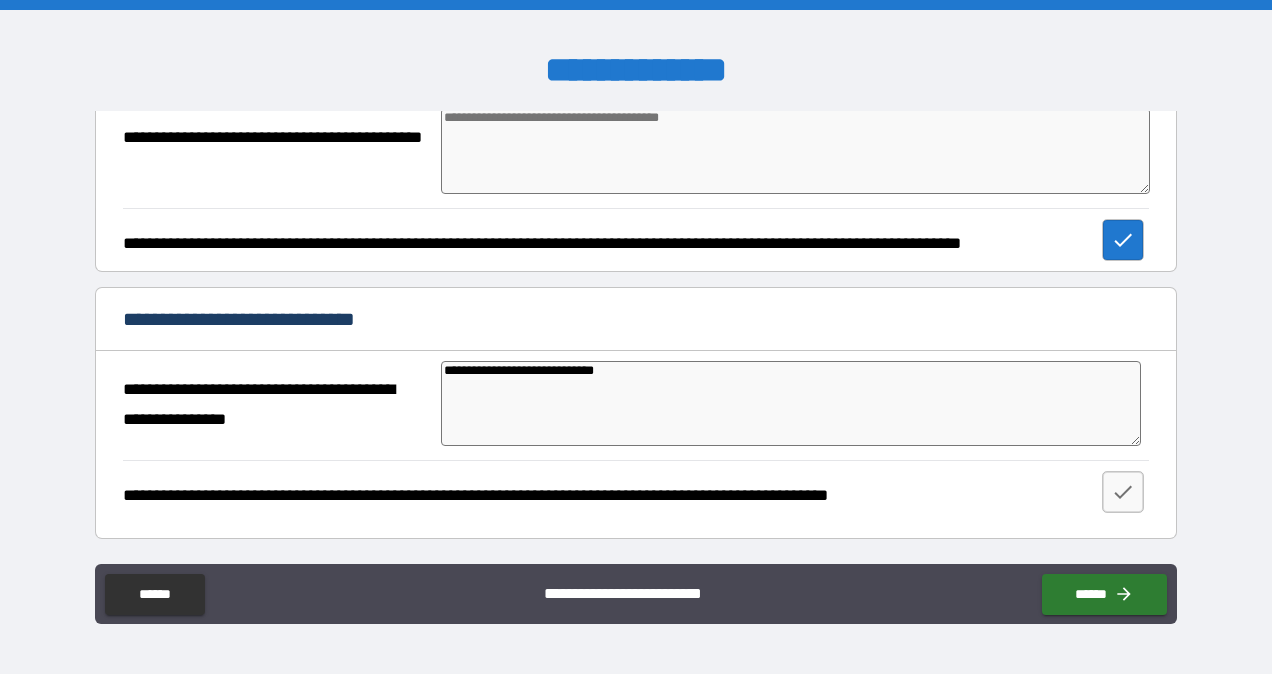 type on "*" 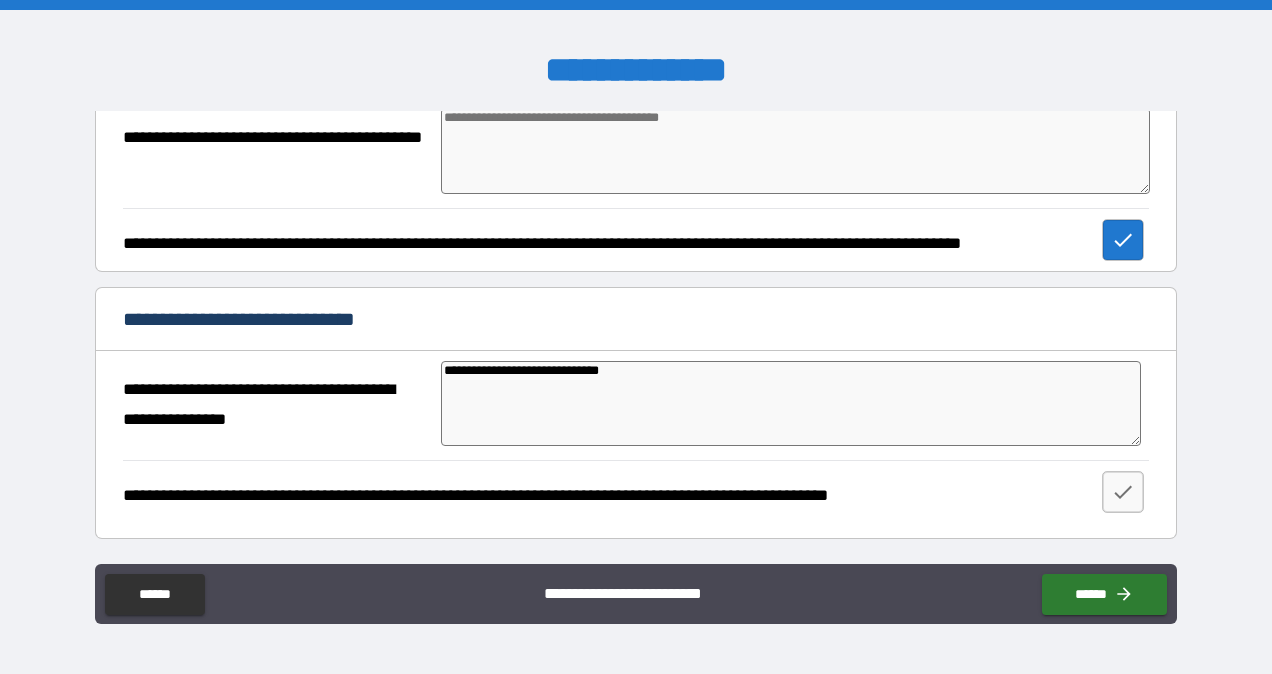 type on "*" 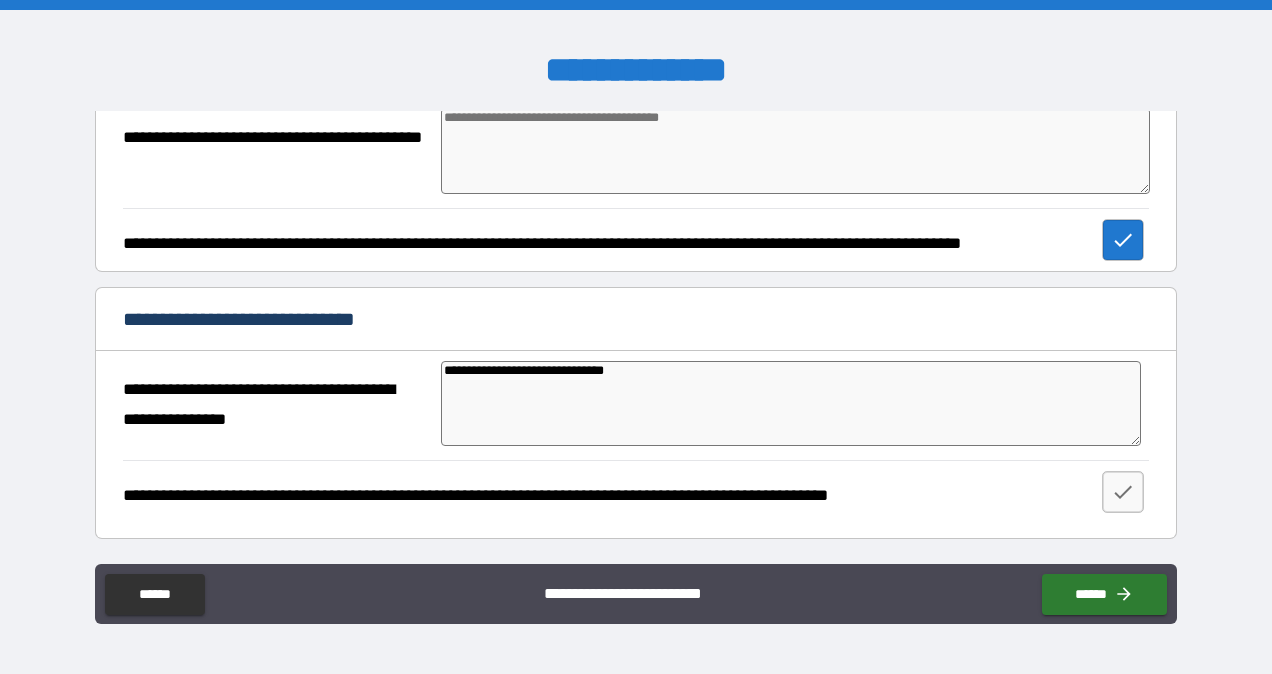 type on "*" 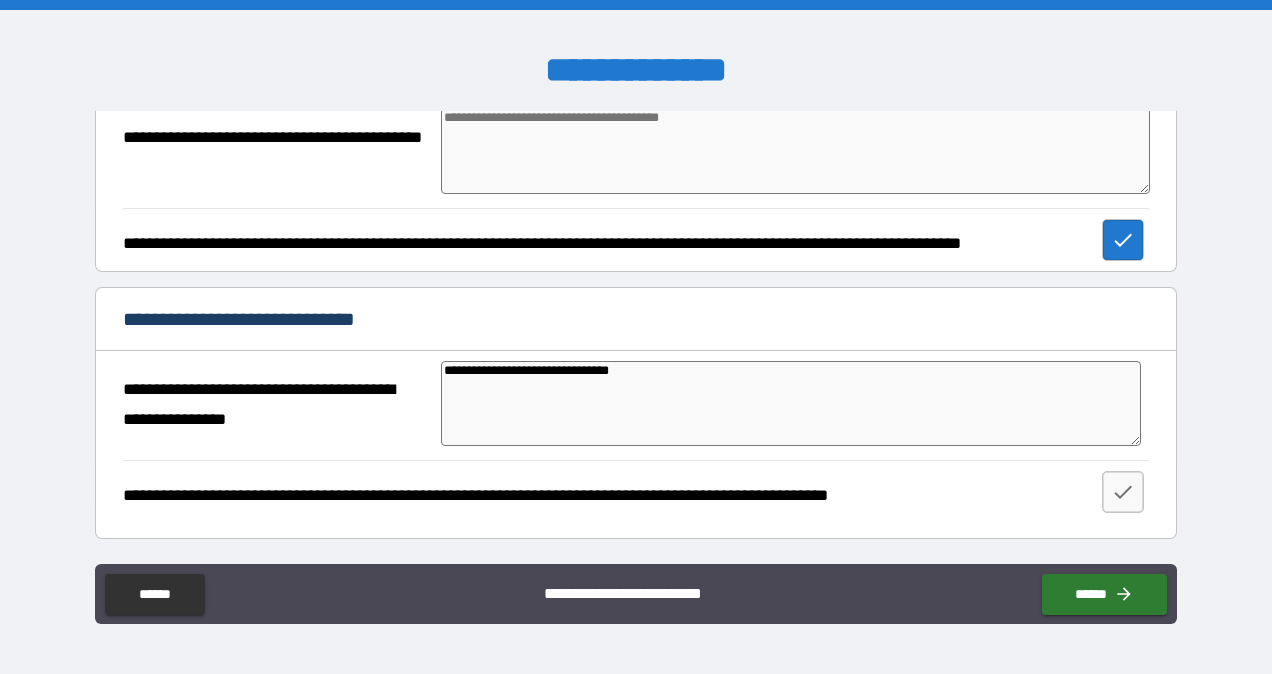 type on "*" 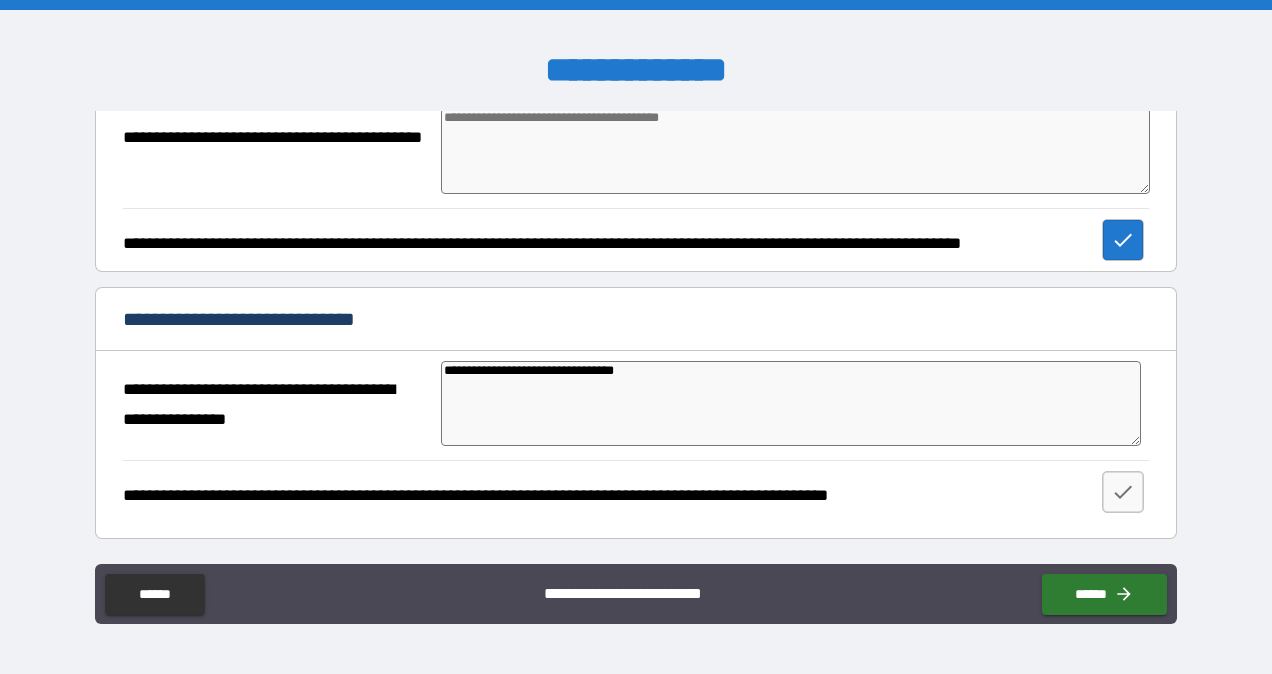 type on "*" 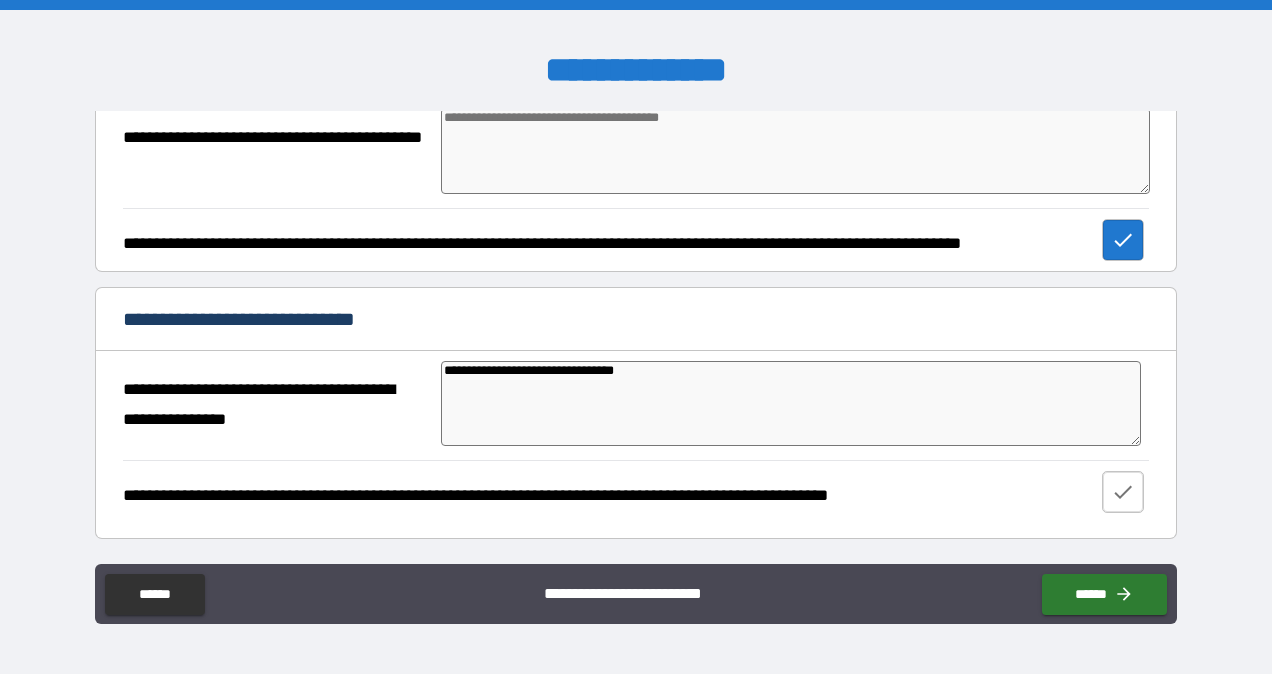 type on "**********" 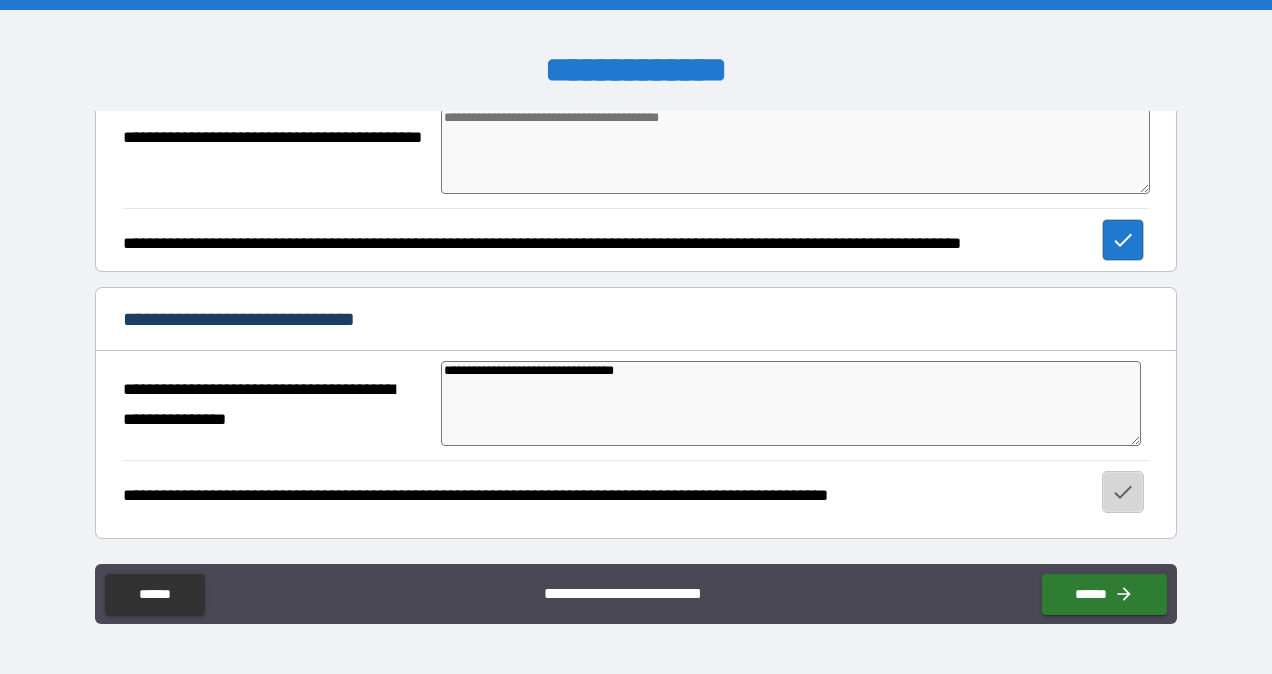 click 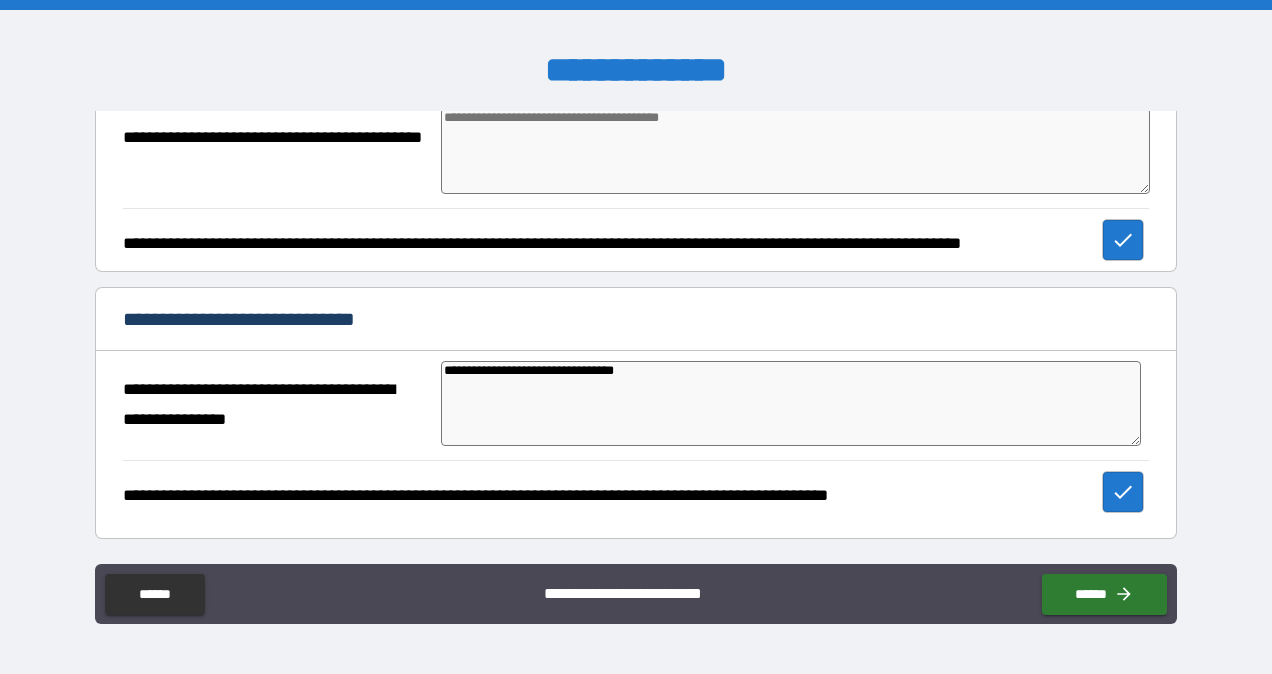 type on "*" 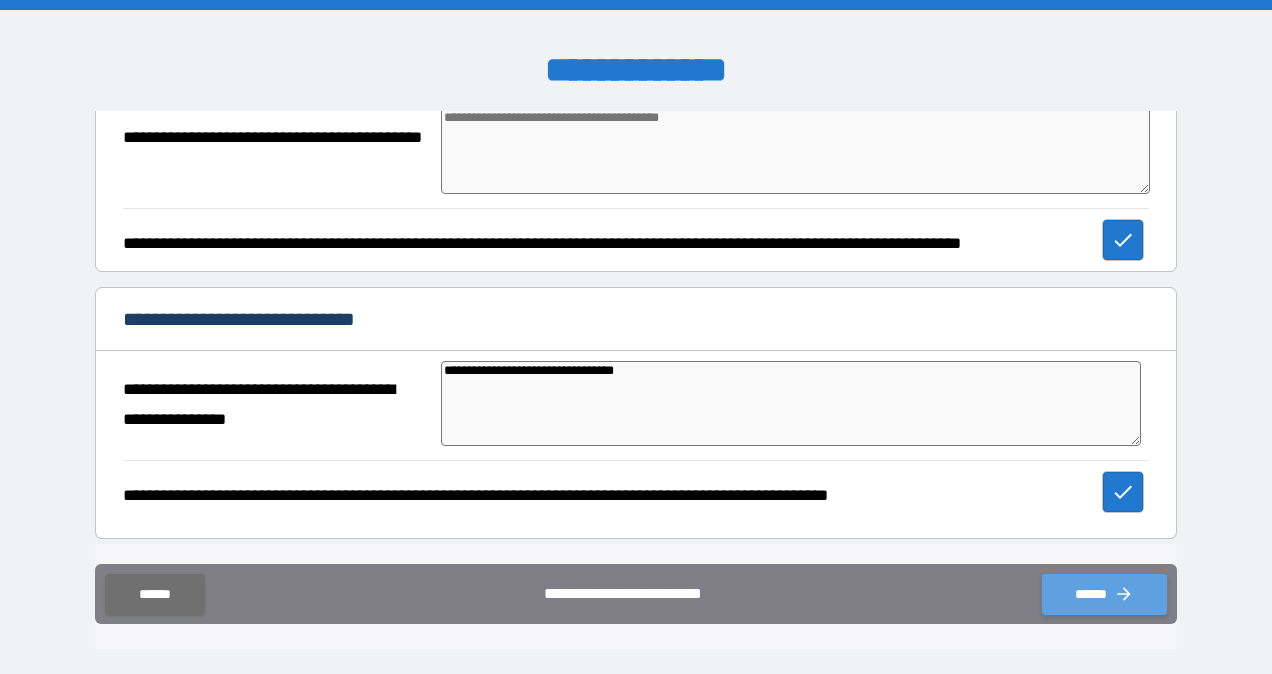 click on "******" at bounding box center (1104, 594) 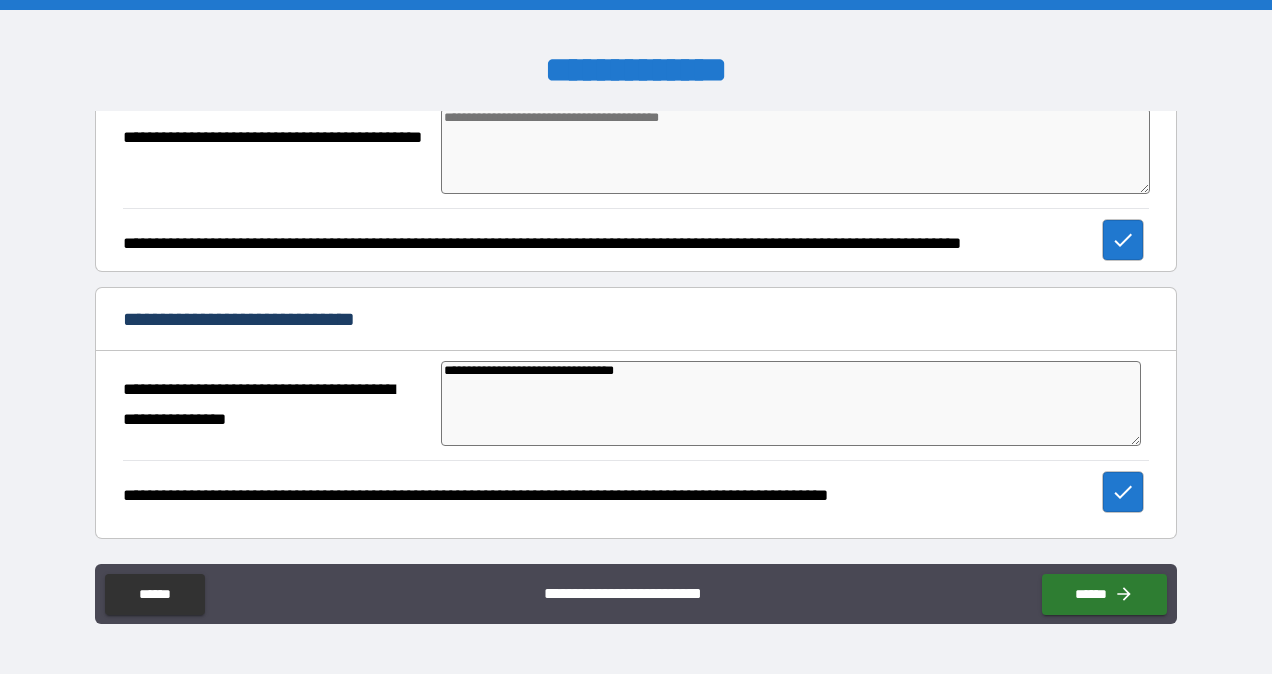 click on "**********" at bounding box center [791, 403] 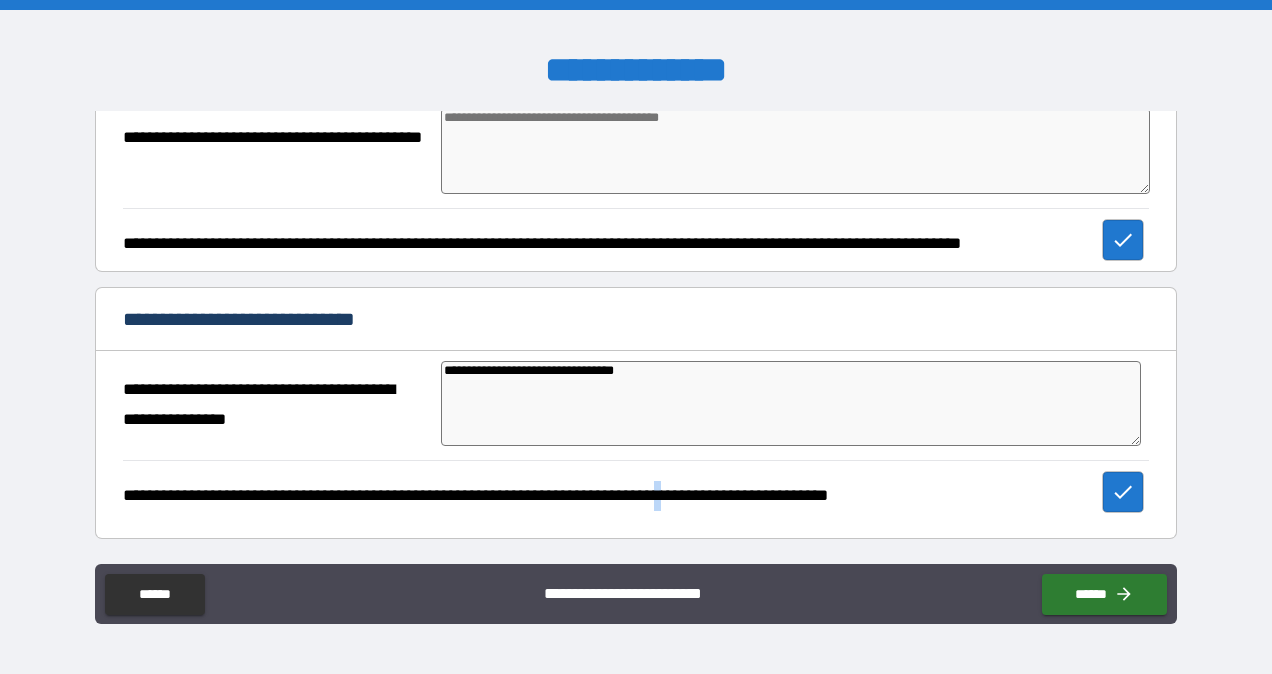 drag, startPoint x: 720, startPoint y: 485, endPoint x: 709, endPoint y: 498, distance: 17.029387 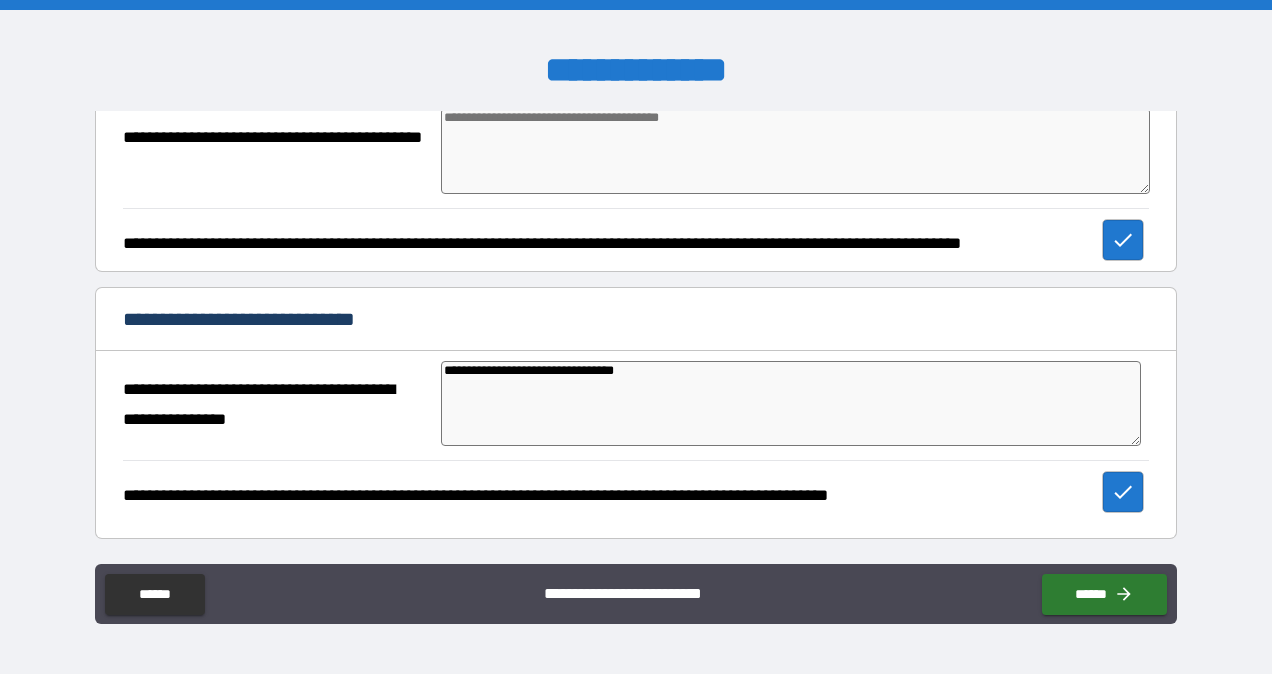 click on "**********" at bounding box center (633, 492) 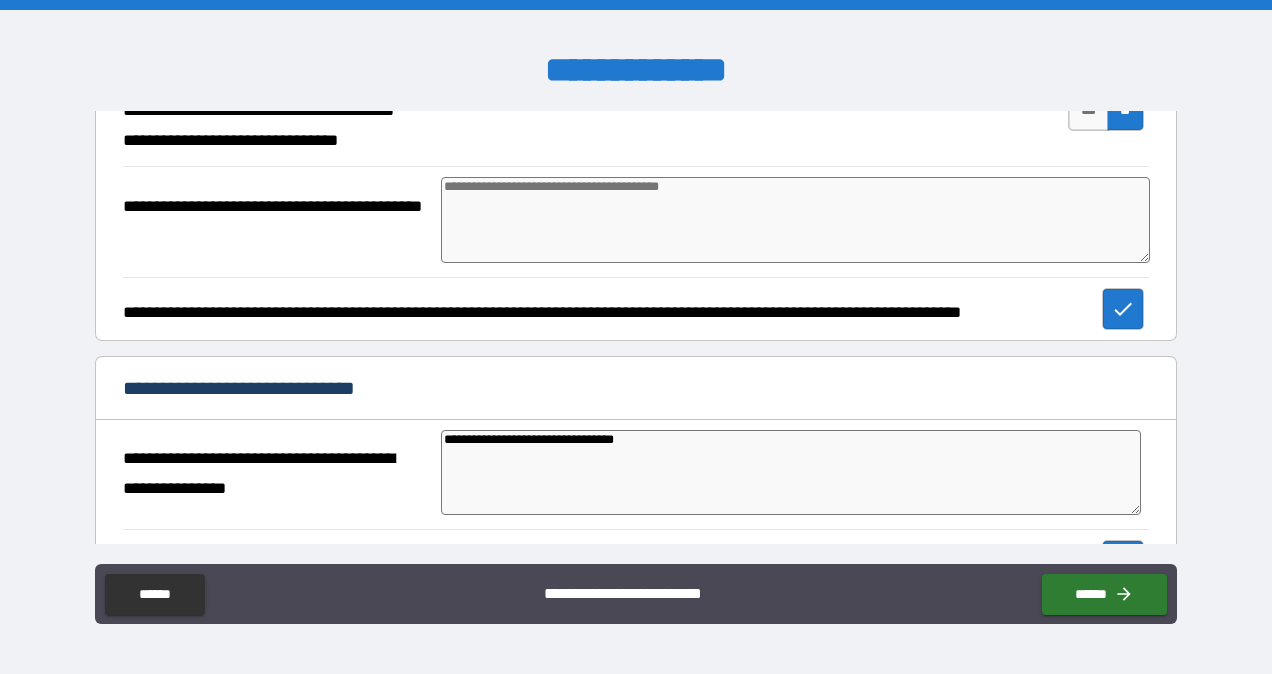 scroll, scrollTop: 2826, scrollLeft: 0, axis: vertical 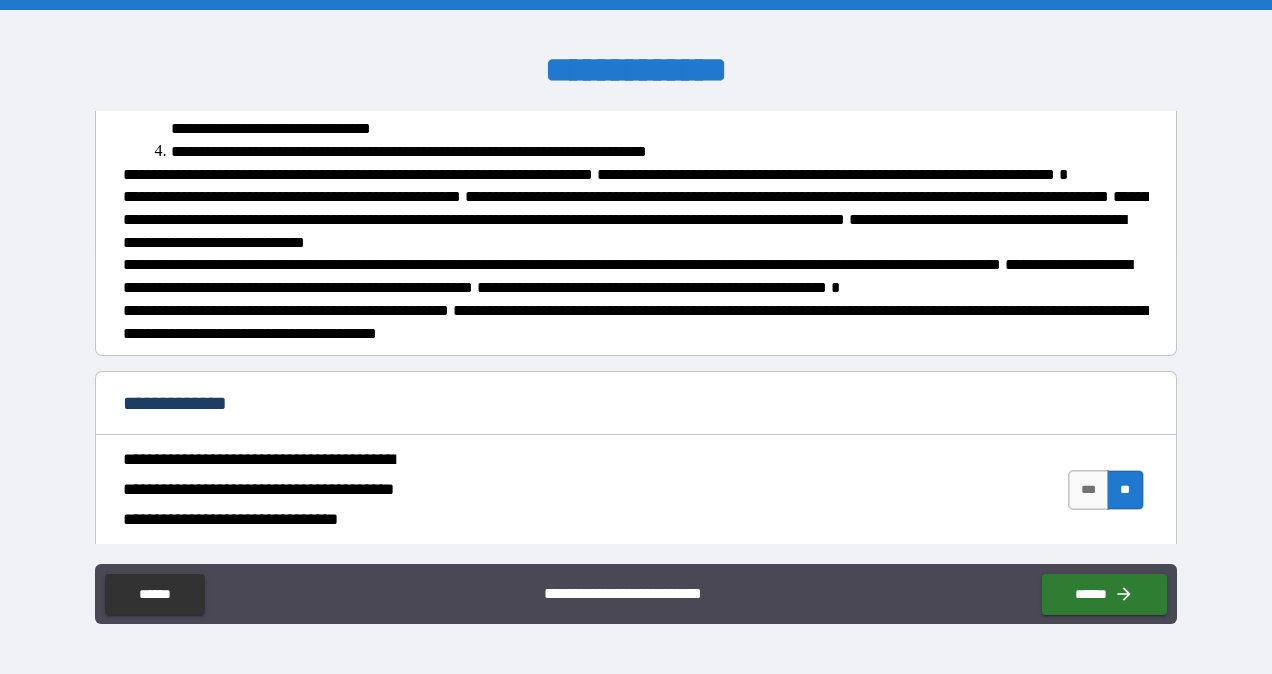 click 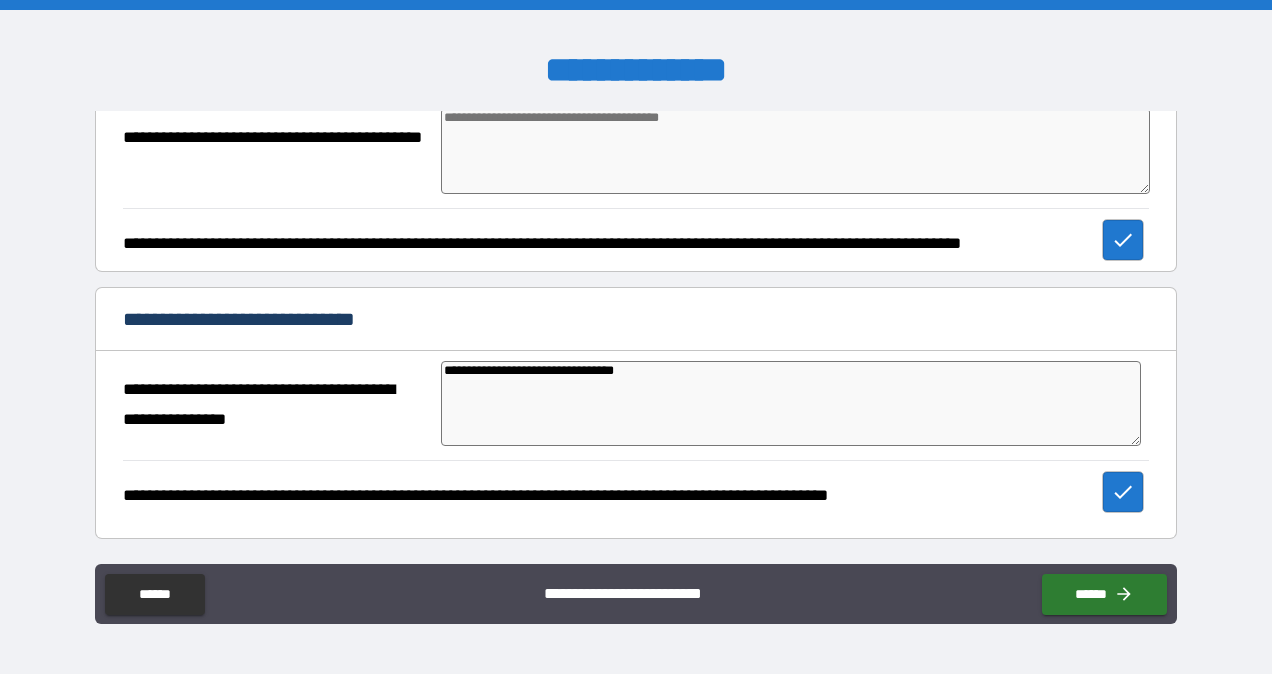 scroll, scrollTop: 3584, scrollLeft: 0, axis: vertical 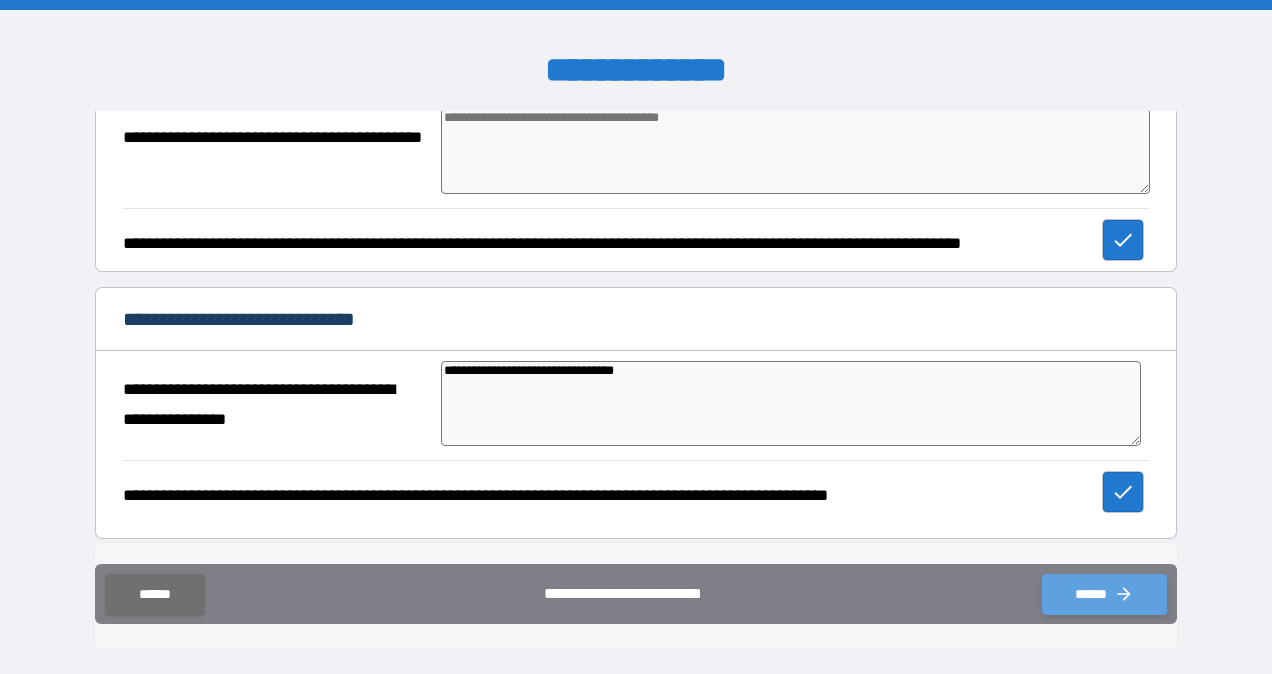 click on "******" at bounding box center (1104, 594) 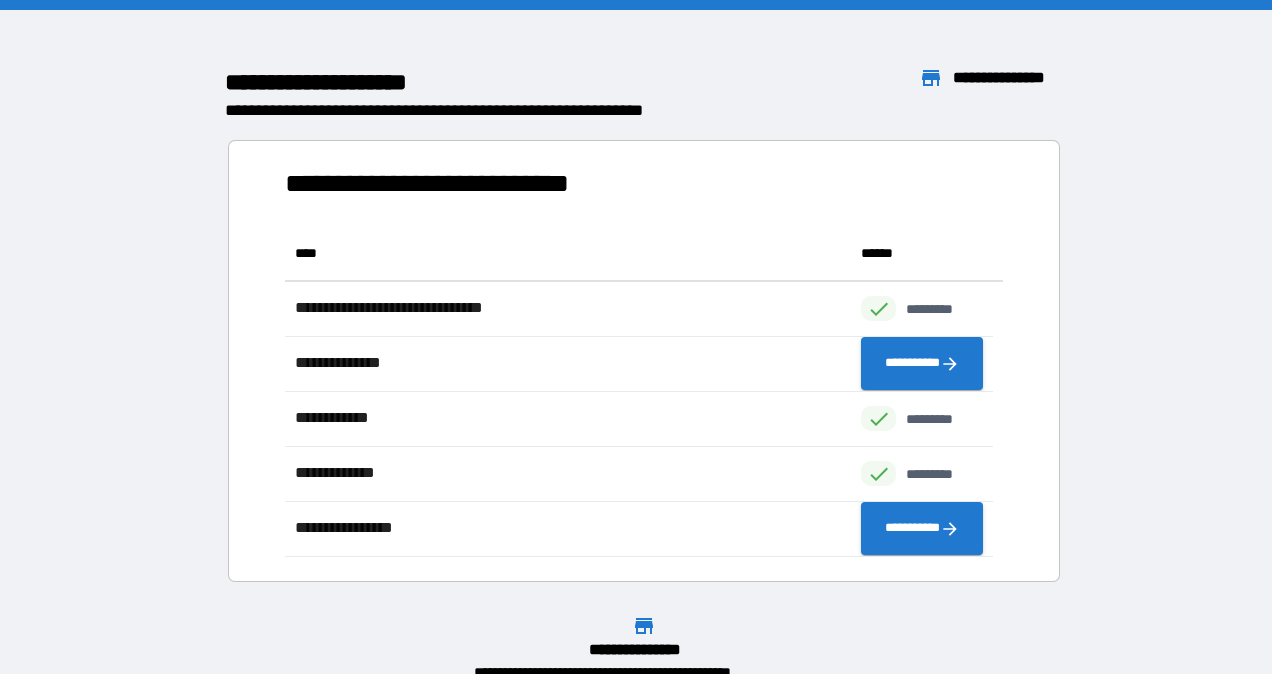 scroll, scrollTop: 16, scrollLeft: 16, axis: both 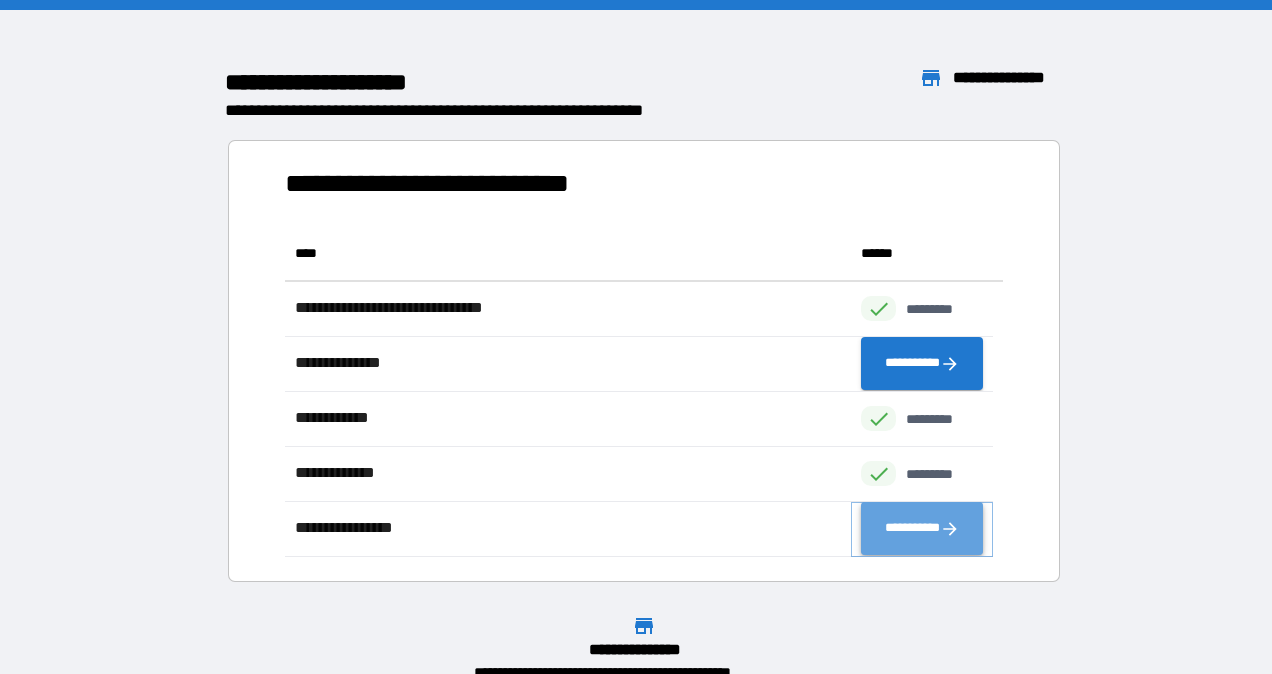 click on "**********" at bounding box center (922, 529) 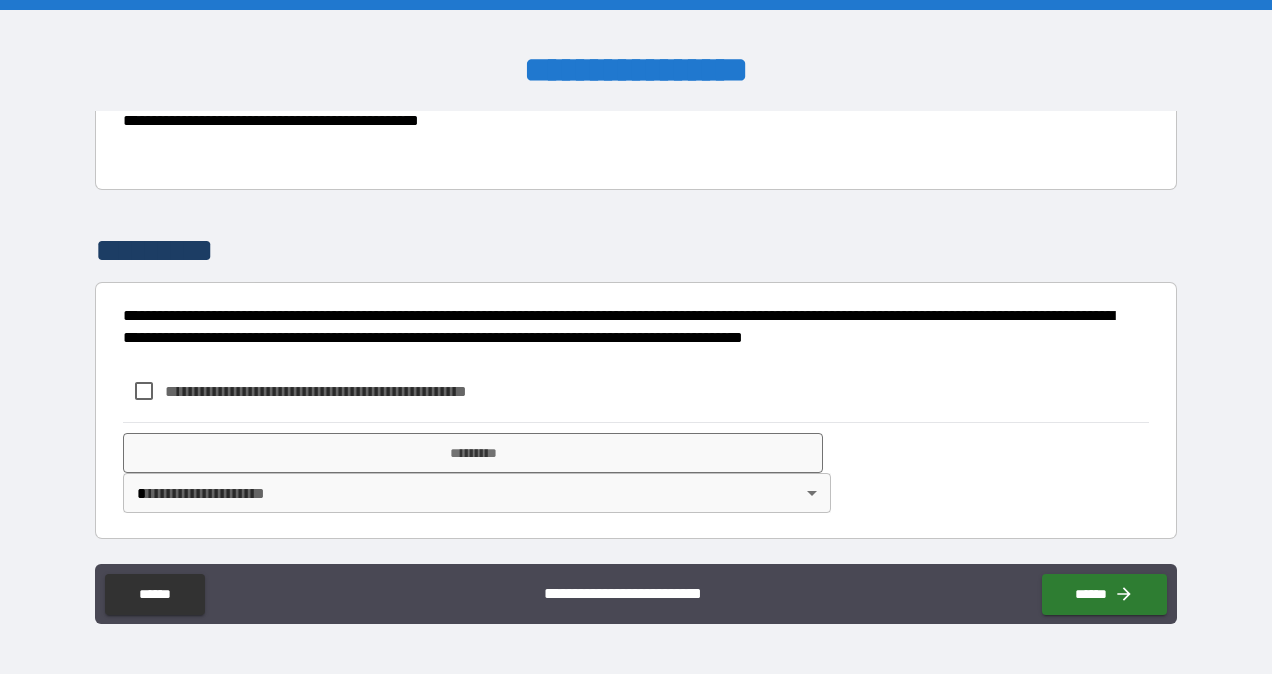 scroll, scrollTop: 740, scrollLeft: 0, axis: vertical 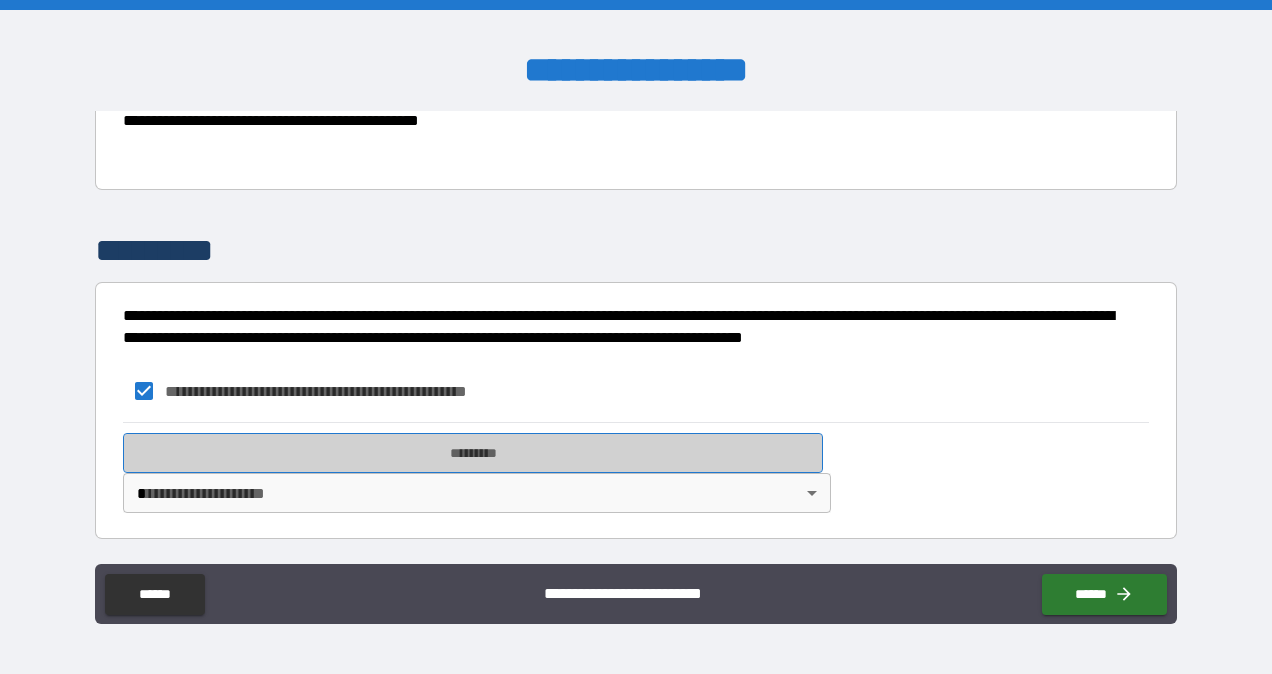 click on "*********" at bounding box center [473, 453] 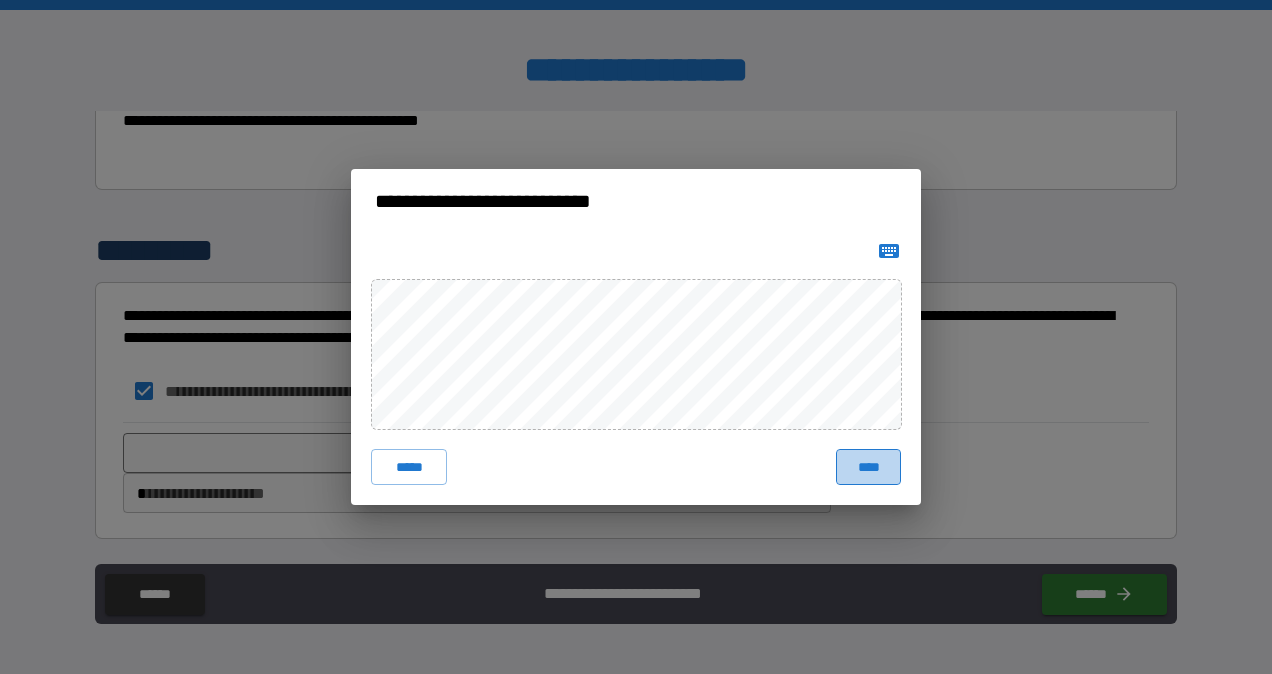 click on "****" at bounding box center (868, 467) 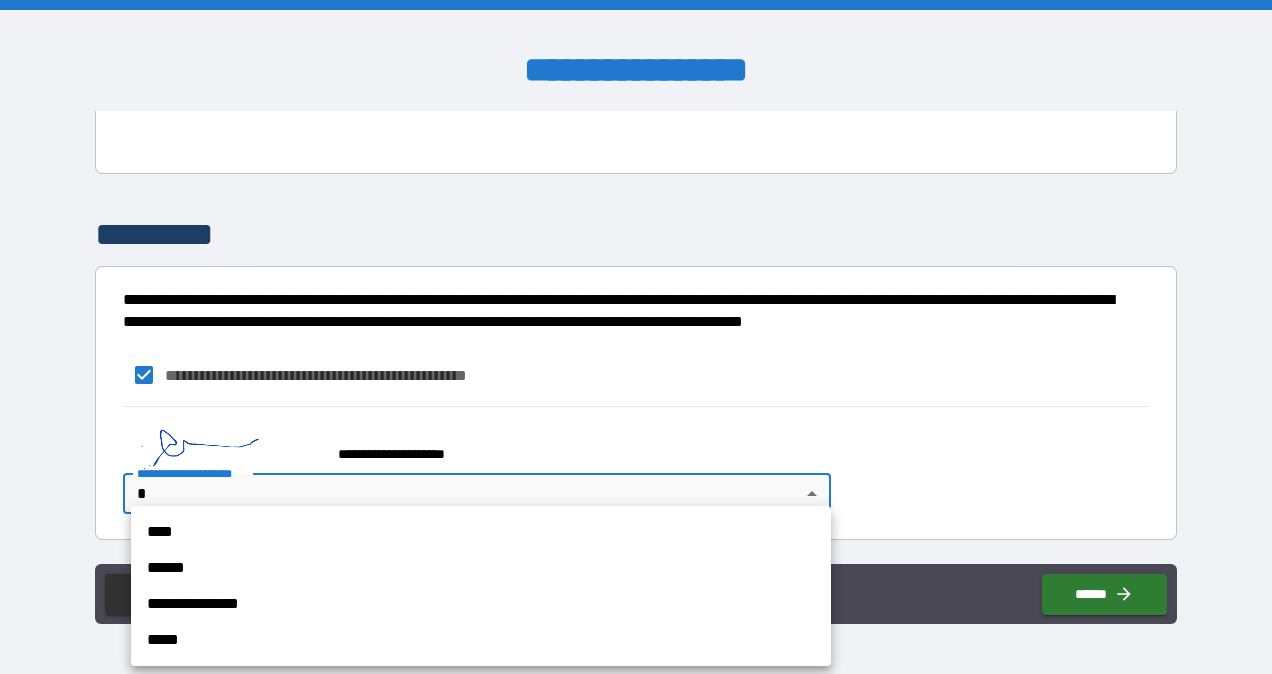 click on "**********" at bounding box center [636, 337] 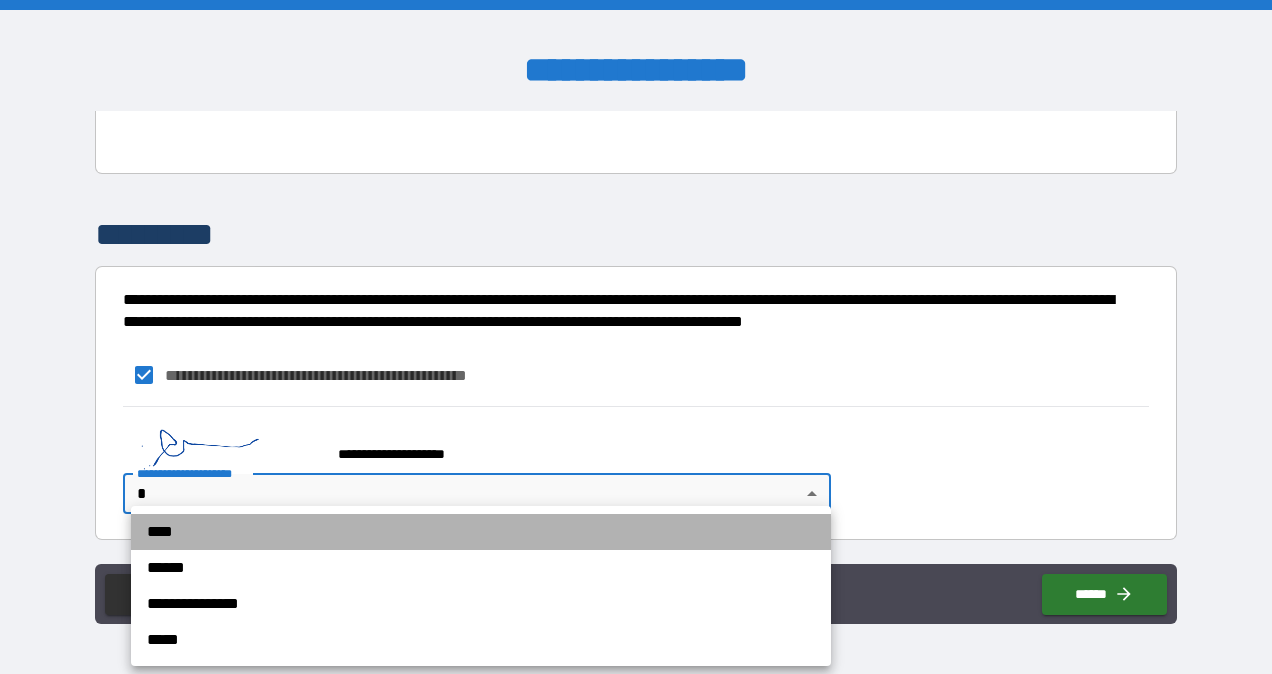 click on "****" at bounding box center [481, 532] 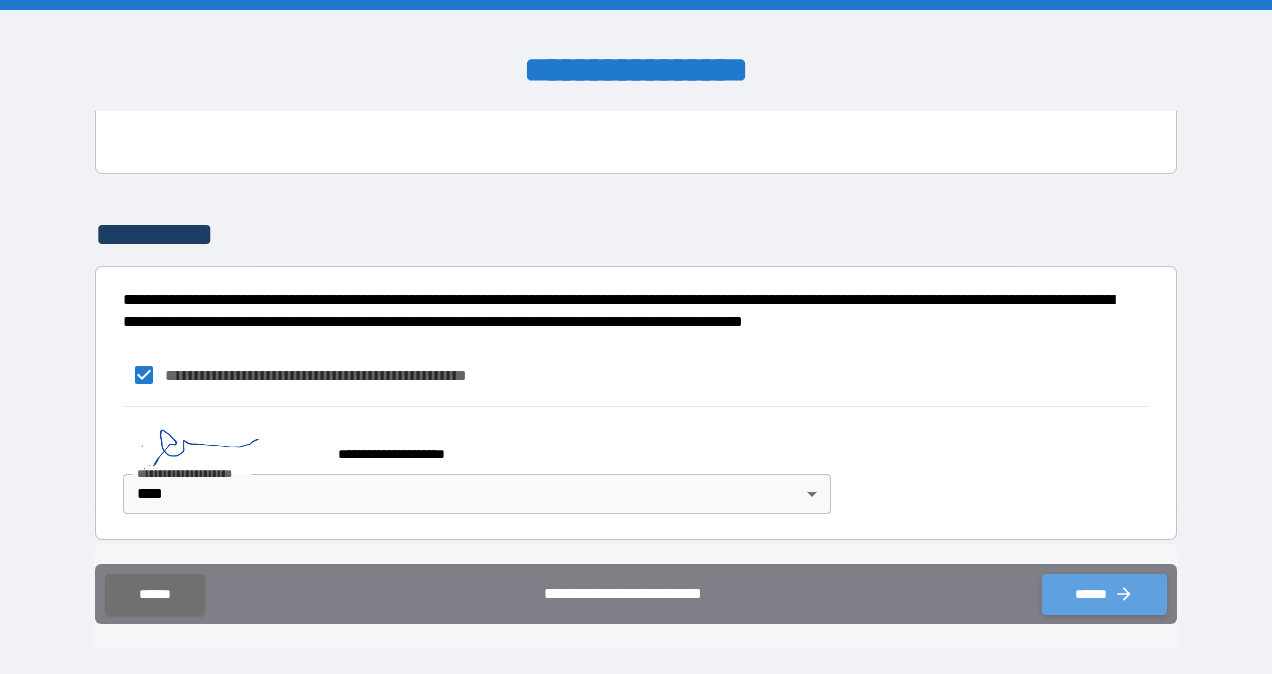 click on "******" at bounding box center [1104, 594] 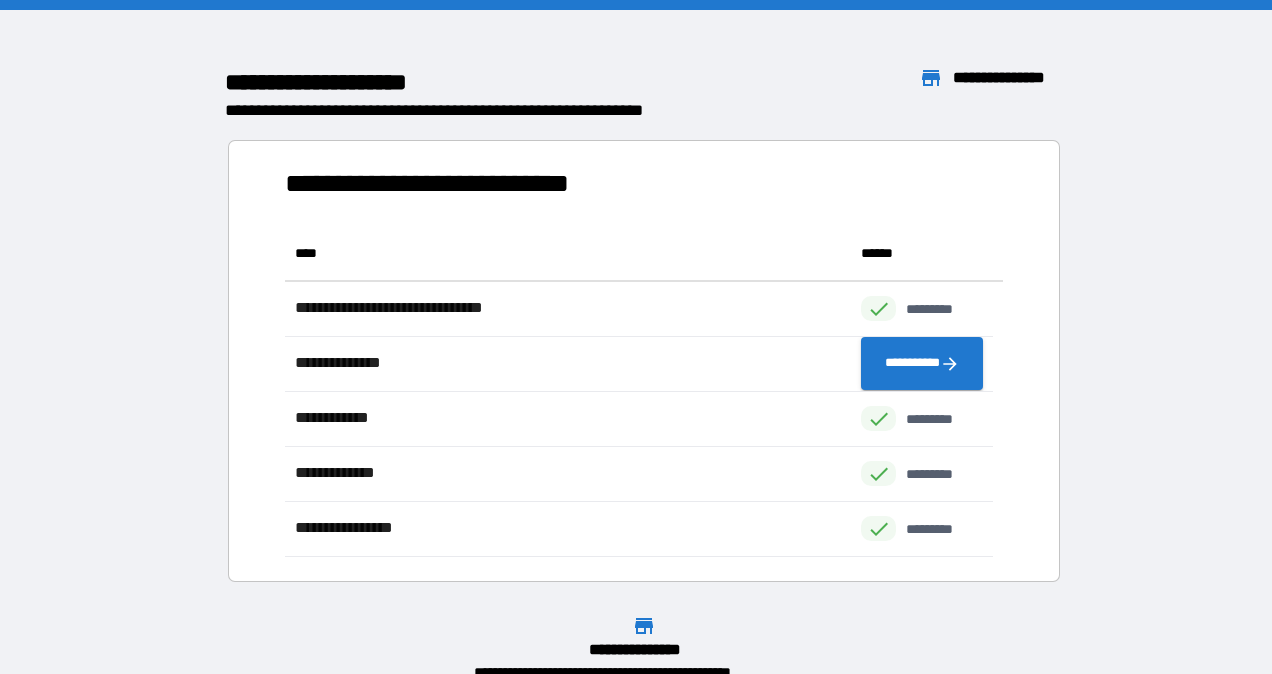 scroll, scrollTop: 16, scrollLeft: 16, axis: both 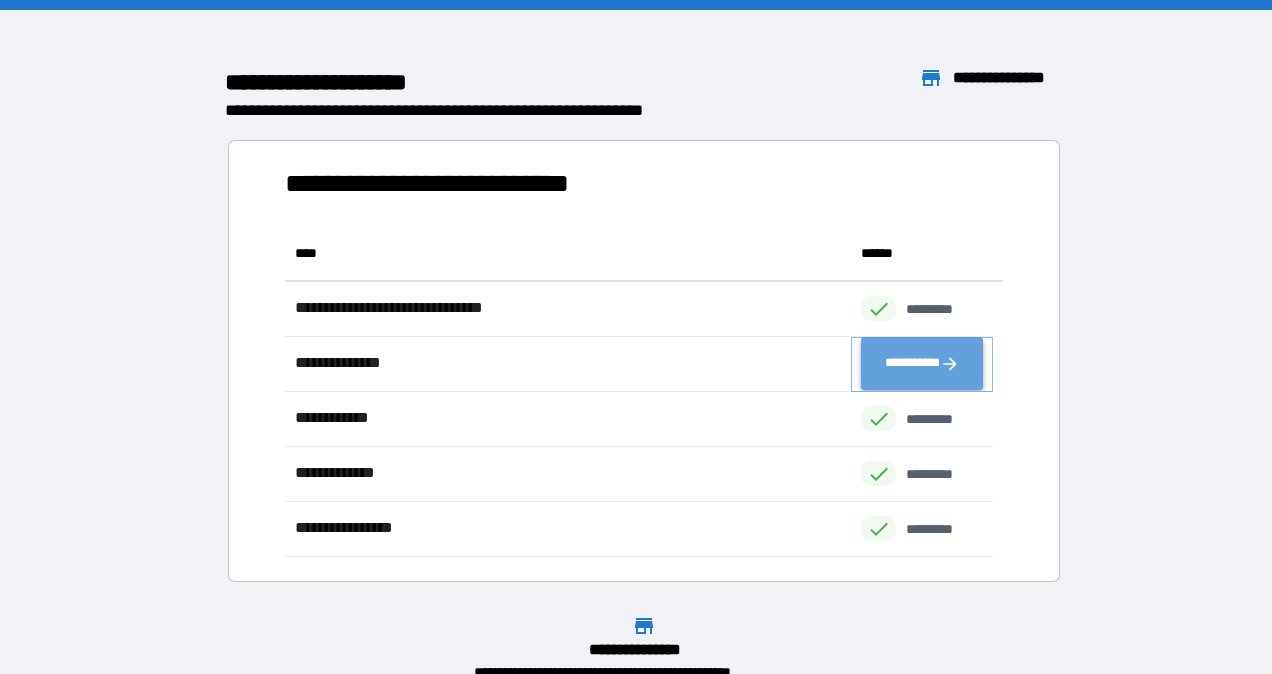 click on "**********" at bounding box center [922, 364] 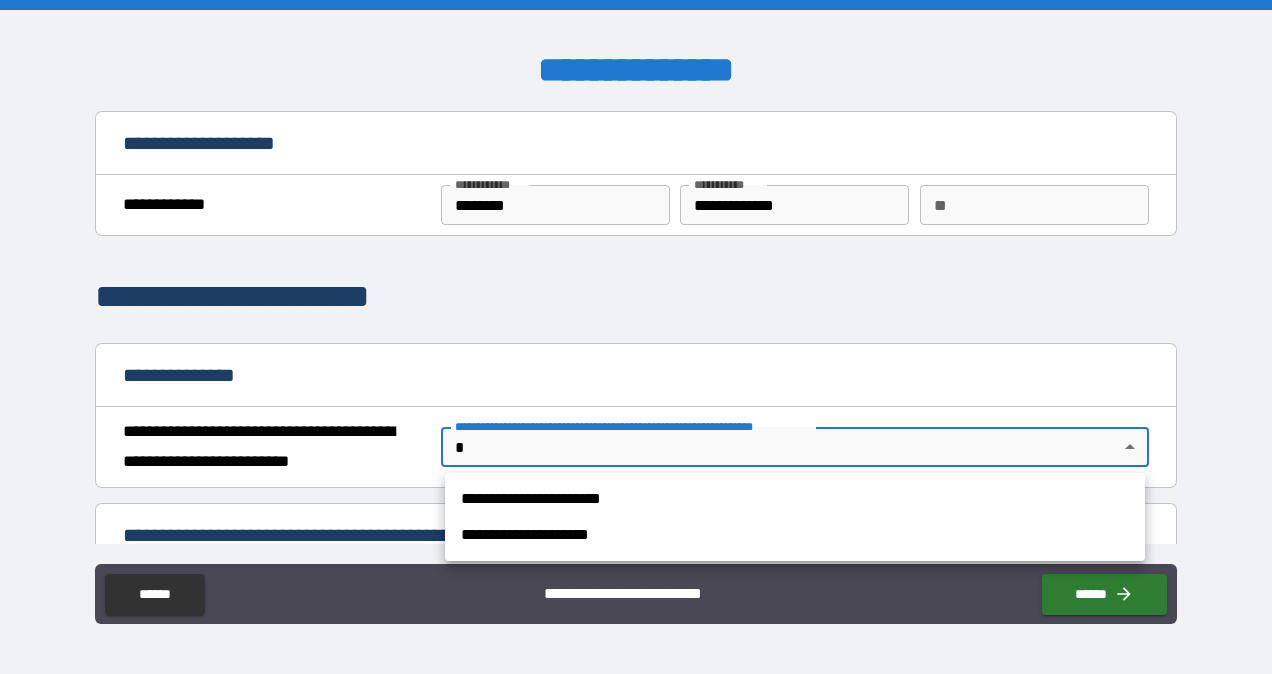 click on "**********" at bounding box center (636, 337) 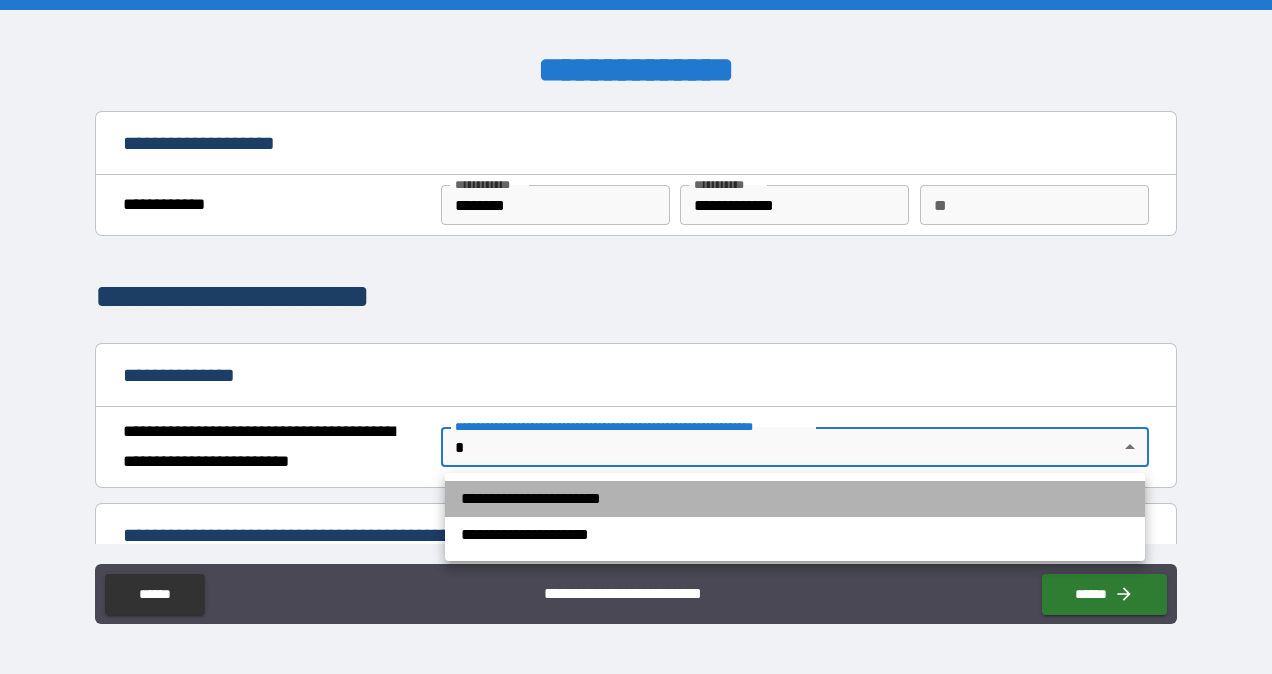 click on "**********" at bounding box center (795, 499) 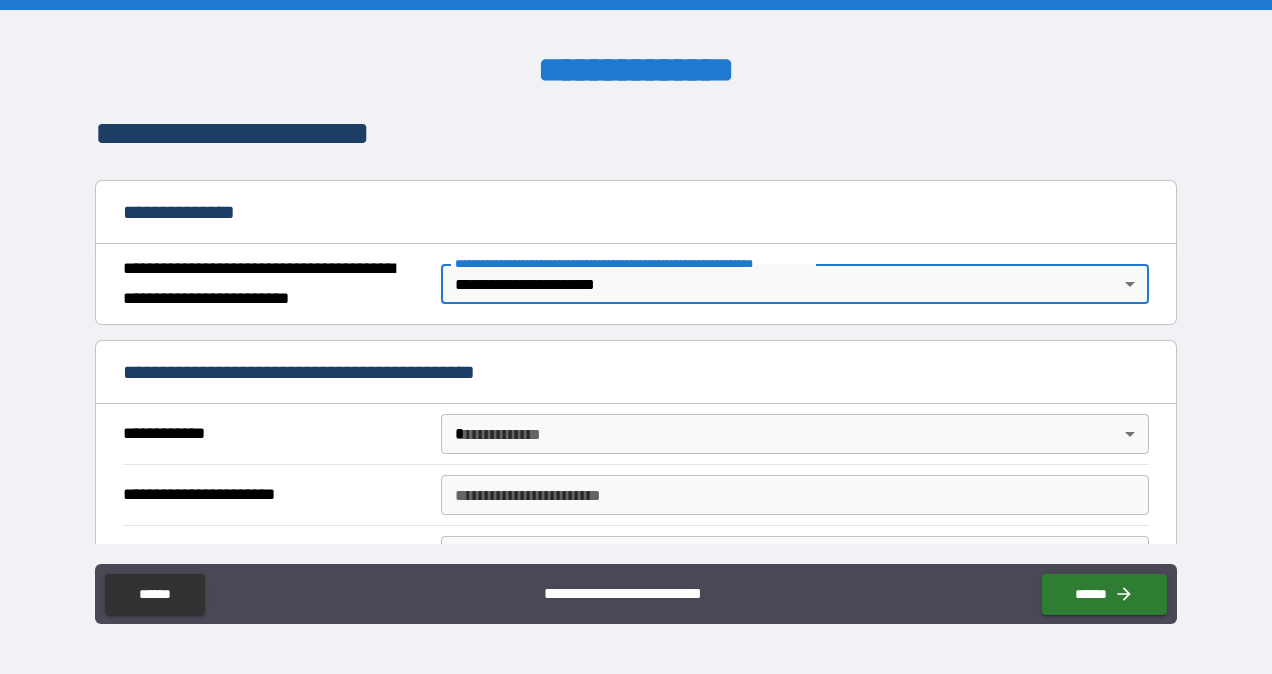 scroll, scrollTop: 287, scrollLeft: 0, axis: vertical 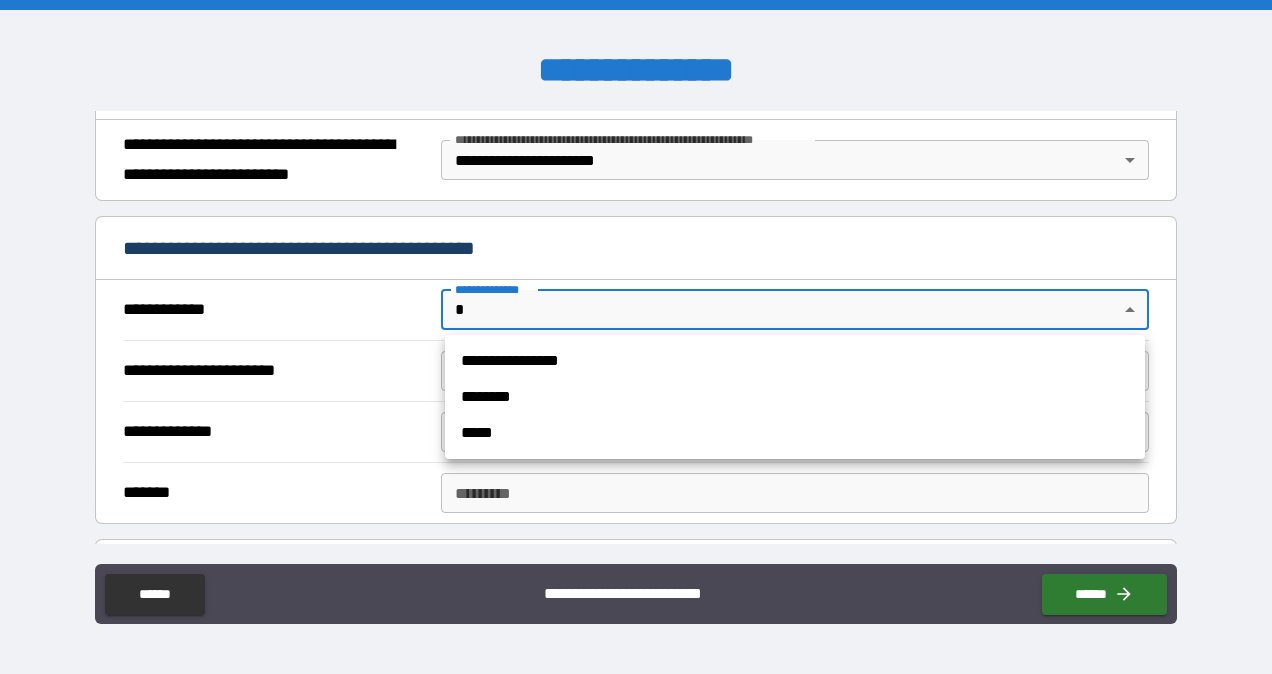 click on "**********" at bounding box center (636, 337) 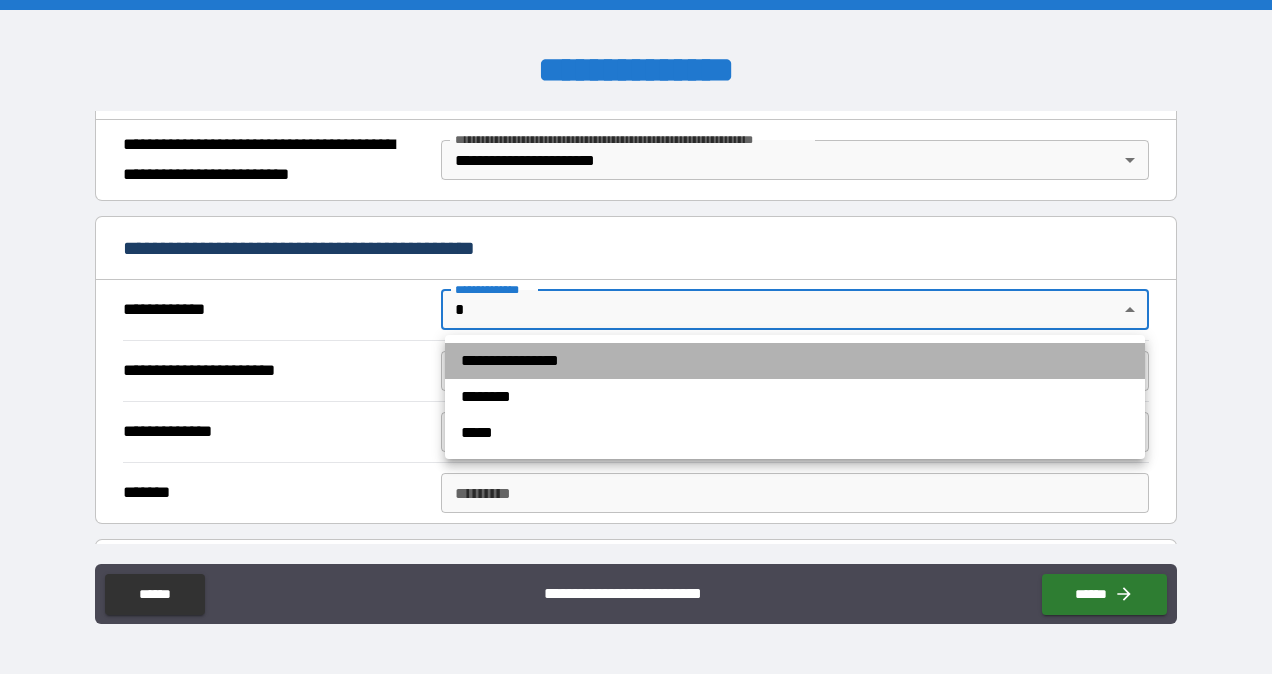 click on "**********" at bounding box center (795, 361) 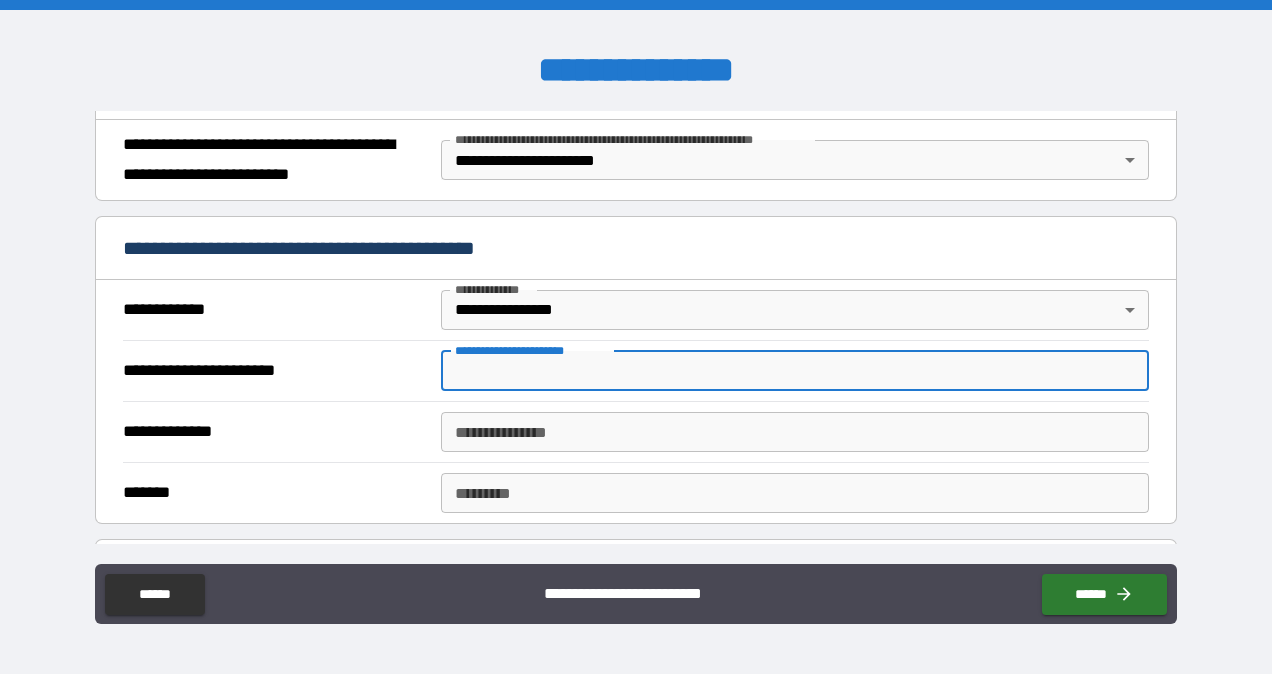 click on "**********" at bounding box center [794, 371] 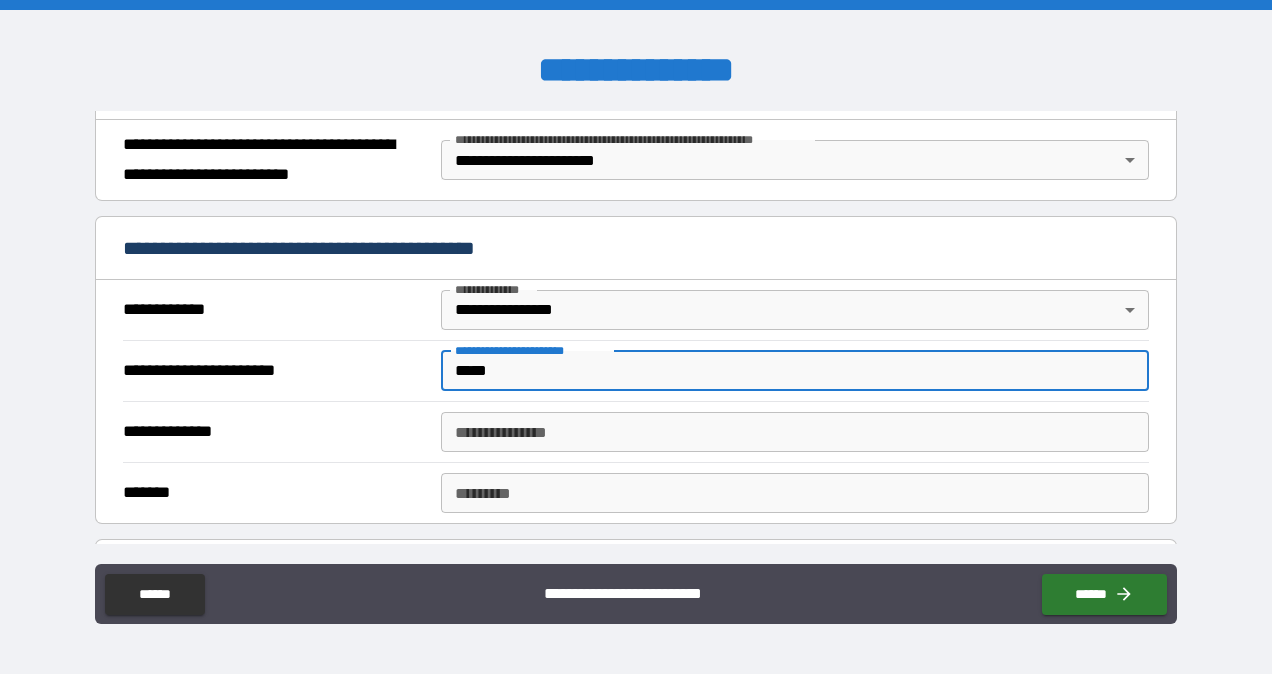 type on "*****" 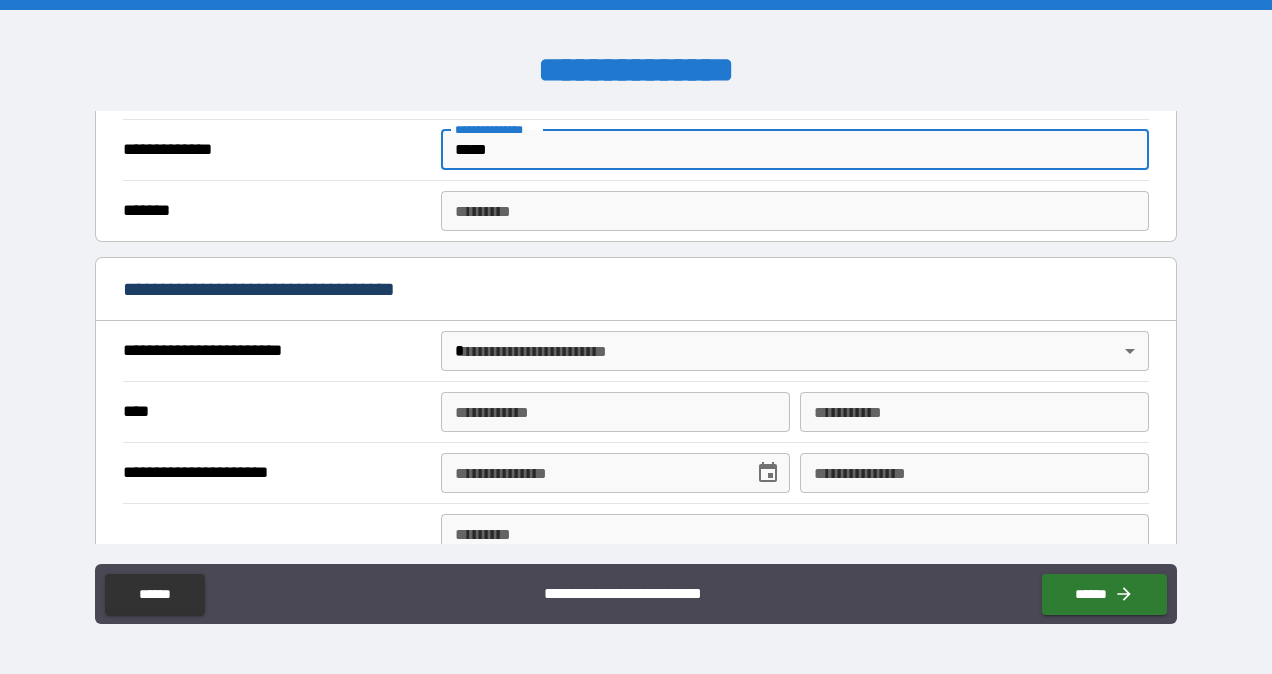 scroll, scrollTop: 572, scrollLeft: 0, axis: vertical 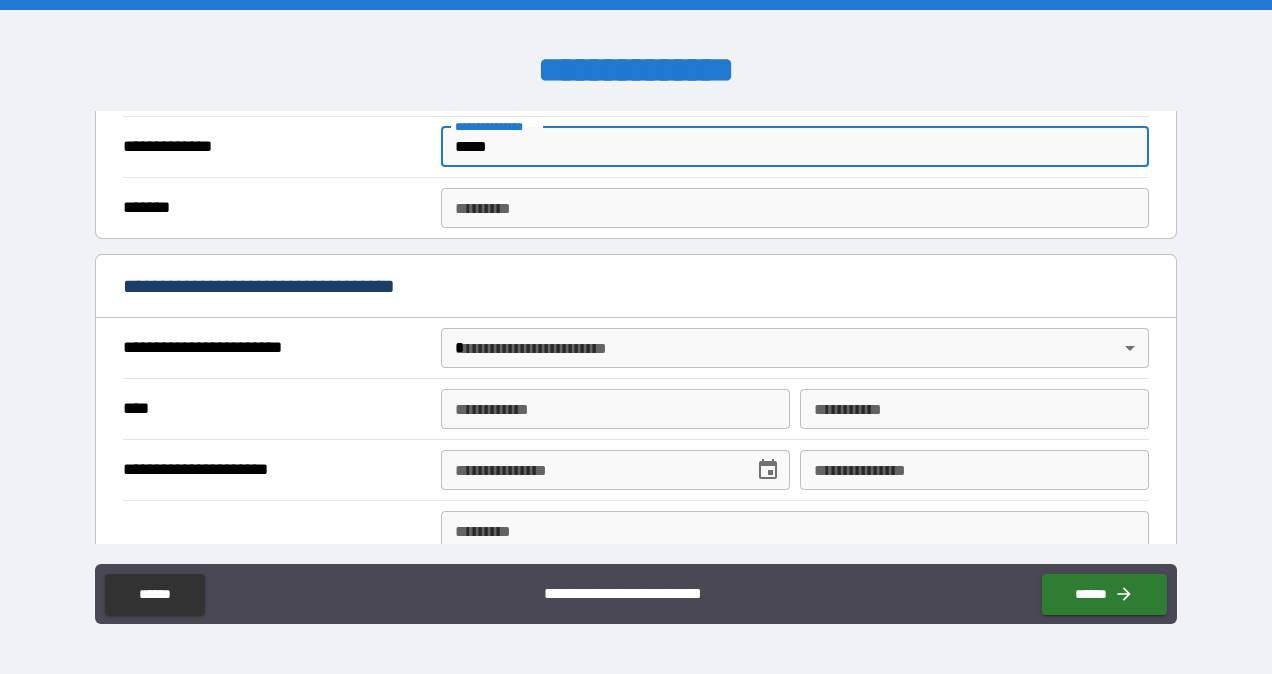 type on "*****" 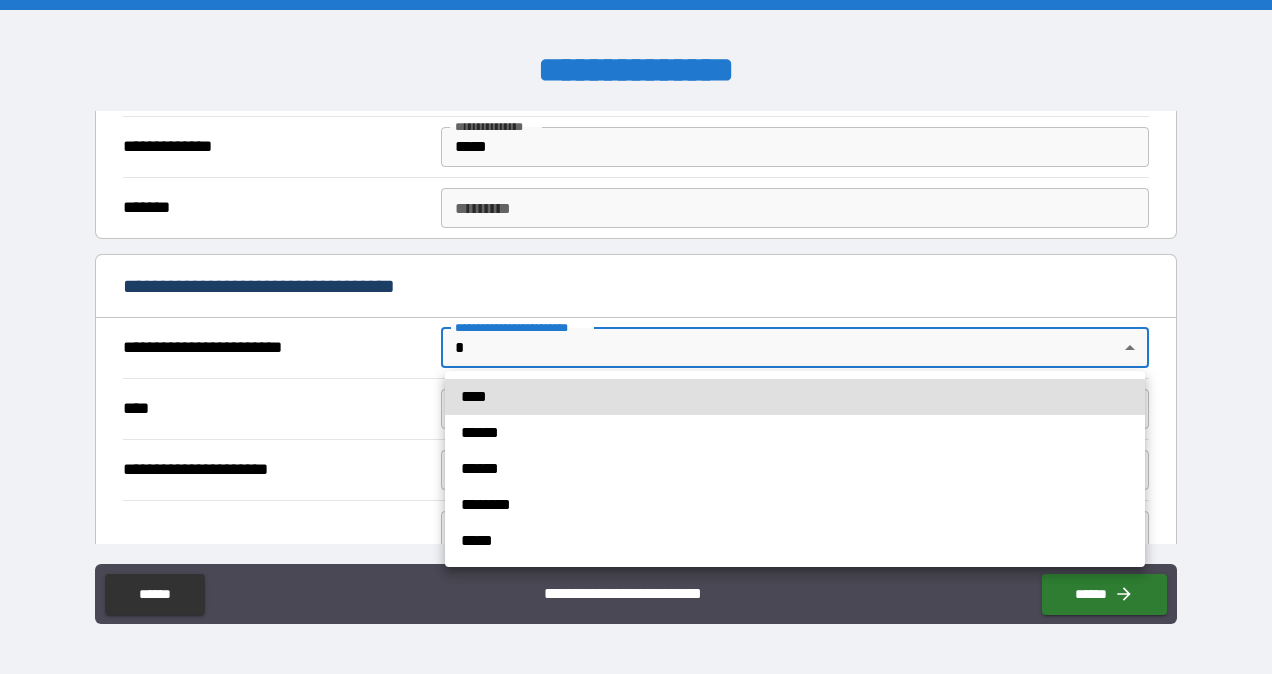 click on "**********" at bounding box center [636, 337] 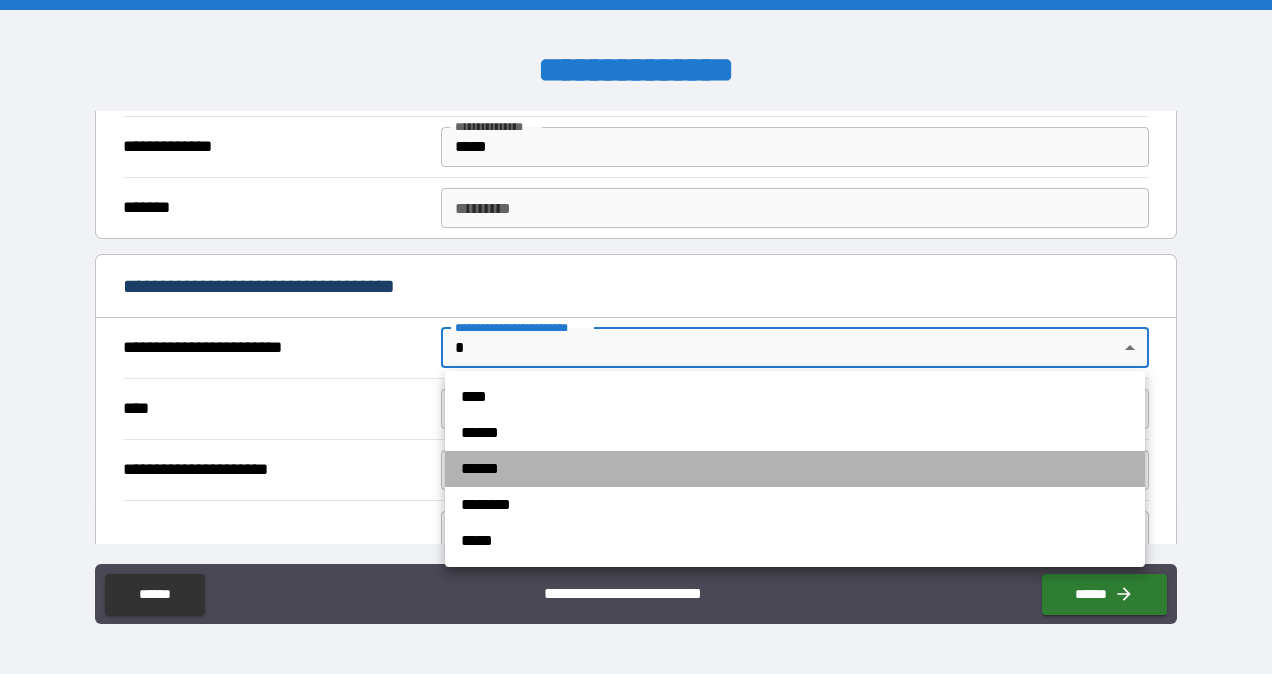 click on "******" at bounding box center (795, 469) 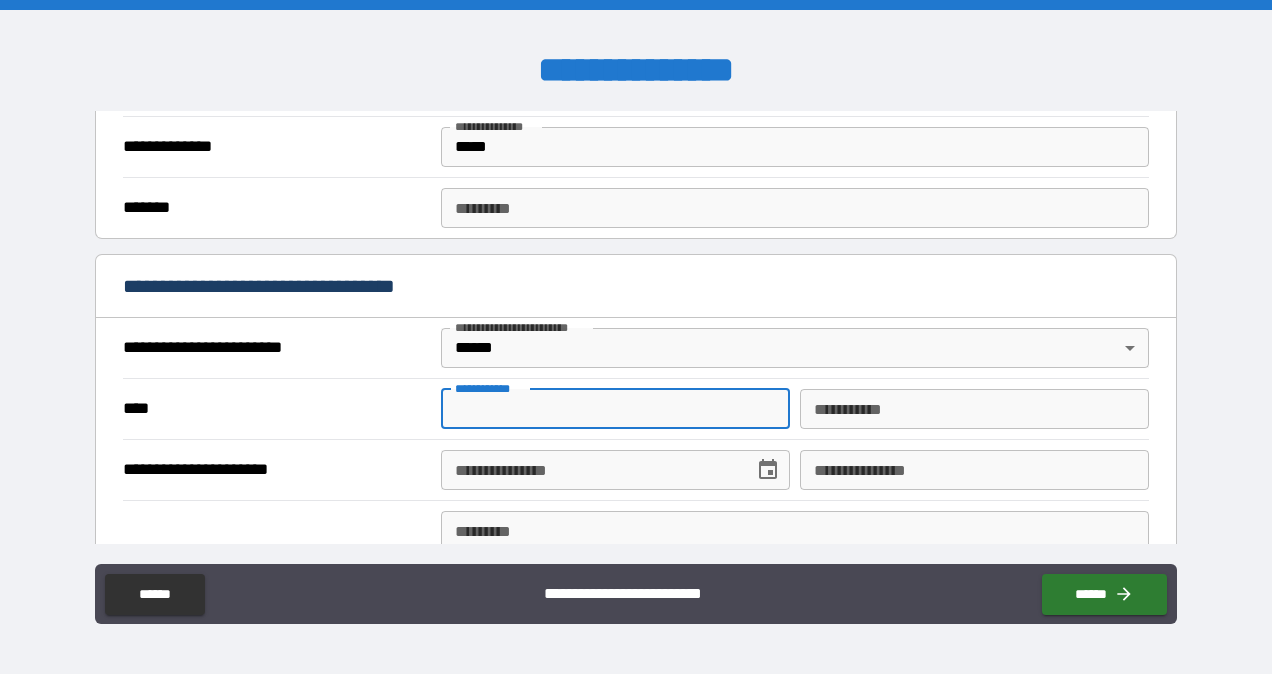 click on "**********" at bounding box center [615, 409] 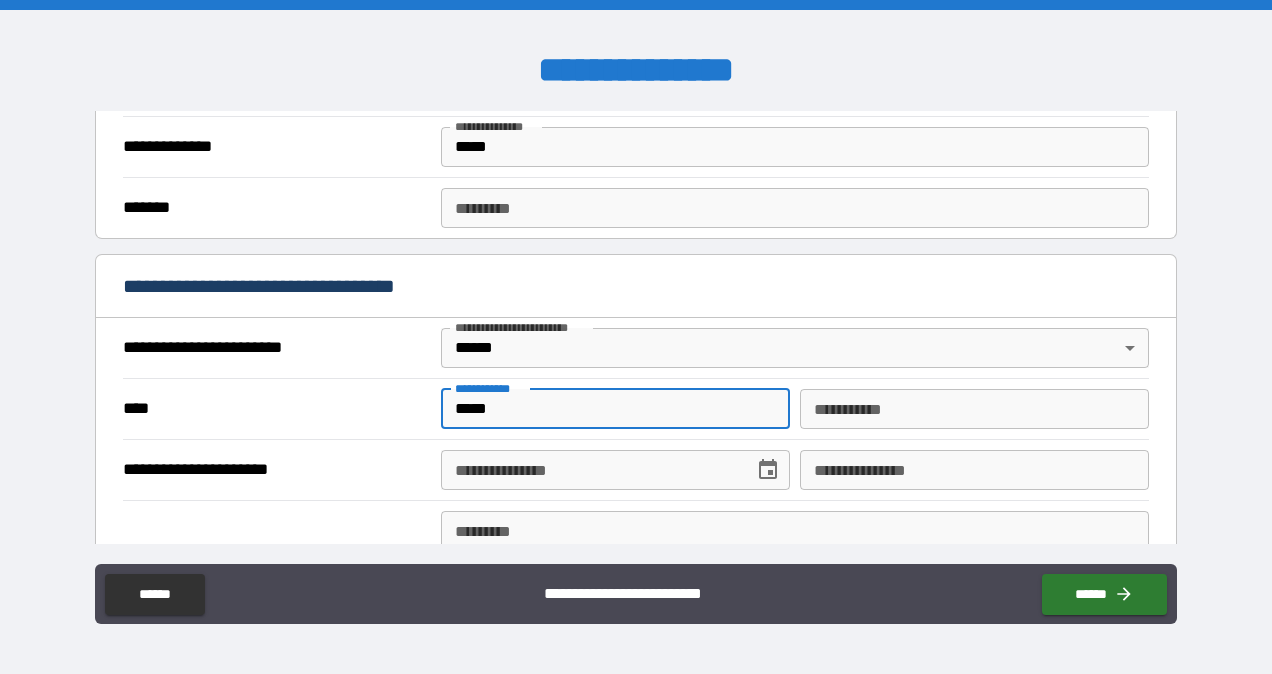 type on "*****" 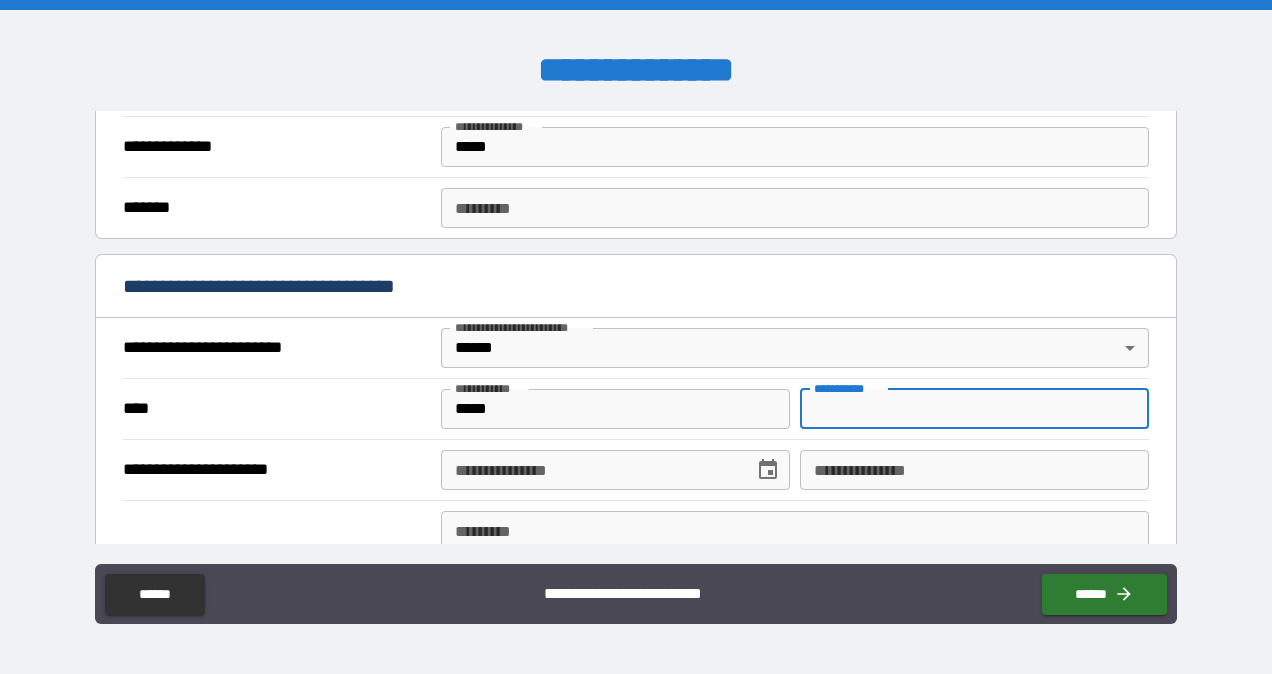 type on "*" 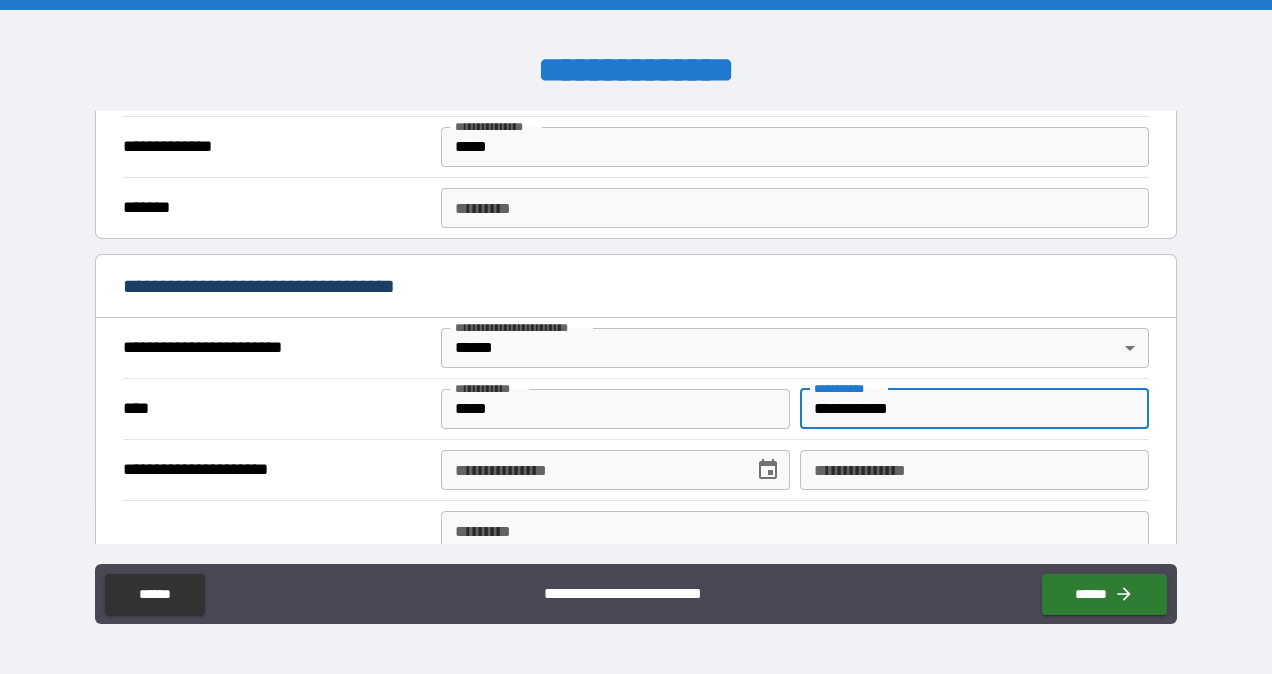 type on "**********" 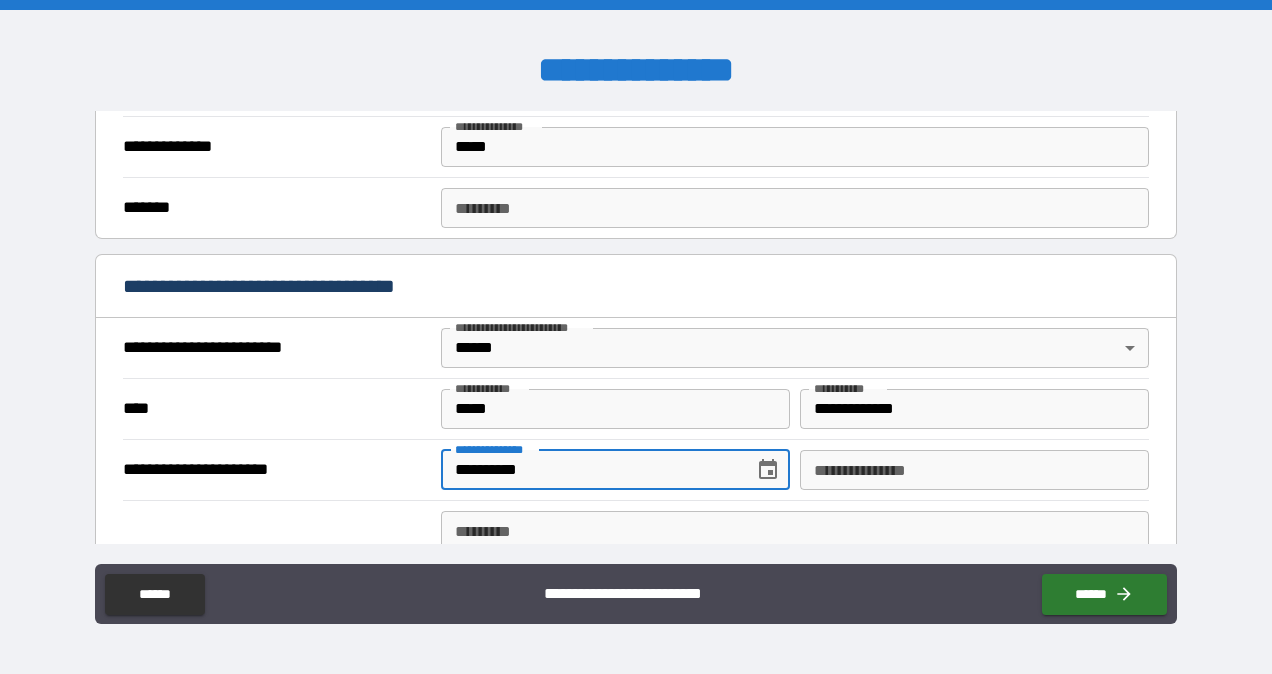 type 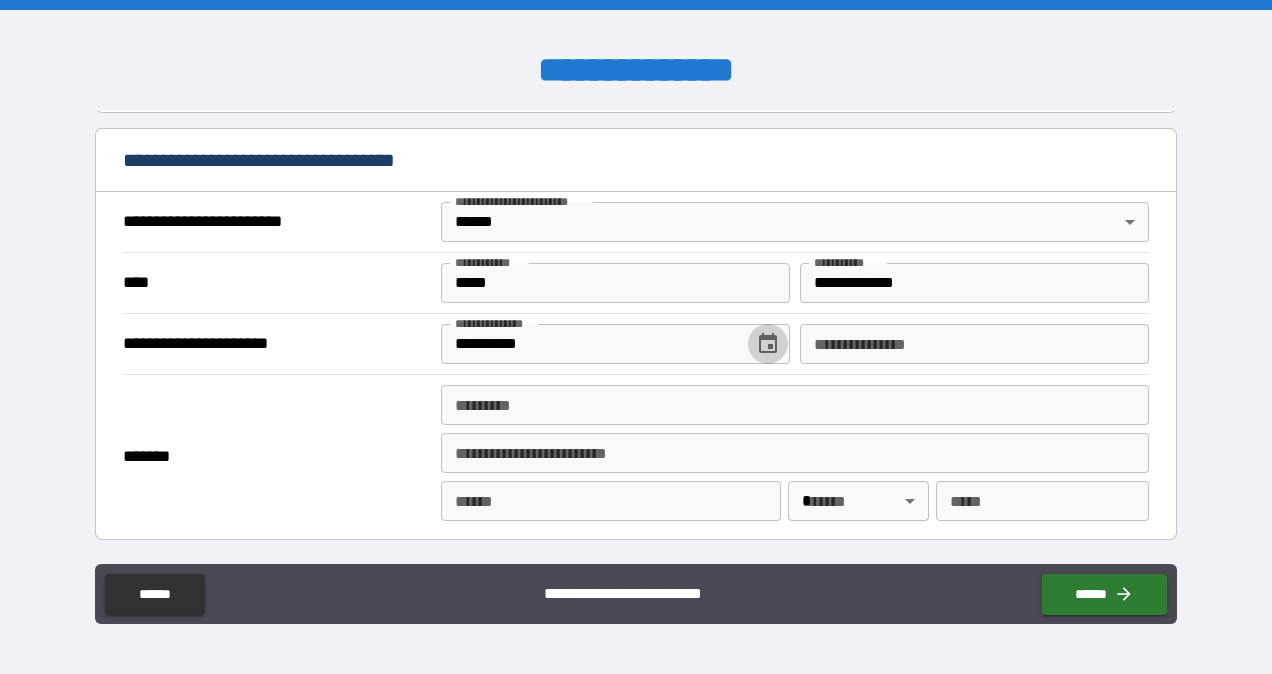 scroll, scrollTop: 699, scrollLeft: 0, axis: vertical 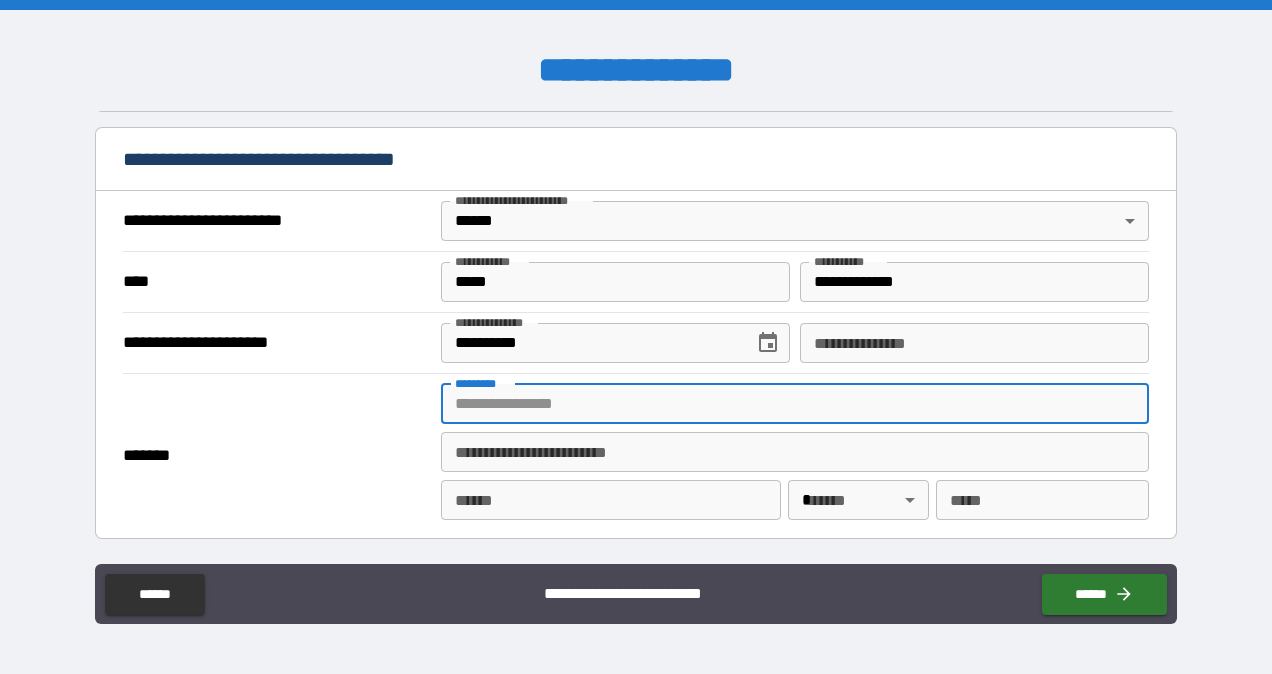 click on "*******   *" at bounding box center (794, 404) 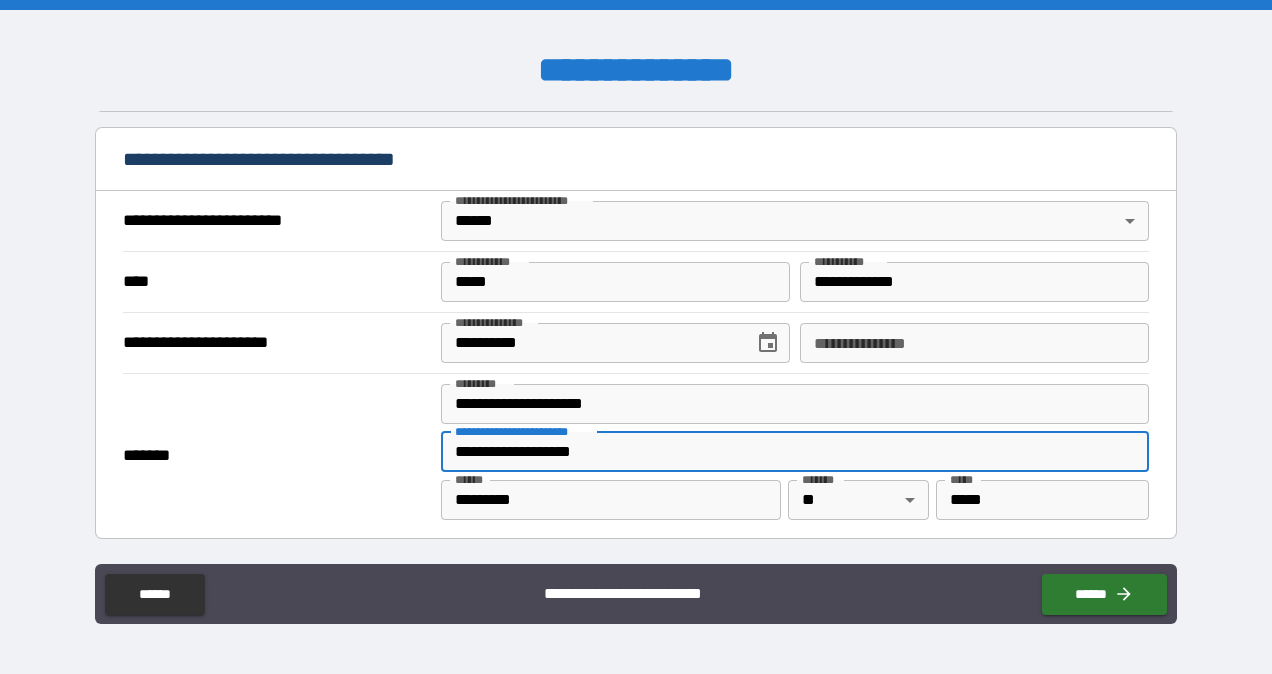 click on "**********" at bounding box center (794, 452) 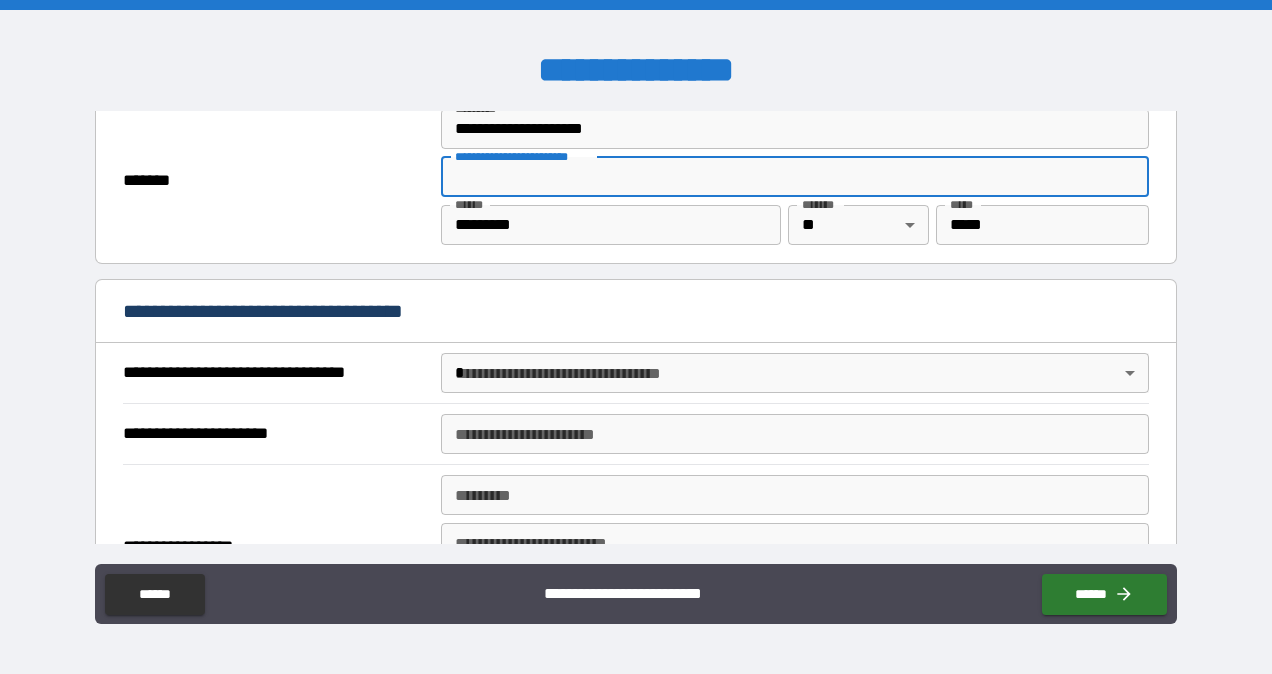 scroll, scrollTop: 973, scrollLeft: 0, axis: vertical 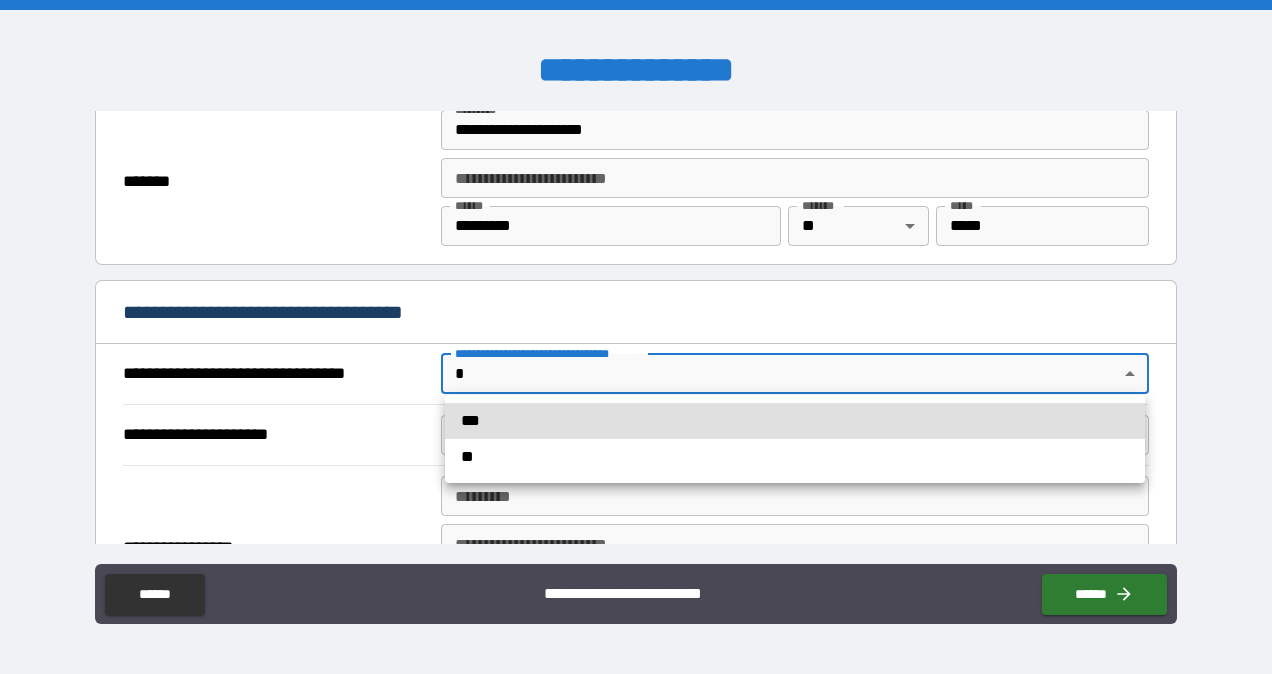 click on "**********" at bounding box center (636, 337) 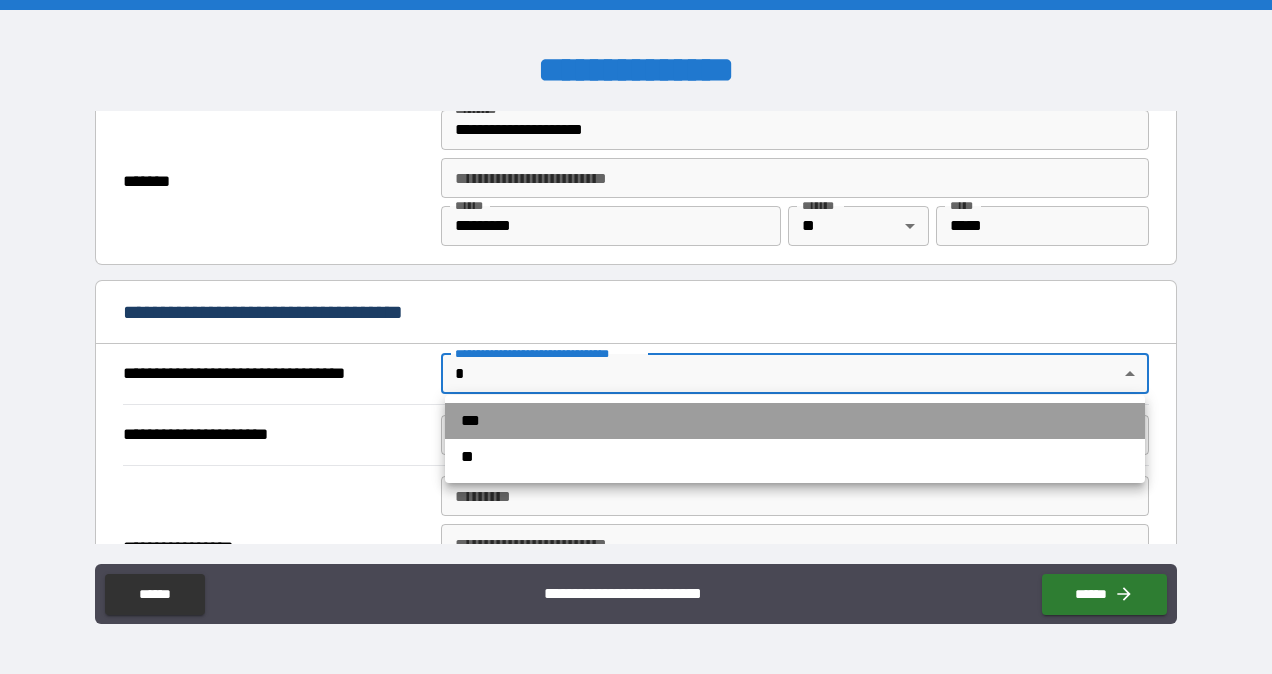 click on "***" at bounding box center [795, 421] 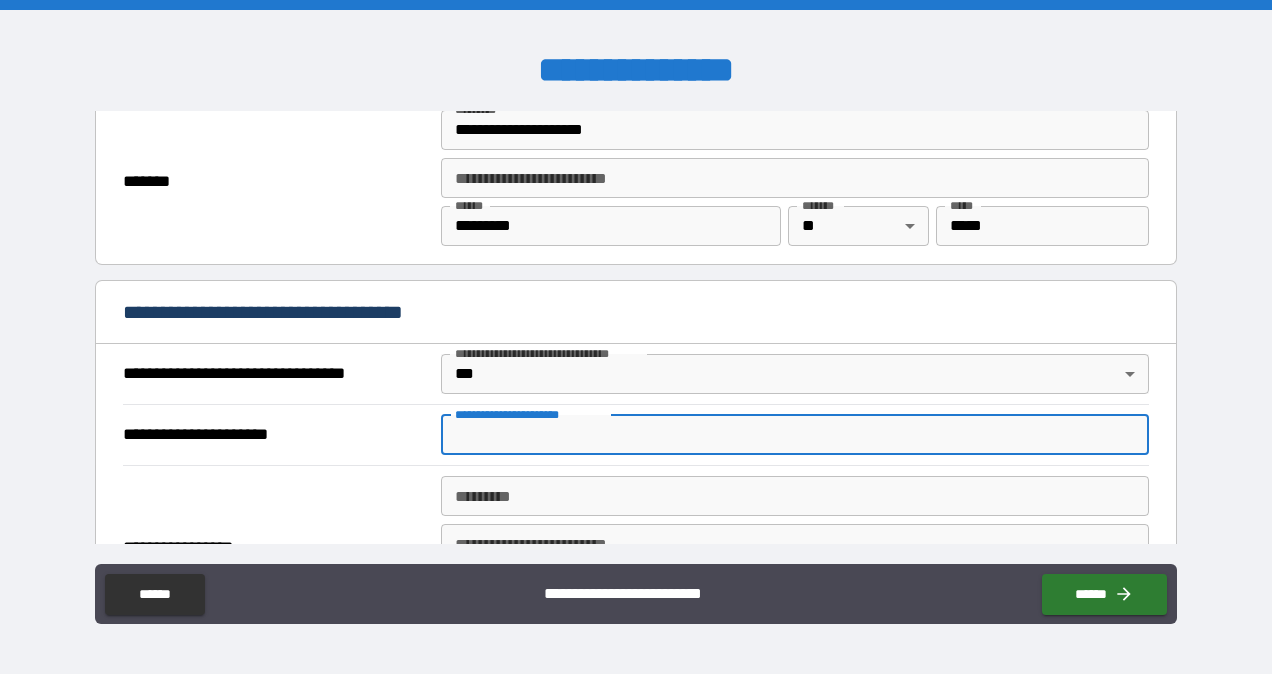 click on "**********" at bounding box center (794, 435) 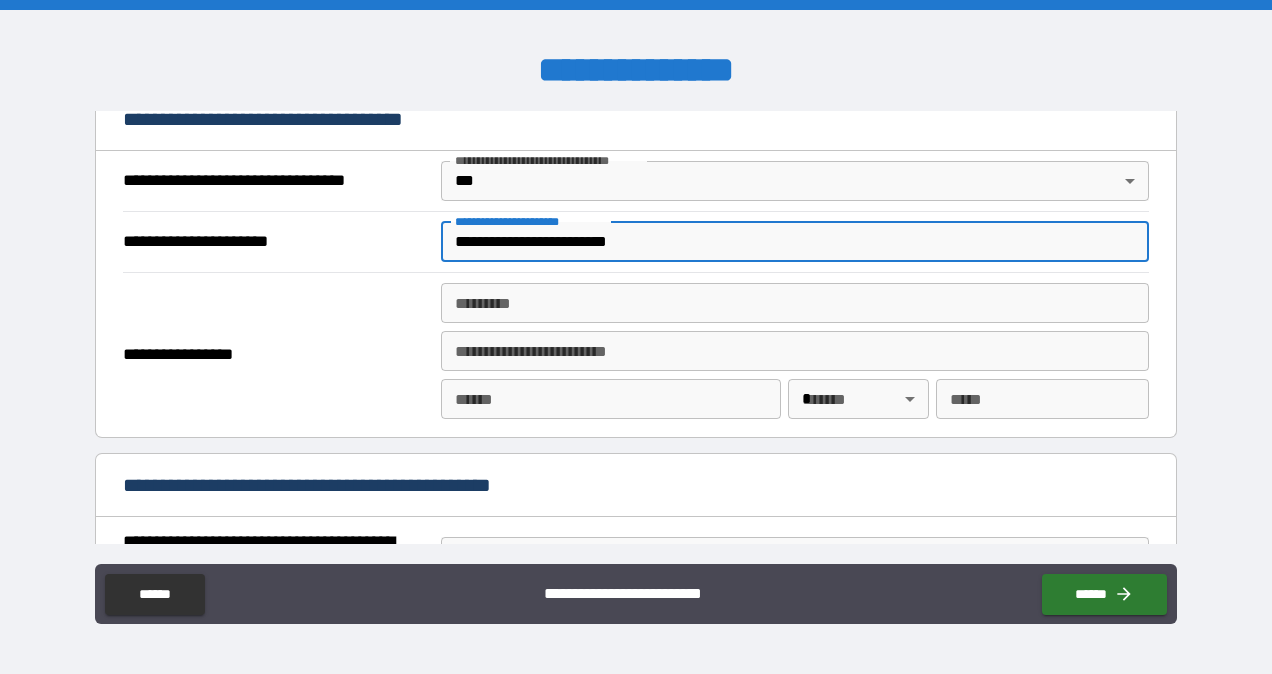 scroll, scrollTop: 1183, scrollLeft: 0, axis: vertical 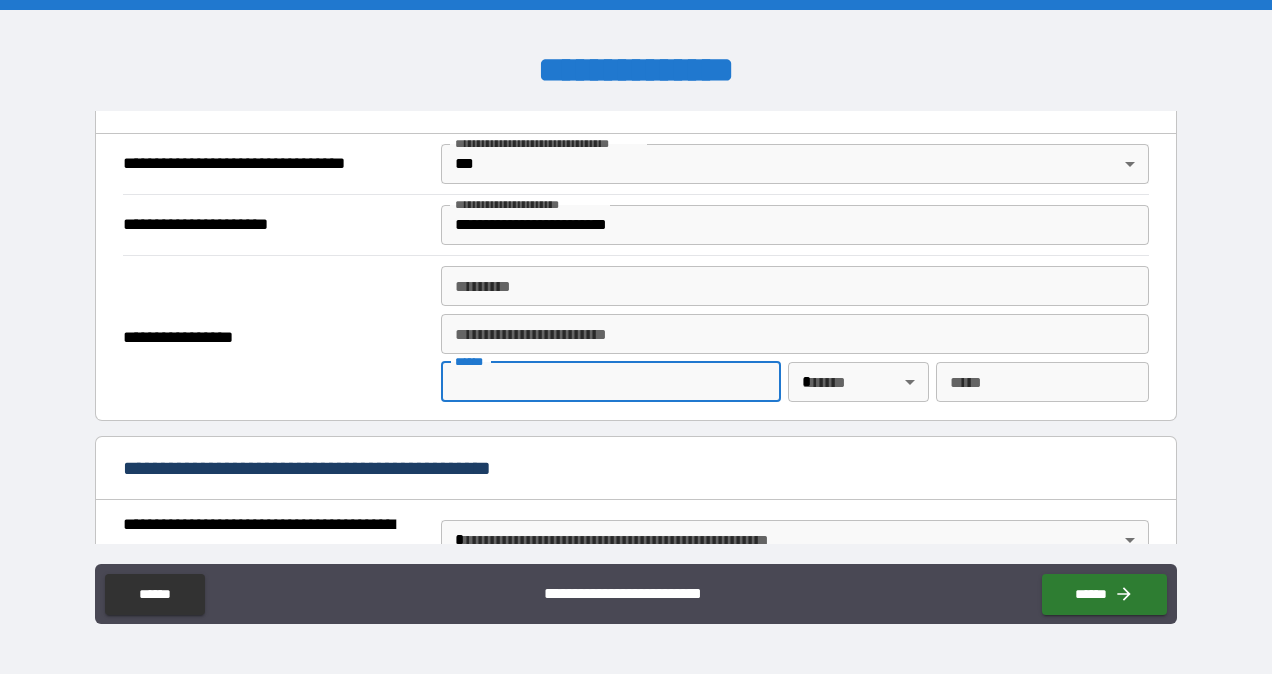 click on "****   *" at bounding box center [611, 382] 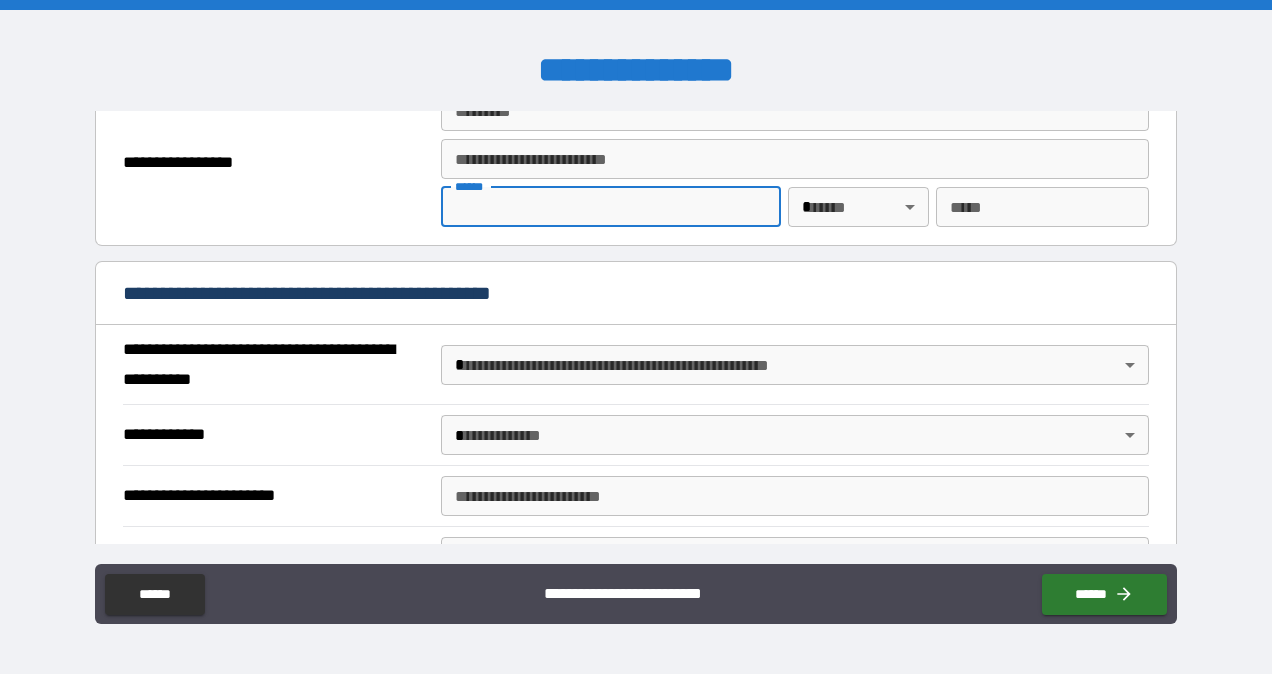 scroll, scrollTop: 1485, scrollLeft: 0, axis: vertical 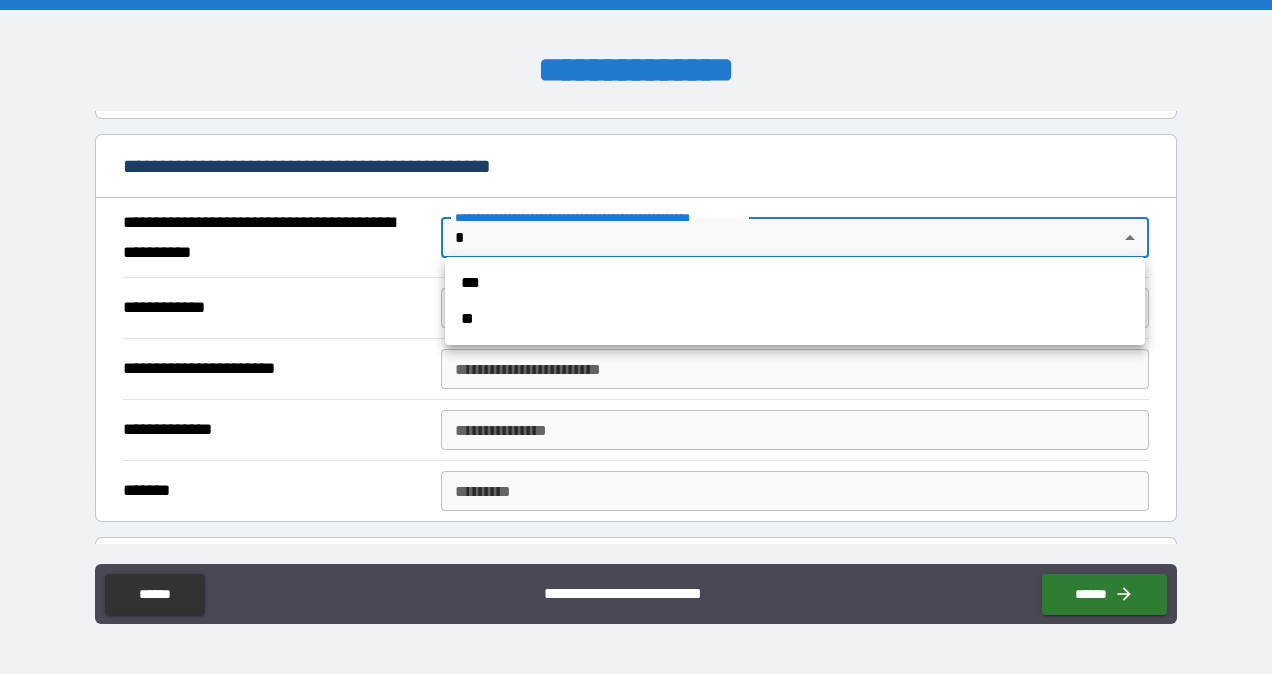 click on "**********" at bounding box center (636, 337) 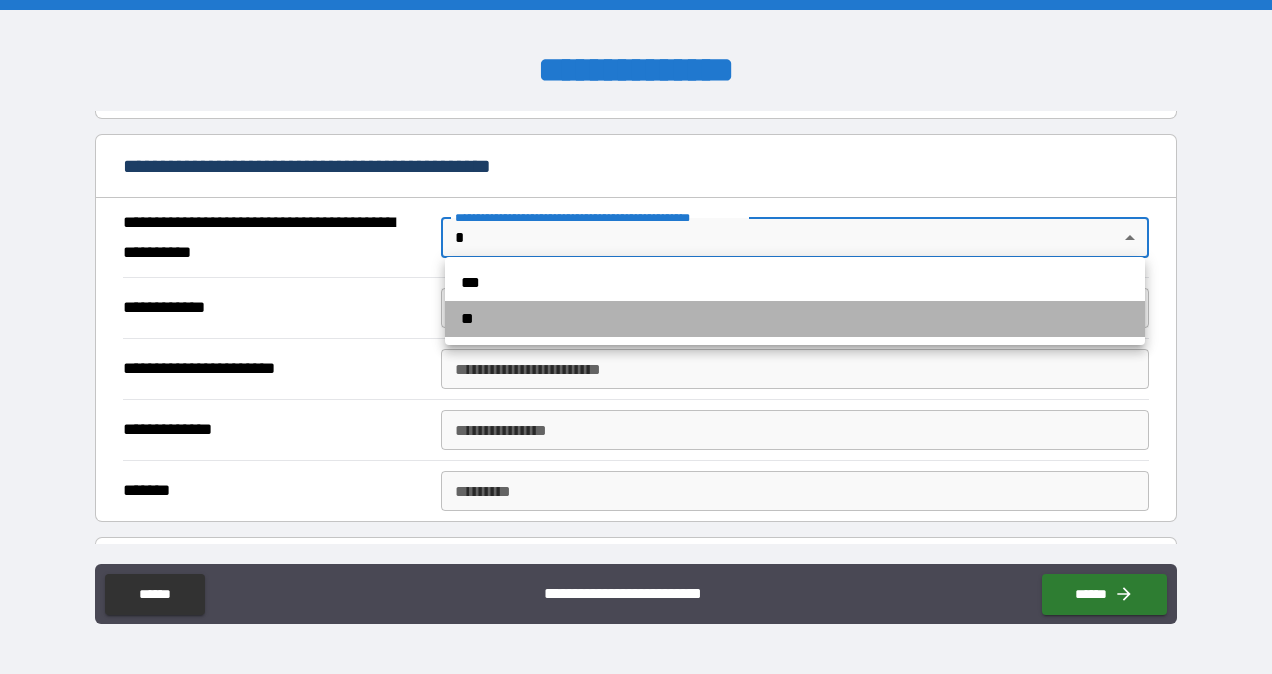 click on "**" at bounding box center [795, 319] 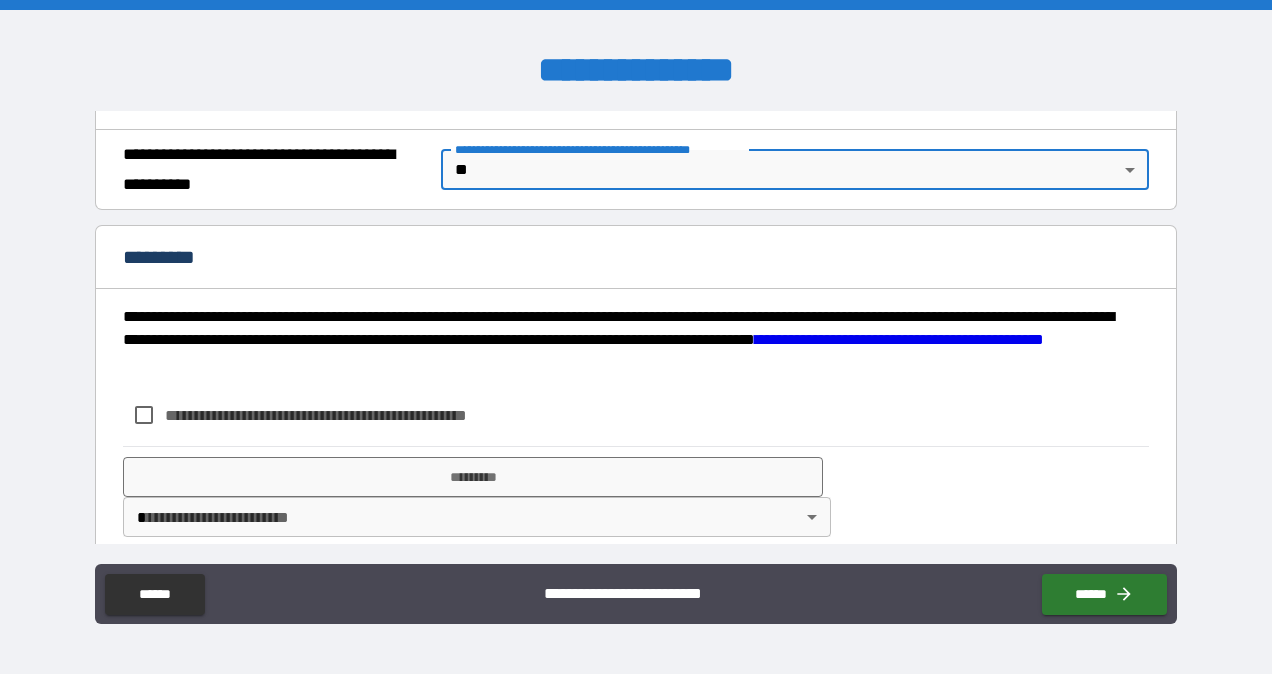 scroll, scrollTop: 1554, scrollLeft: 0, axis: vertical 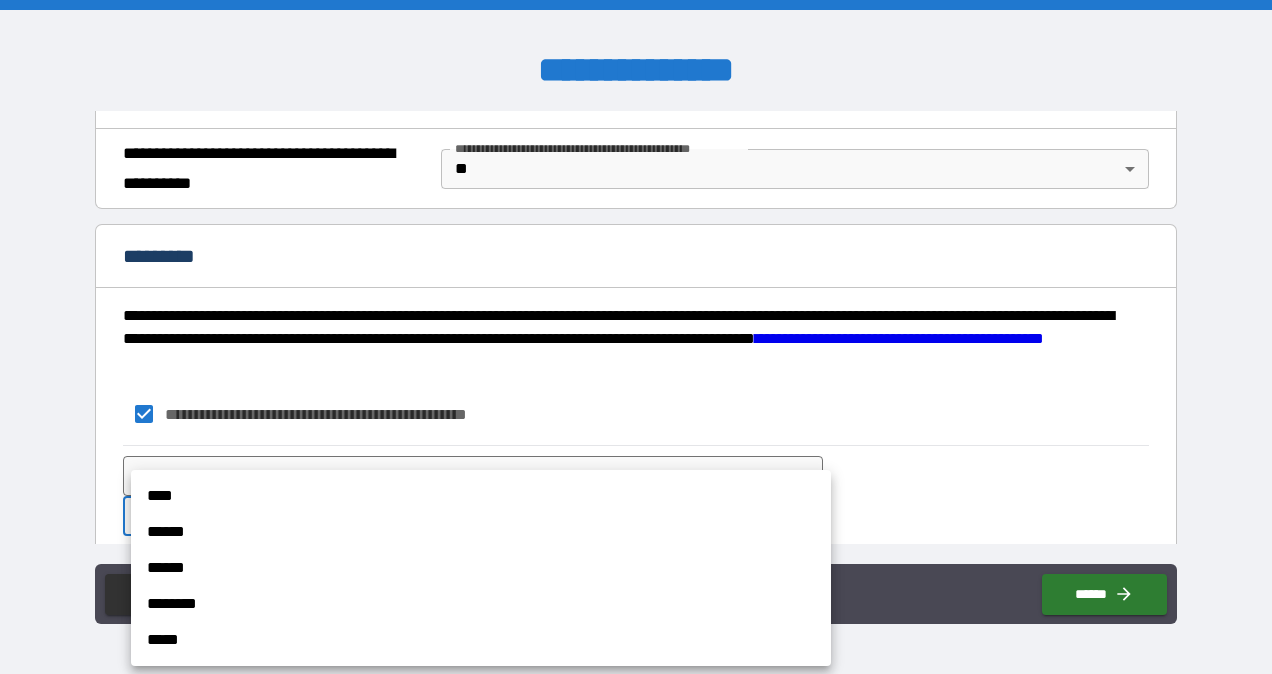 click on "**********" at bounding box center [636, 337] 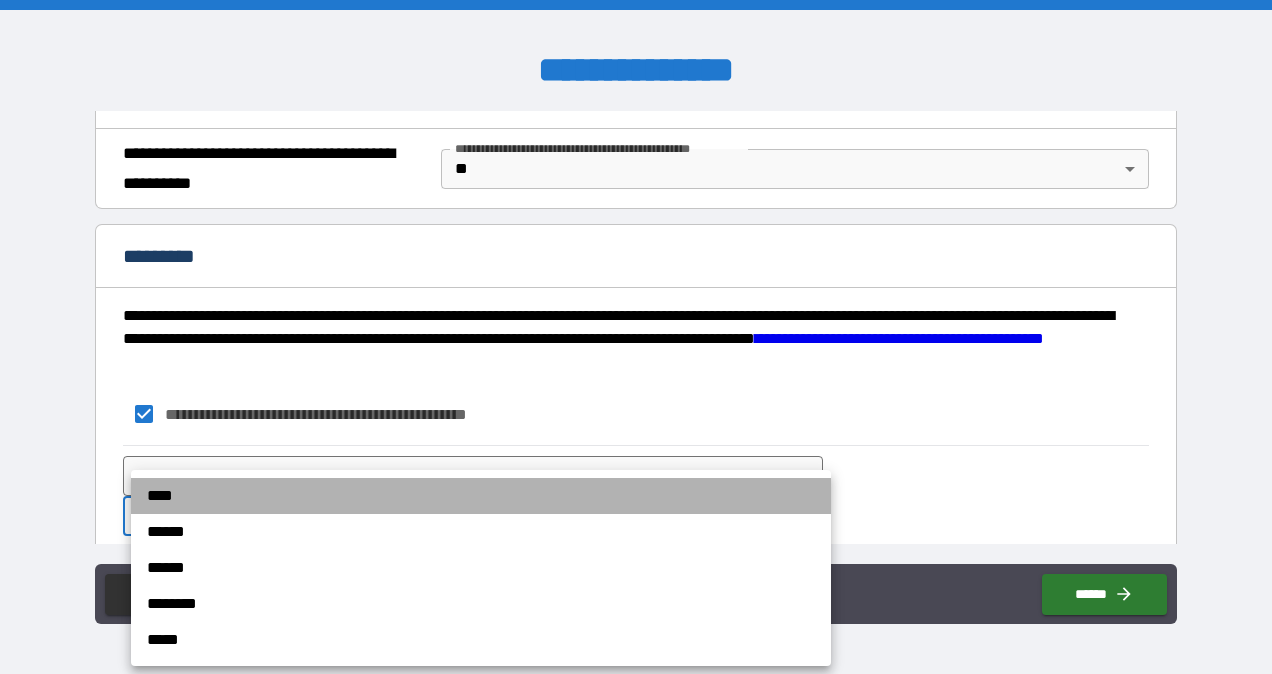 click on "****" at bounding box center [481, 496] 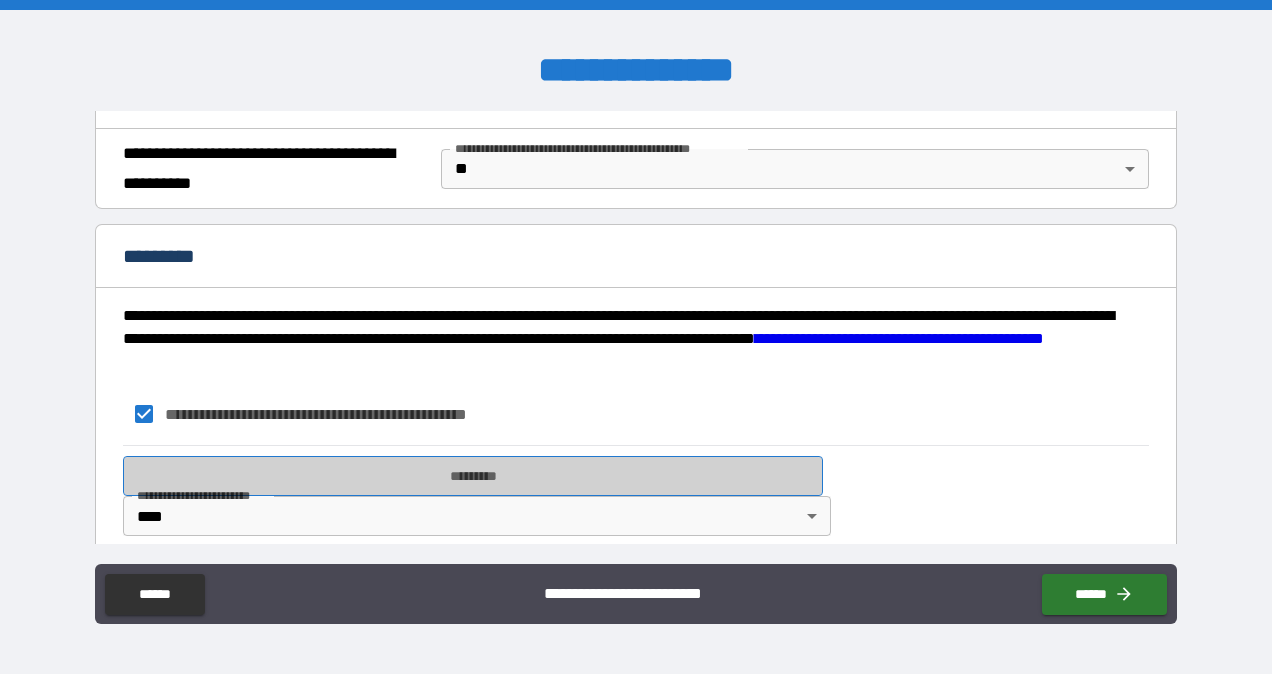 click on "*********" at bounding box center [473, 476] 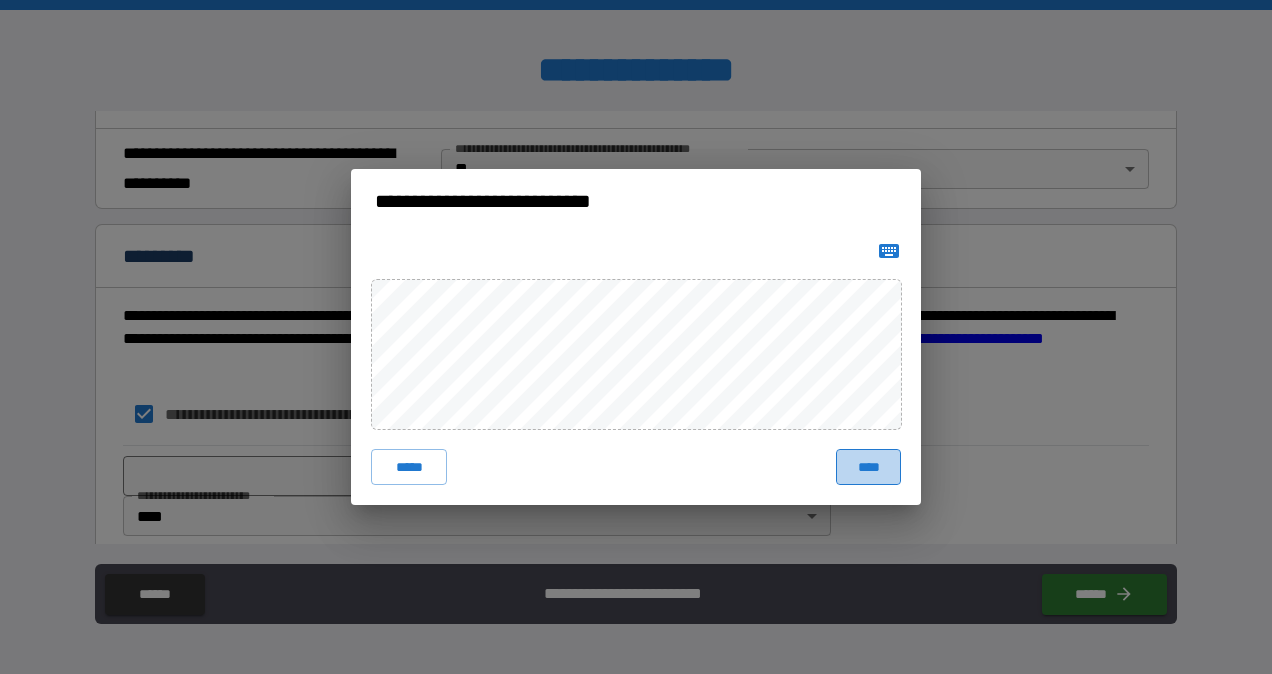 click on "****" at bounding box center [868, 467] 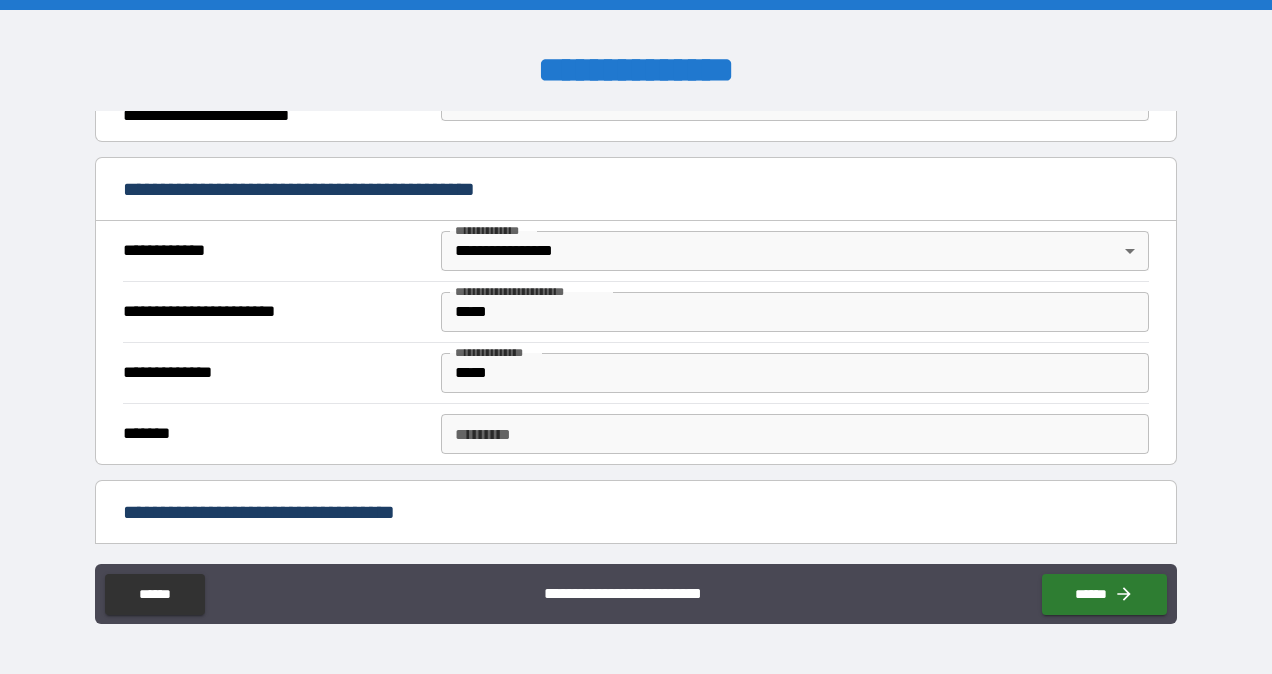 scroll, scrollTop: 347, scrollLeft: 0, axis: vertical 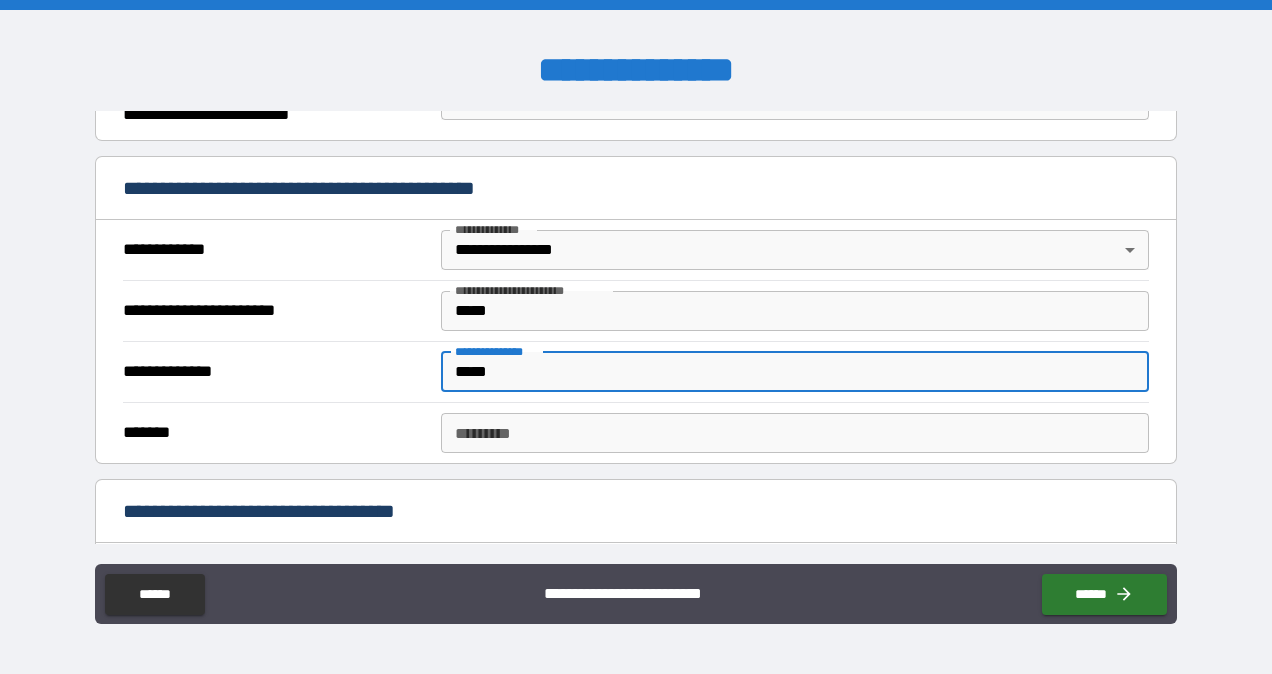 click on "*****" at bounding box center (794, 372) 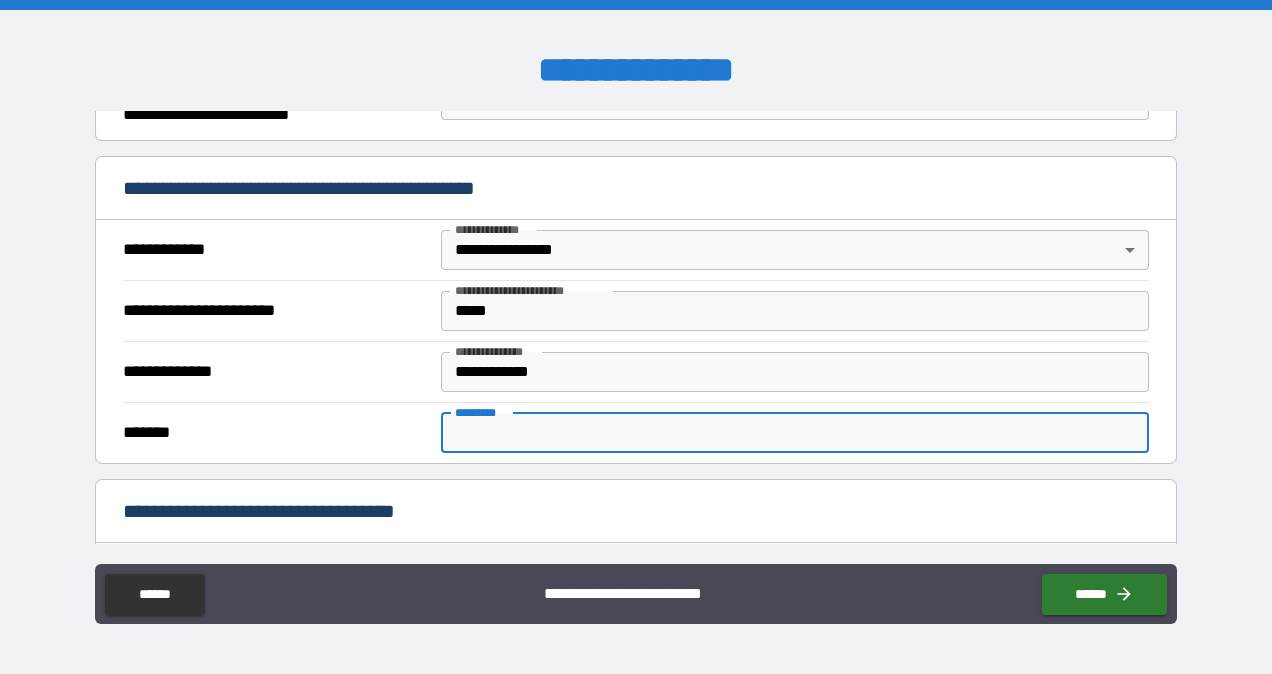 click on "*******   *" at bounding box center [794, 433] 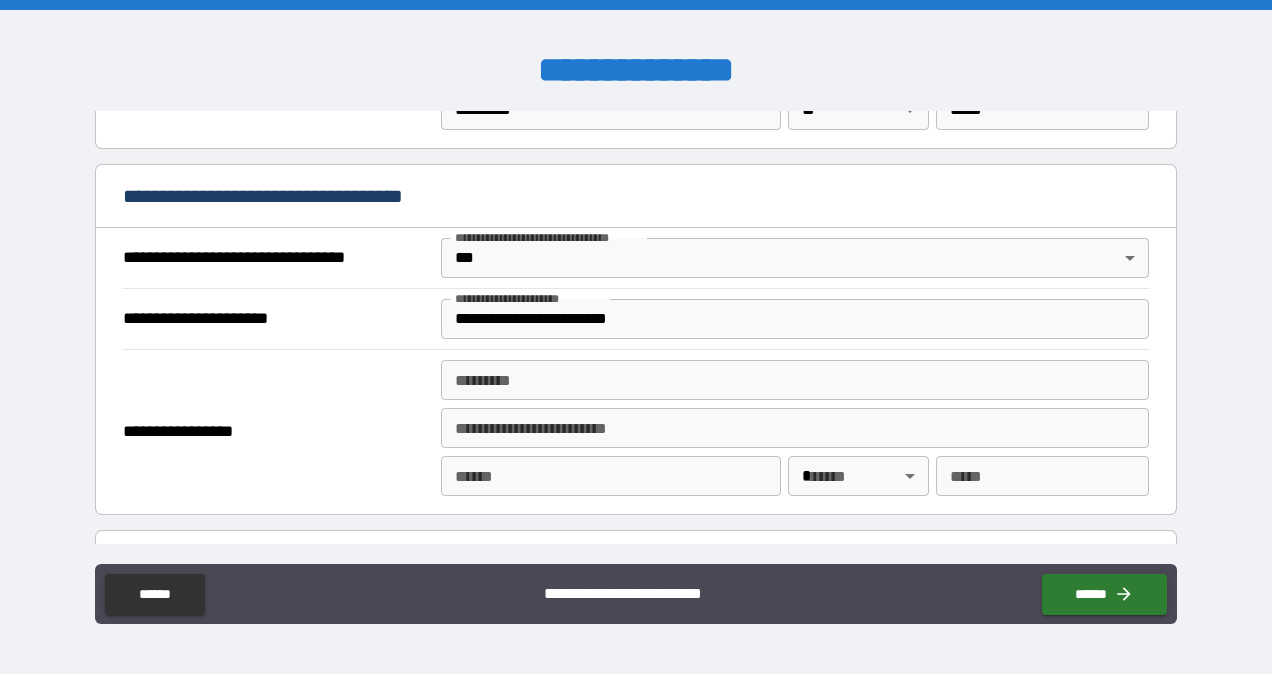 scroll, scrollTop: 1098, scrollLeft: 0, axis: vertical 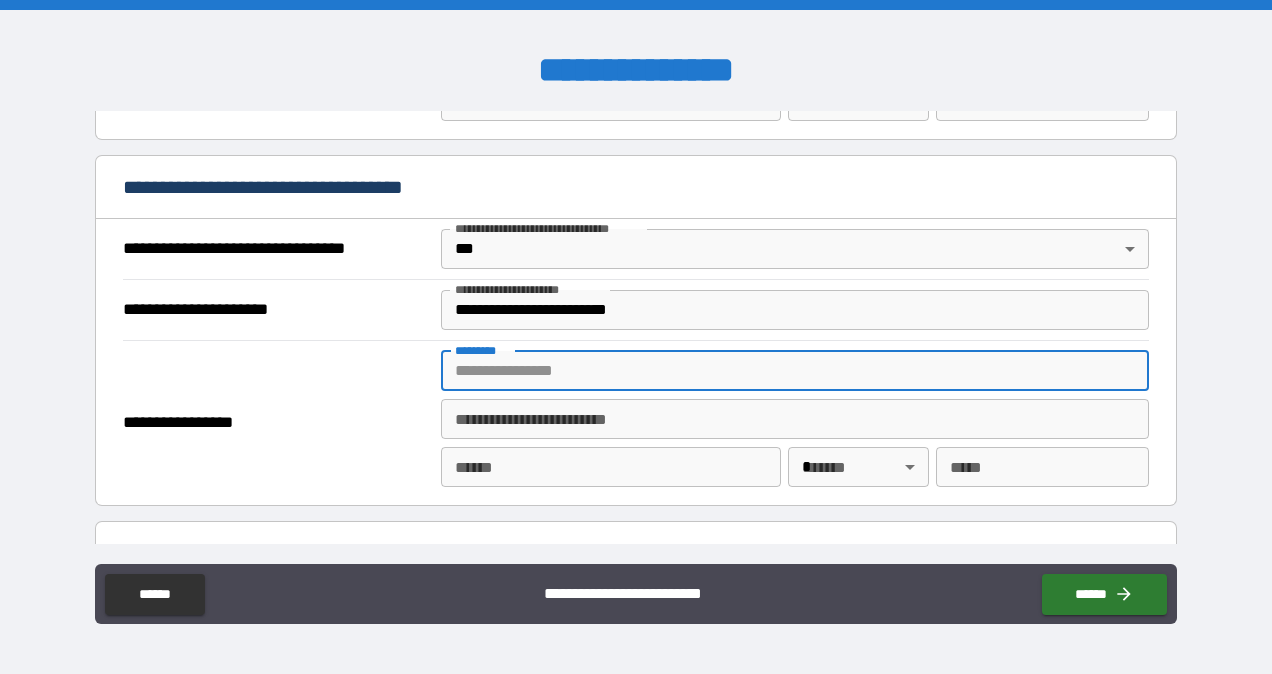 click on "*******   *" at bounding box center [794, 371] 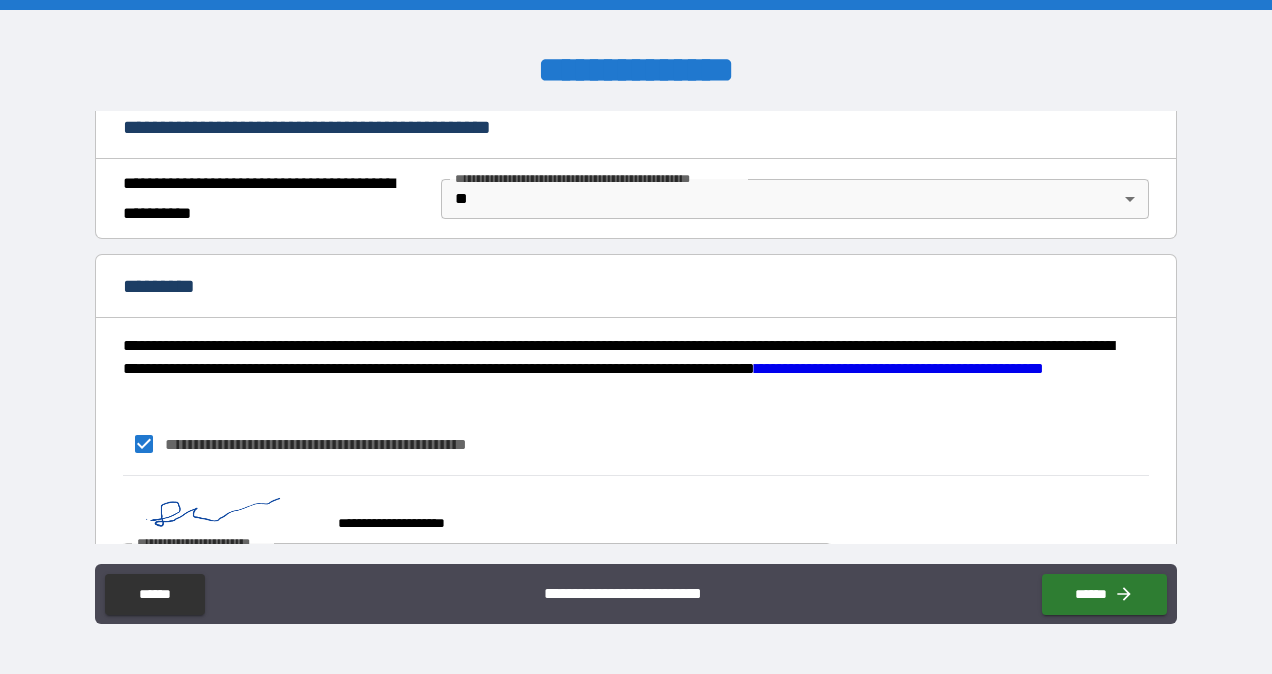 scroll, scrollTop: 1525, scrollLeft: 0, axis: vertical 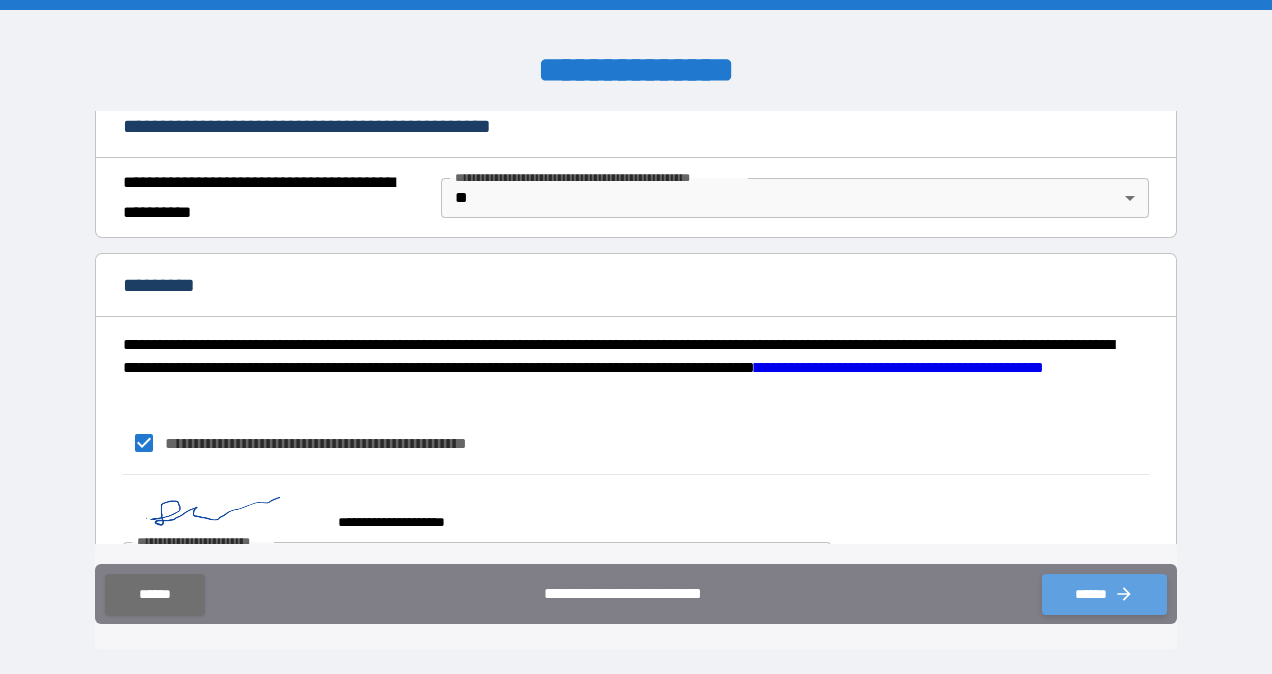 click on "******" at bounding box center [1104, 594] 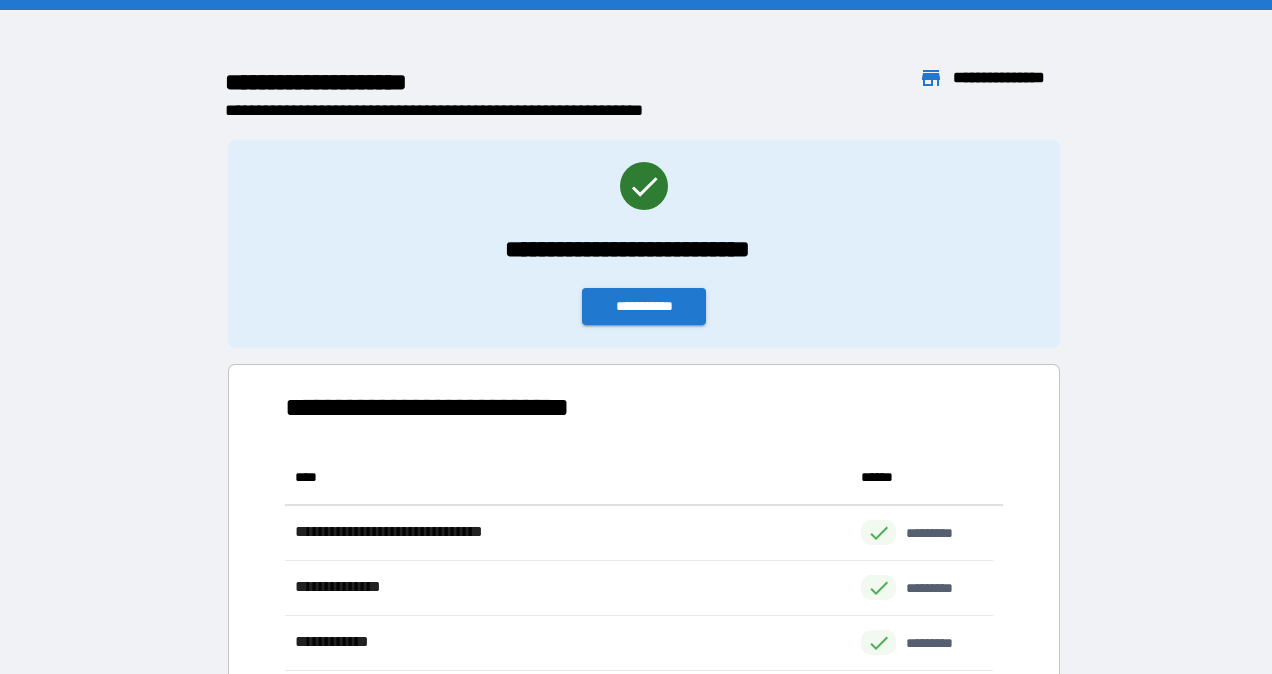 scroll, scrollTop: 16, scrollLeft: 16, axis: both 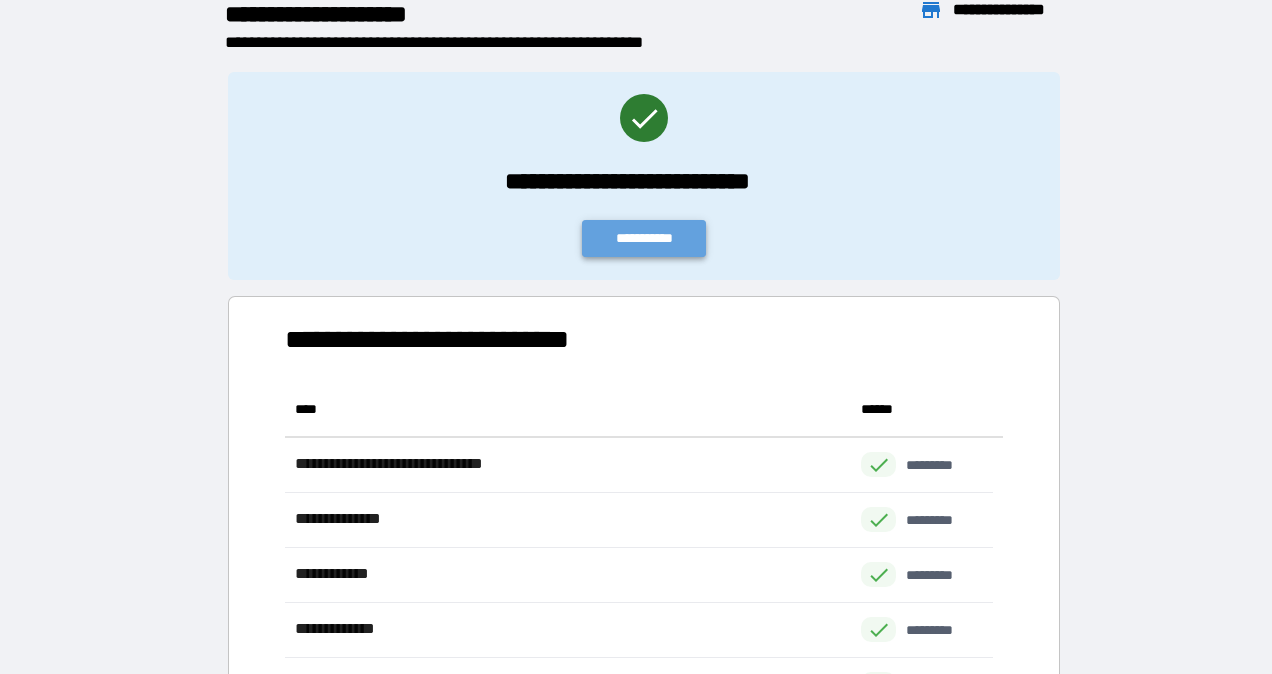 click on "**********" at bounding box center [644, 238] 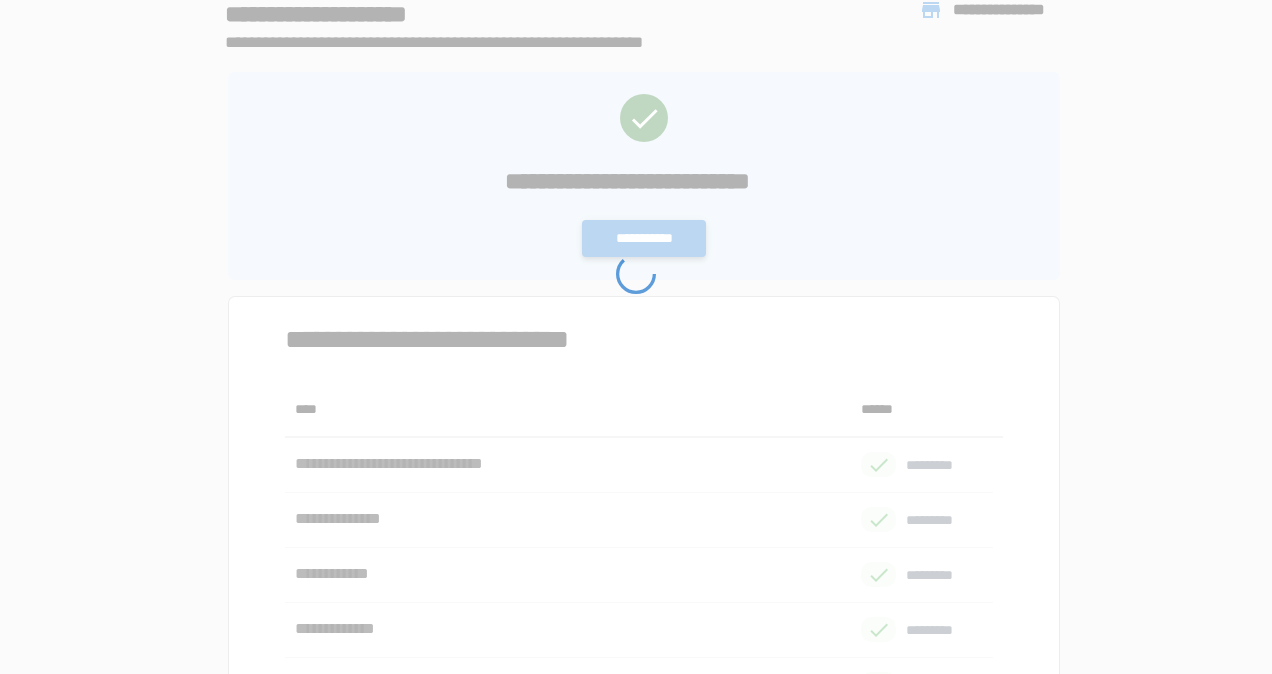 scroll, scrollTop: 0, scrollLeft: 0, axis: both 